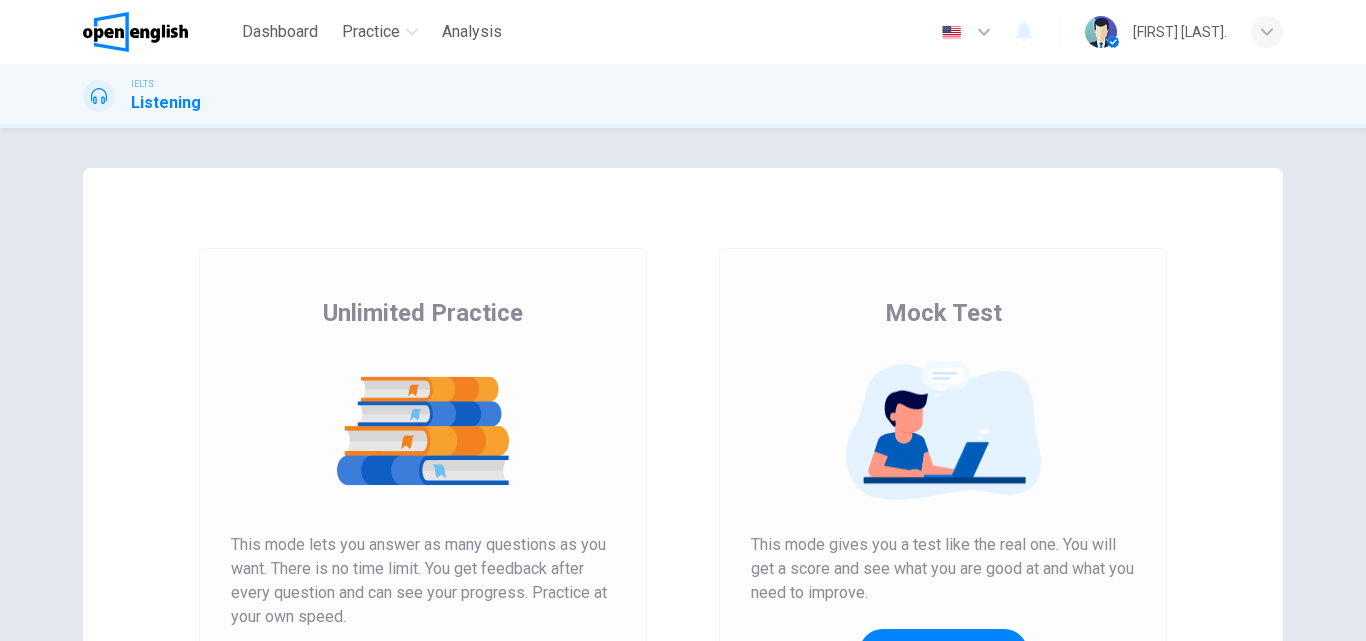 scroll, scrollTop: 0, scrollLeft: 0, axis: both 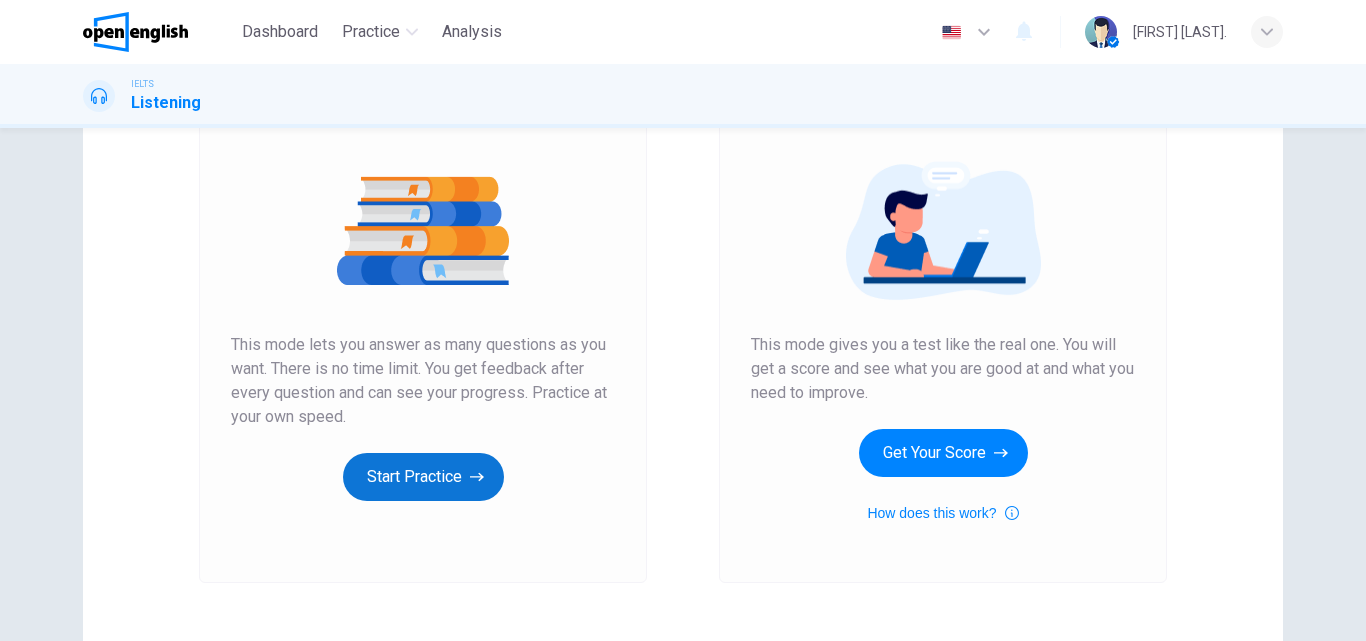 click on "Start Practice" at bounding box center (423, 477) 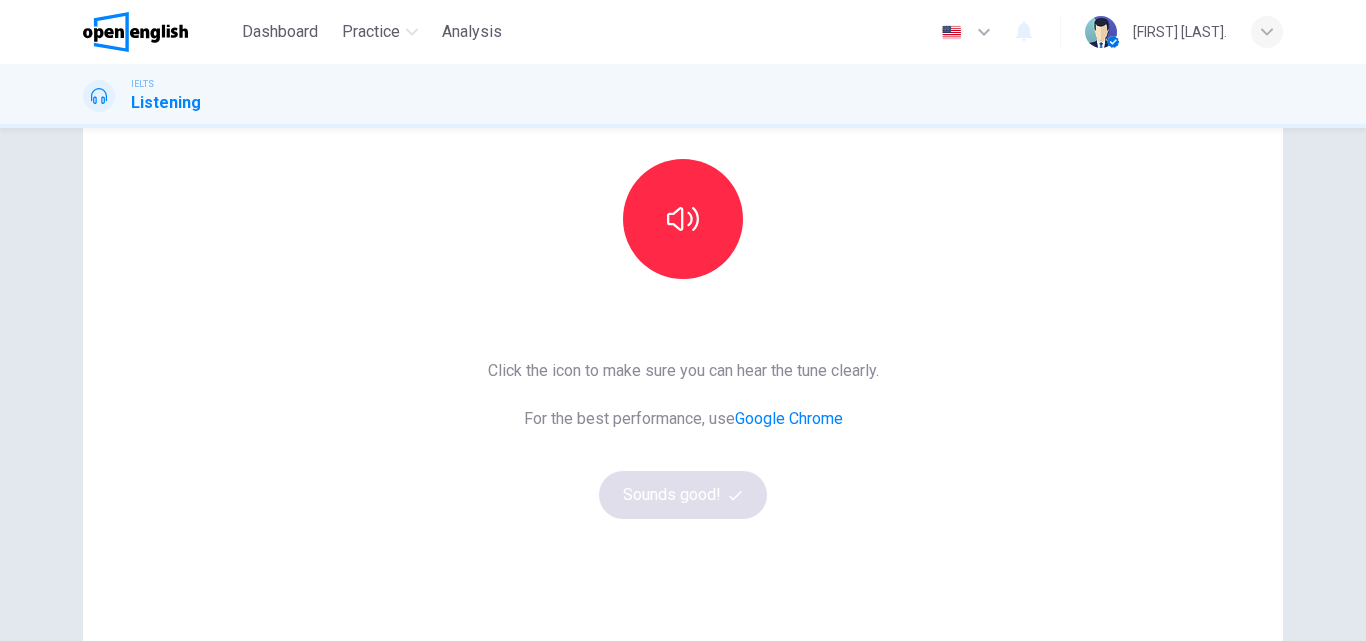 scroll, scrollTop: 200, scrollLeft: 0, axis: vertical 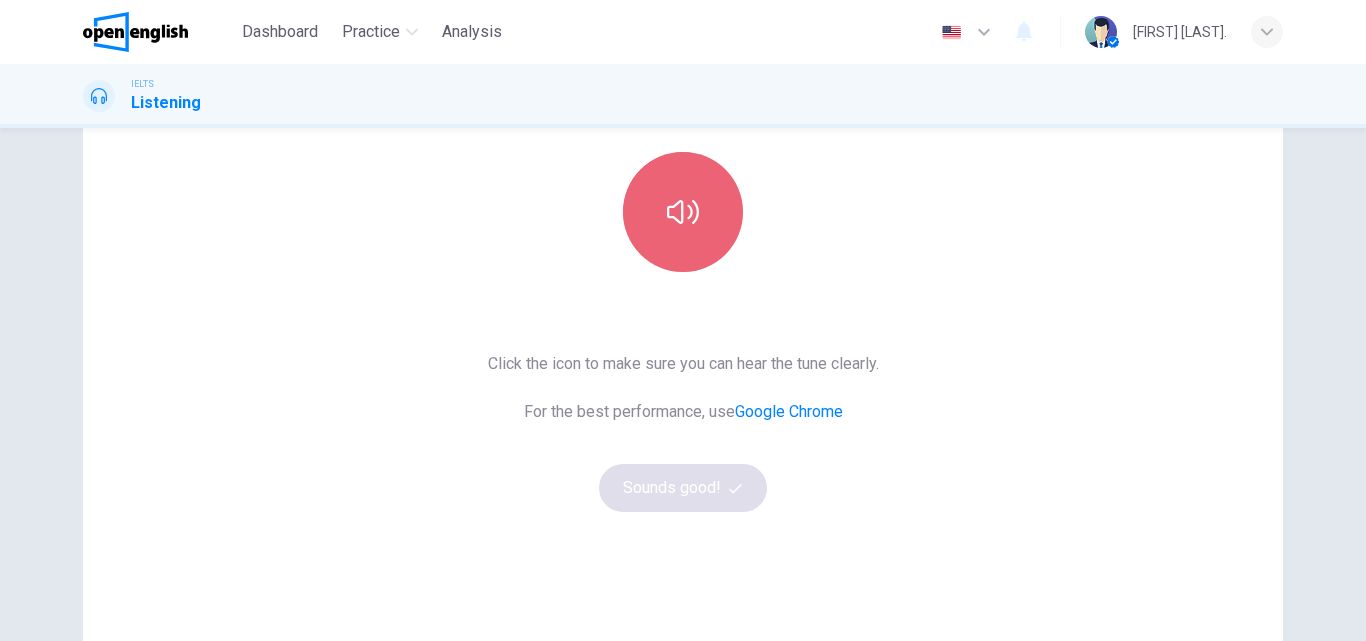 click 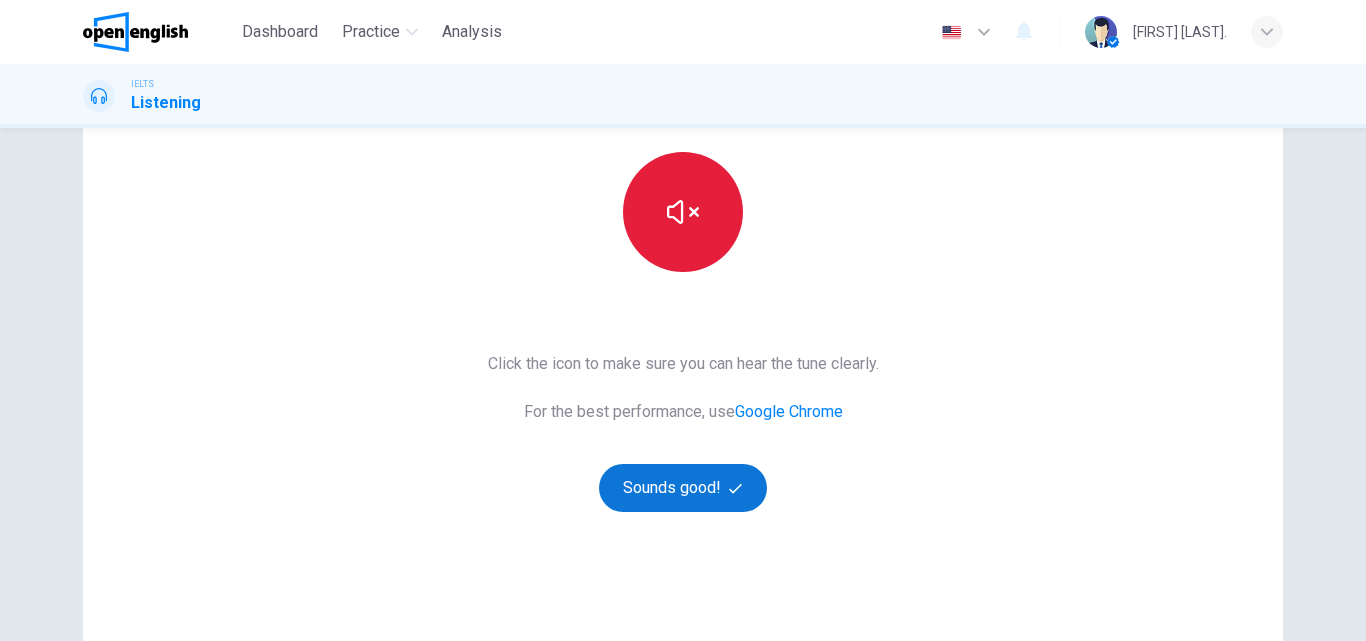 click on "Sounds good!" at bounding box center (683, 488) 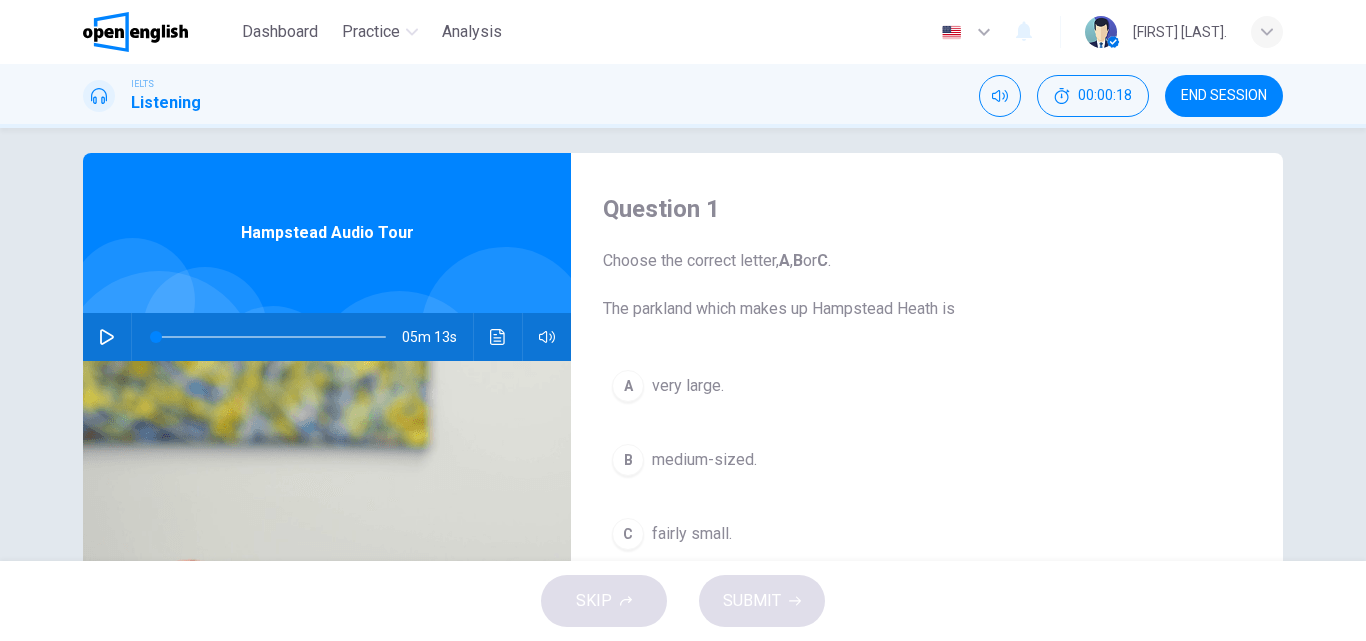 scroll, scrollTop: 0, scrollLeft: 0, axis: both 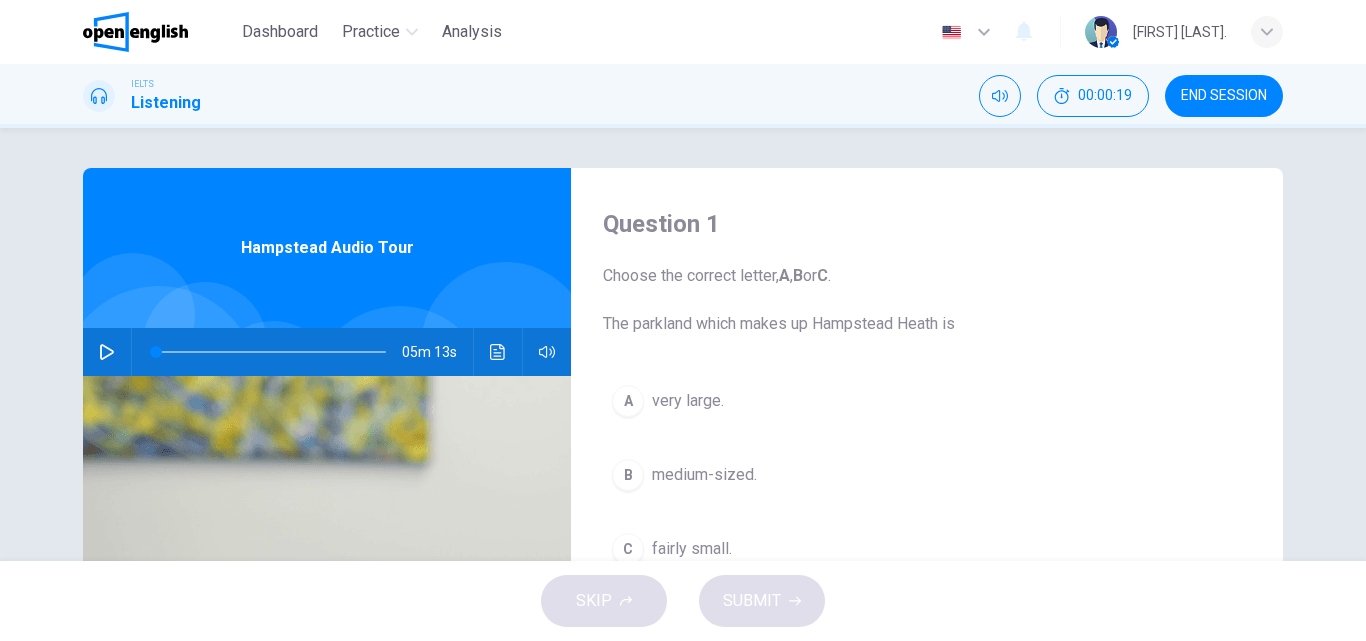 click 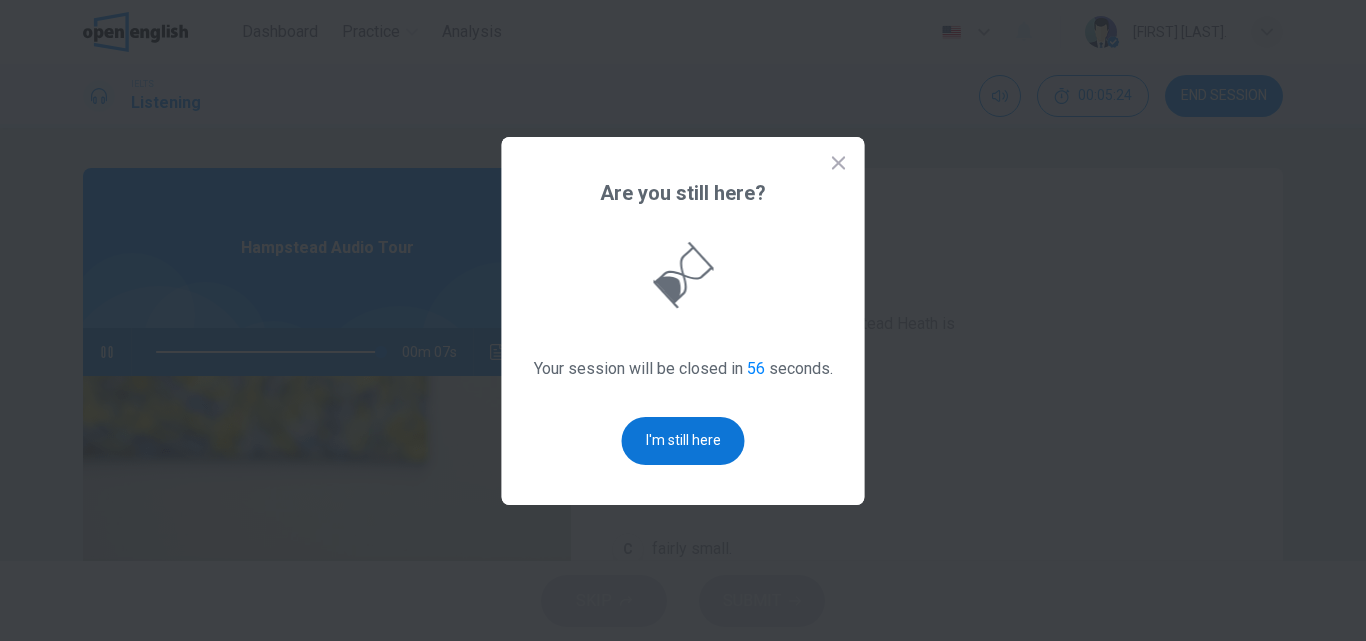 click on "I'm still here" at bounding box center (683, 441) 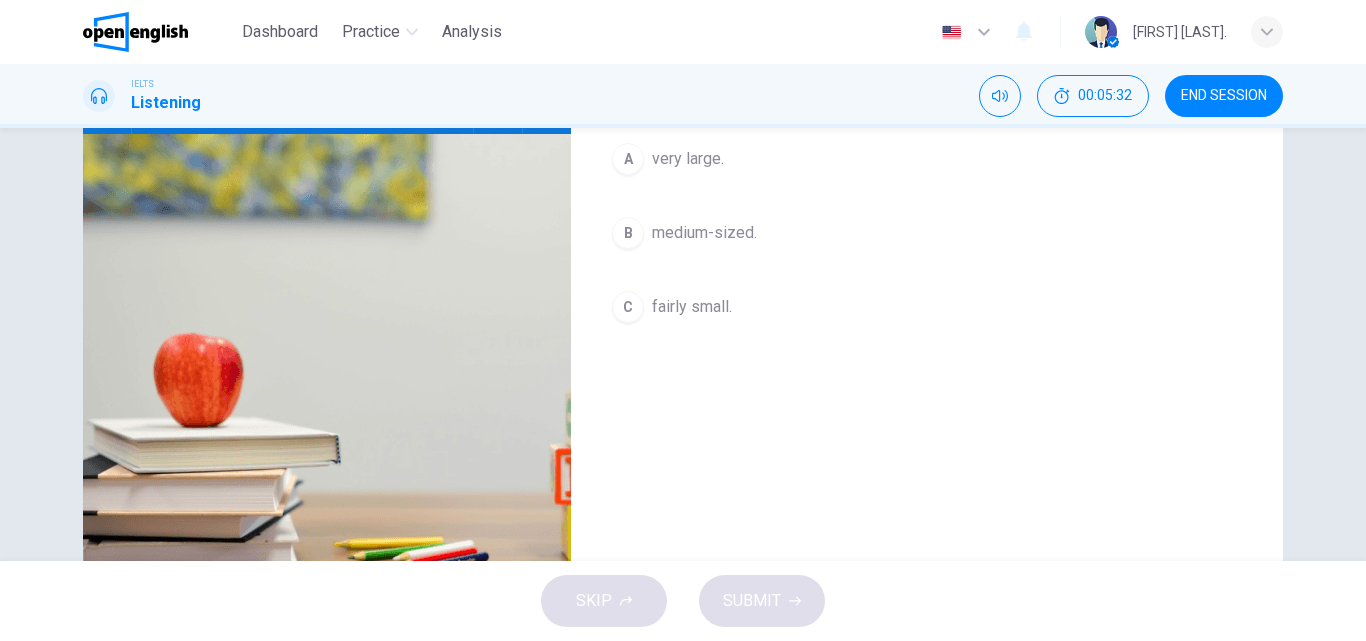 type on "*" 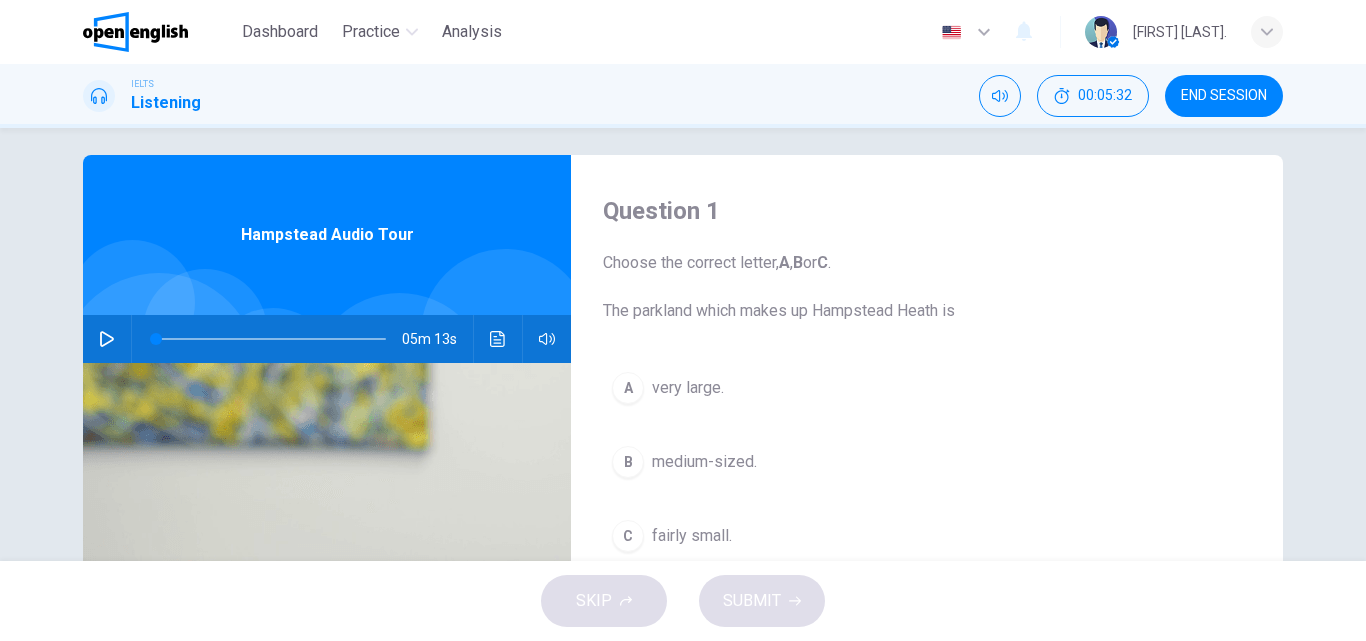scroll, scrollTop: 0, scrollLeft: 0, axis: both 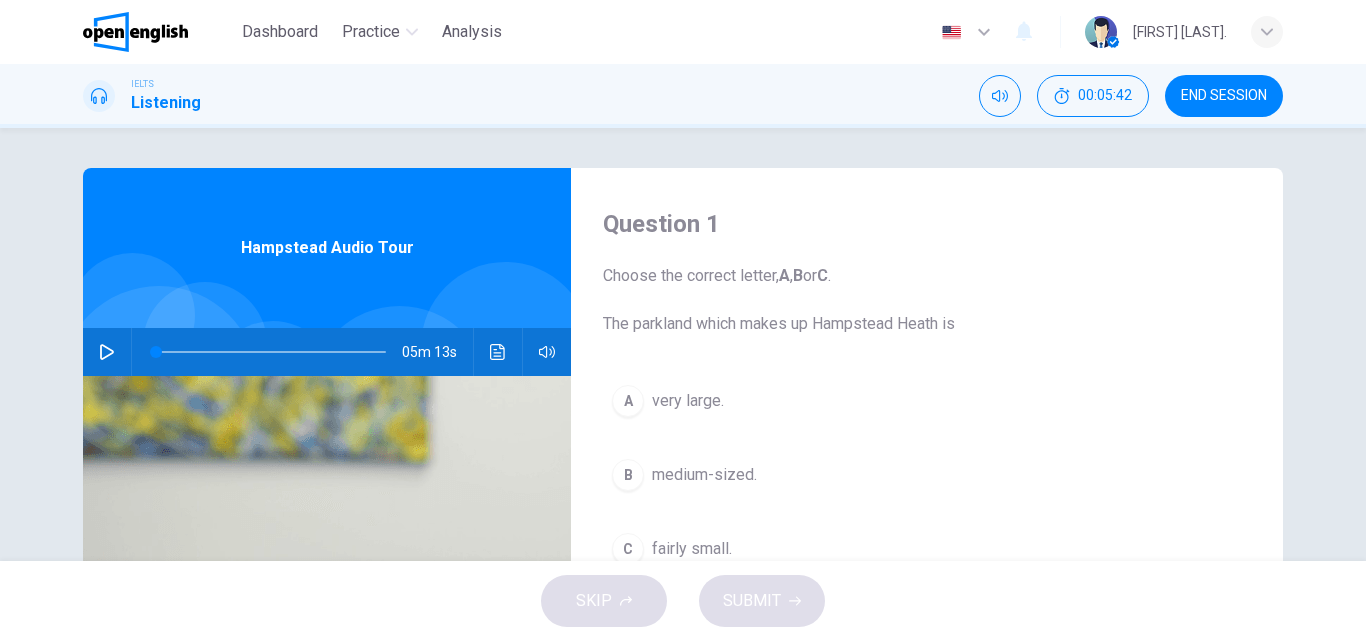 click on "A very large." at bounding box center (927, 401) 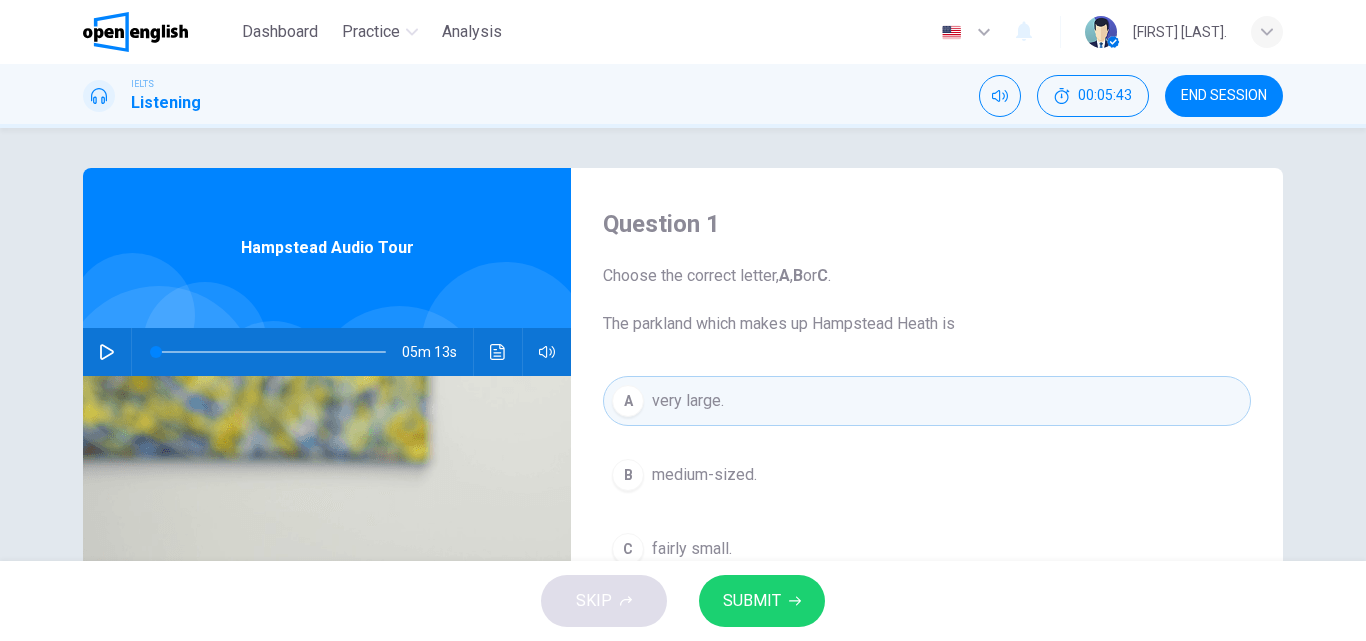 scroll, scrollTop: 100, scrollLeft: 0, axis: vertical 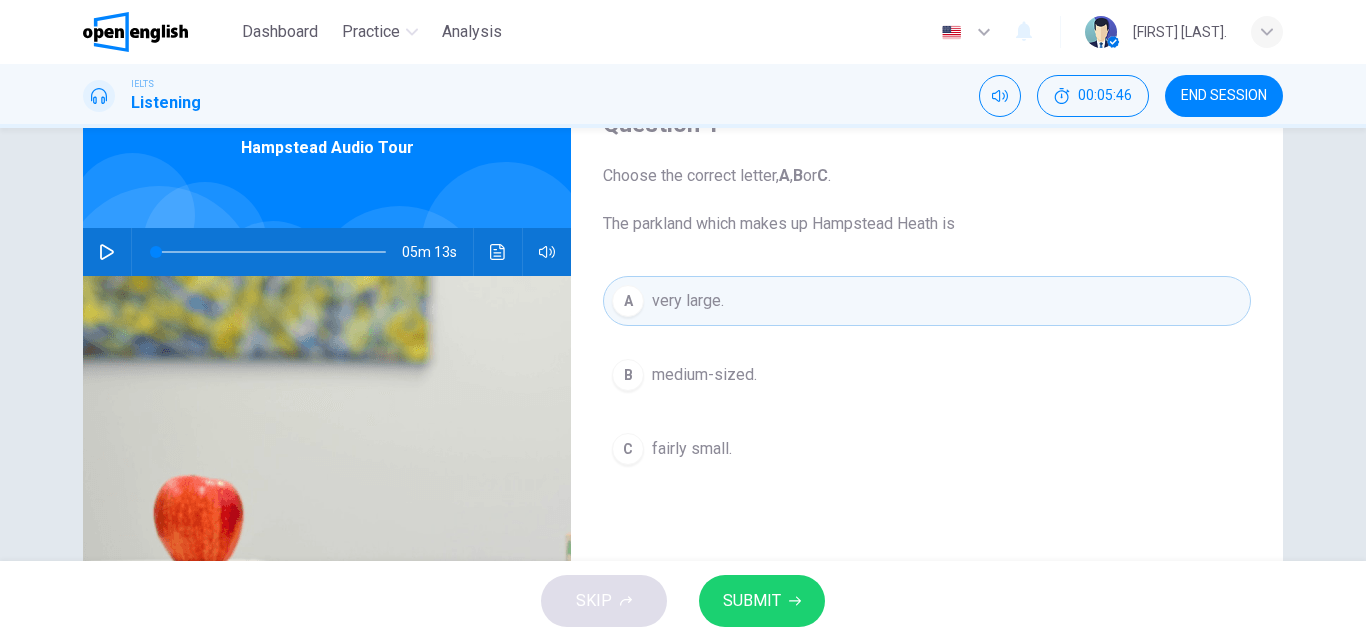 click on "SUBMIT" at bounding box center [762, 601] 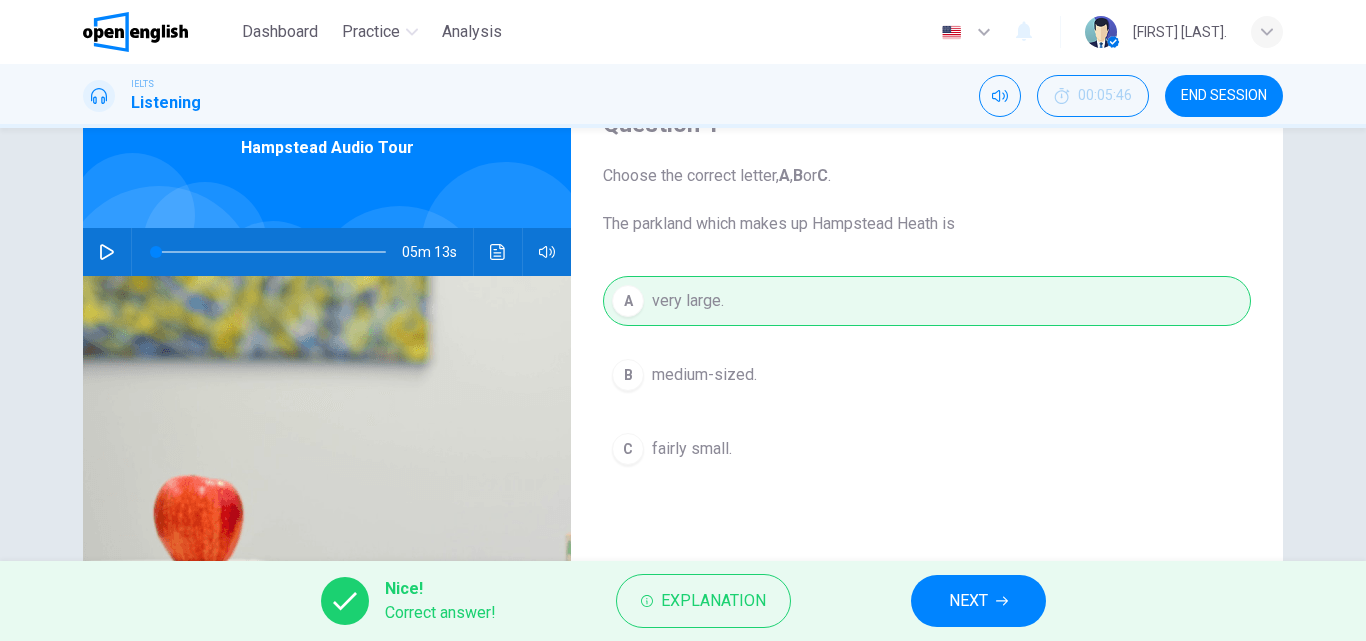 click on "NEXT" at bounding box center (968, 601) 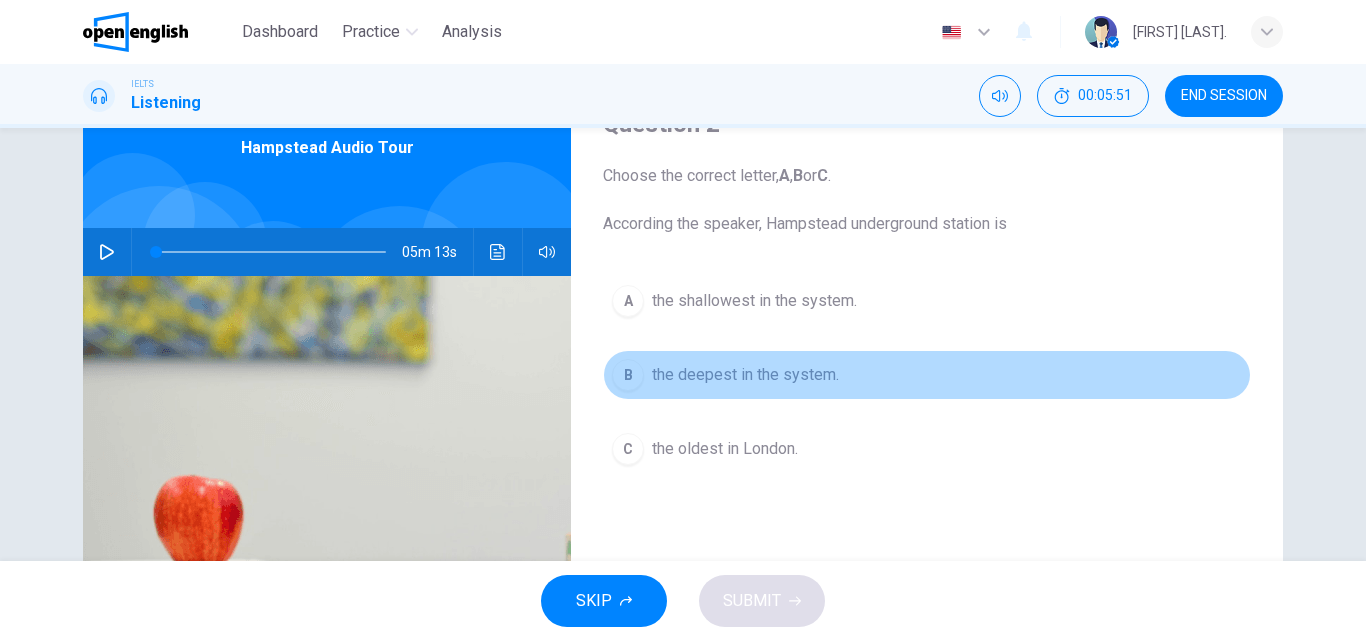 click on "B" at bounding box center (628, 375) 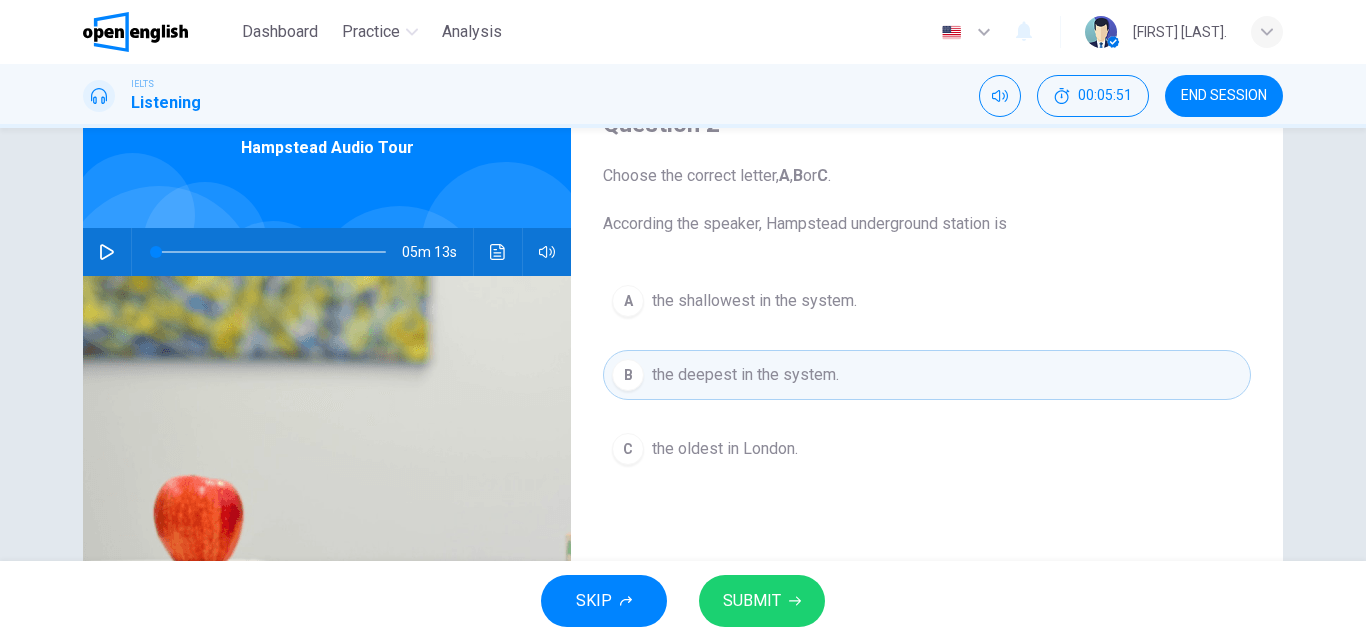 click on "SKIP SUBMIT" at bounding box center (683, 601) 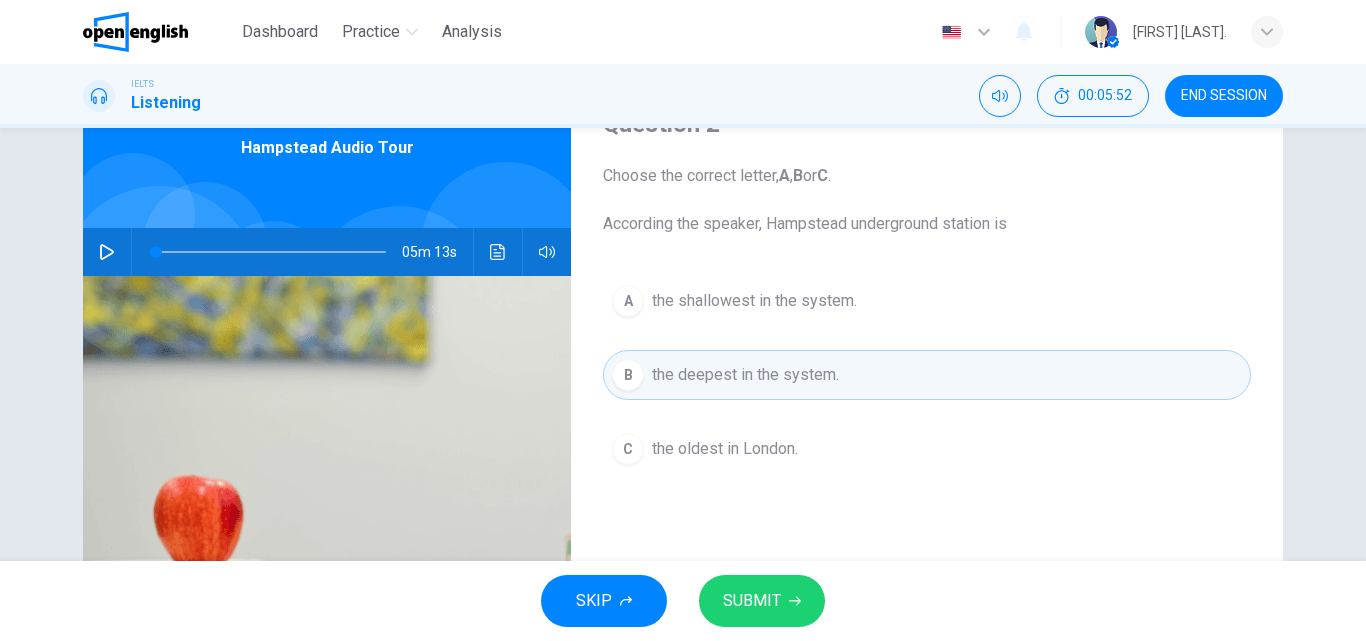 click on "SUBMIT" at bounding box center [752, 601] 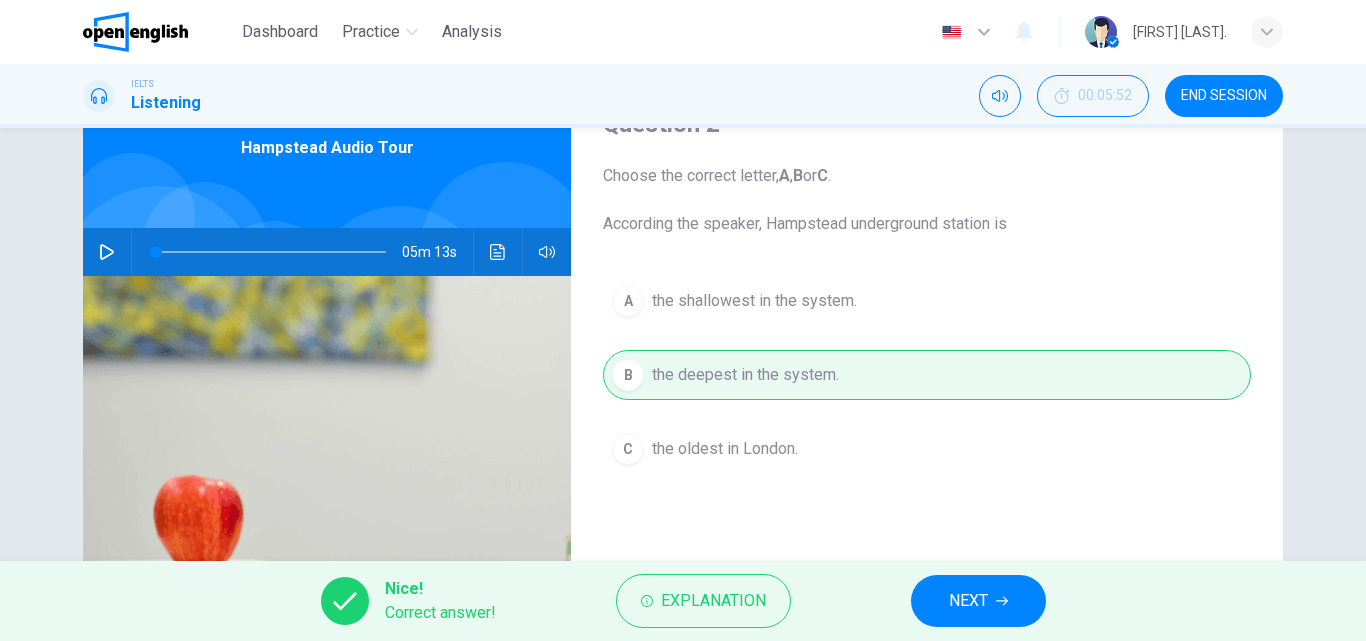 click on "NEXT" at bounding box center (968, 601) 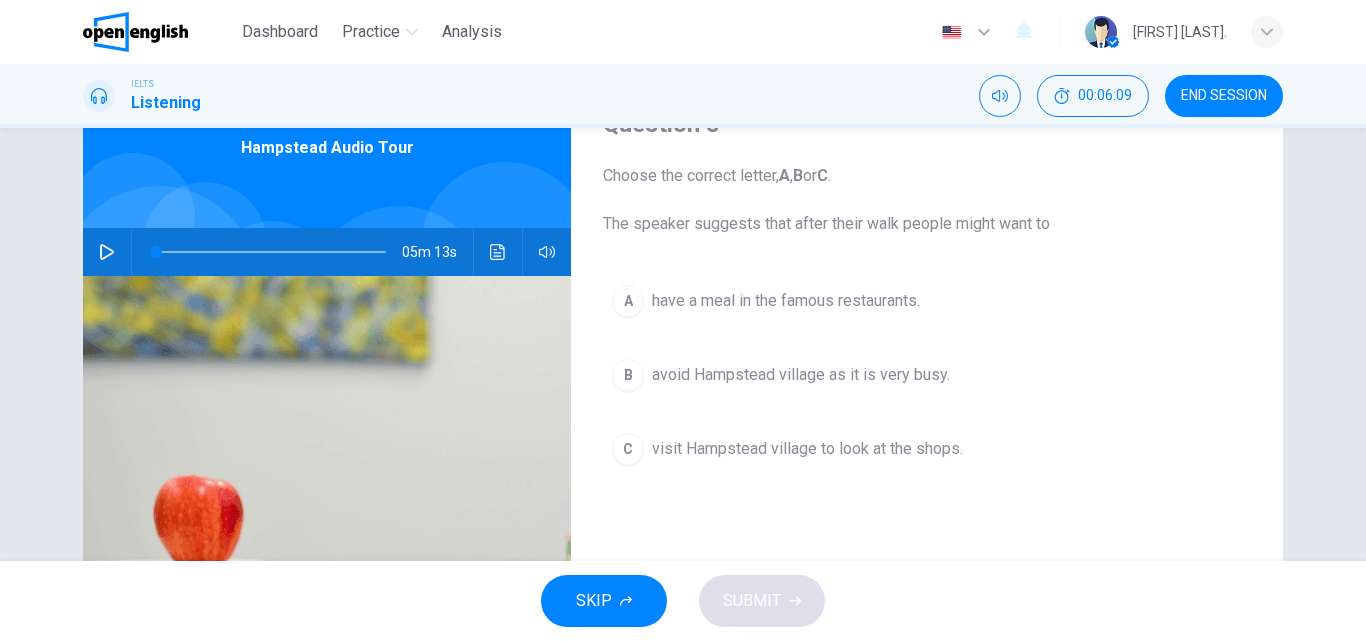 click on "C" at bounding box center [628, 449] 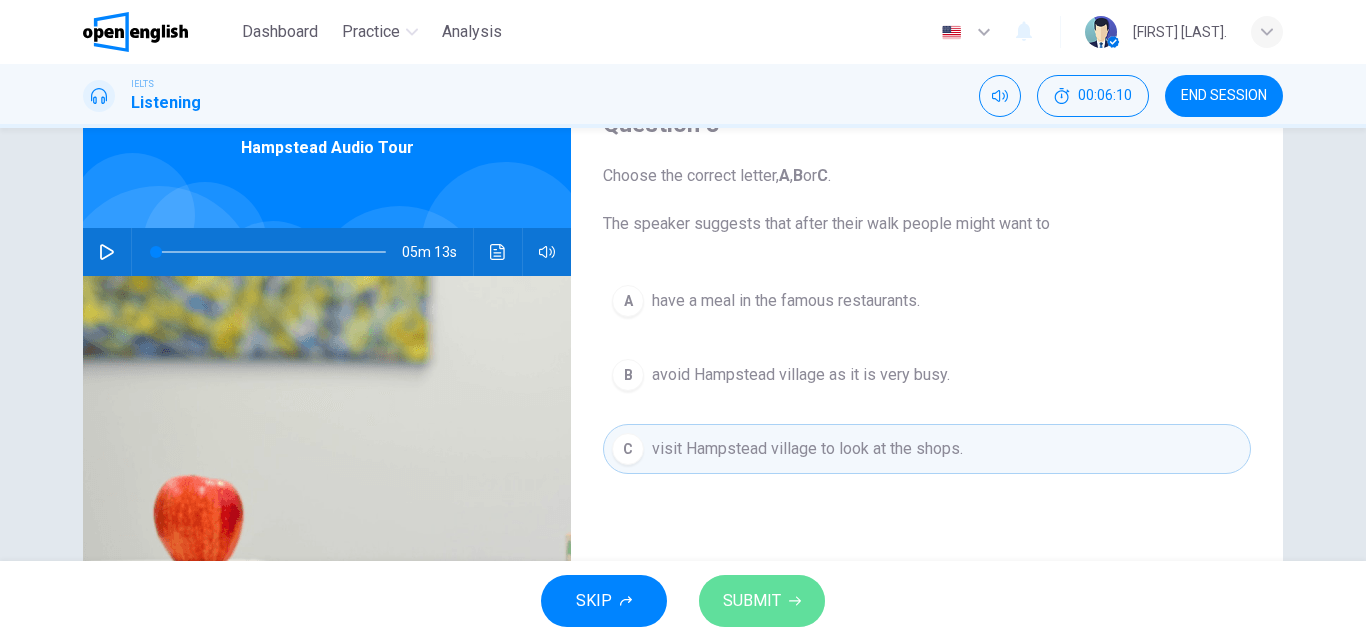 click on "SUBMIT" at bounding box center [752, 601] 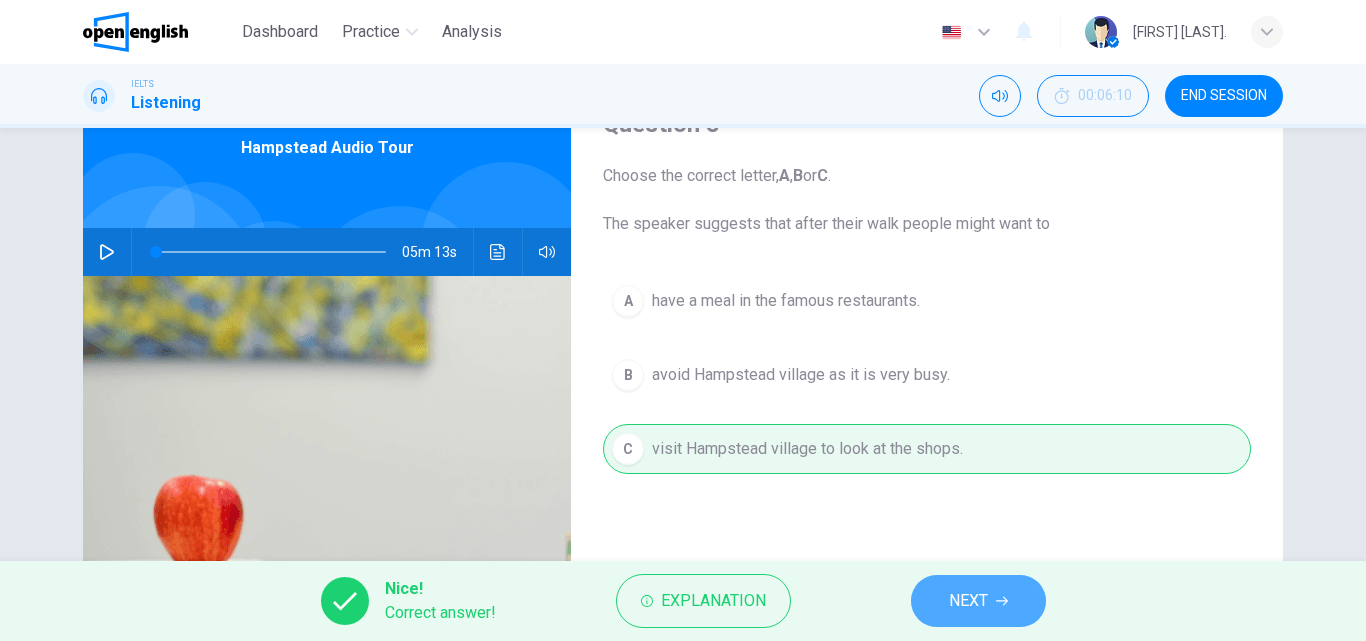 click on "NEXT" at bounding box center [968, 601] 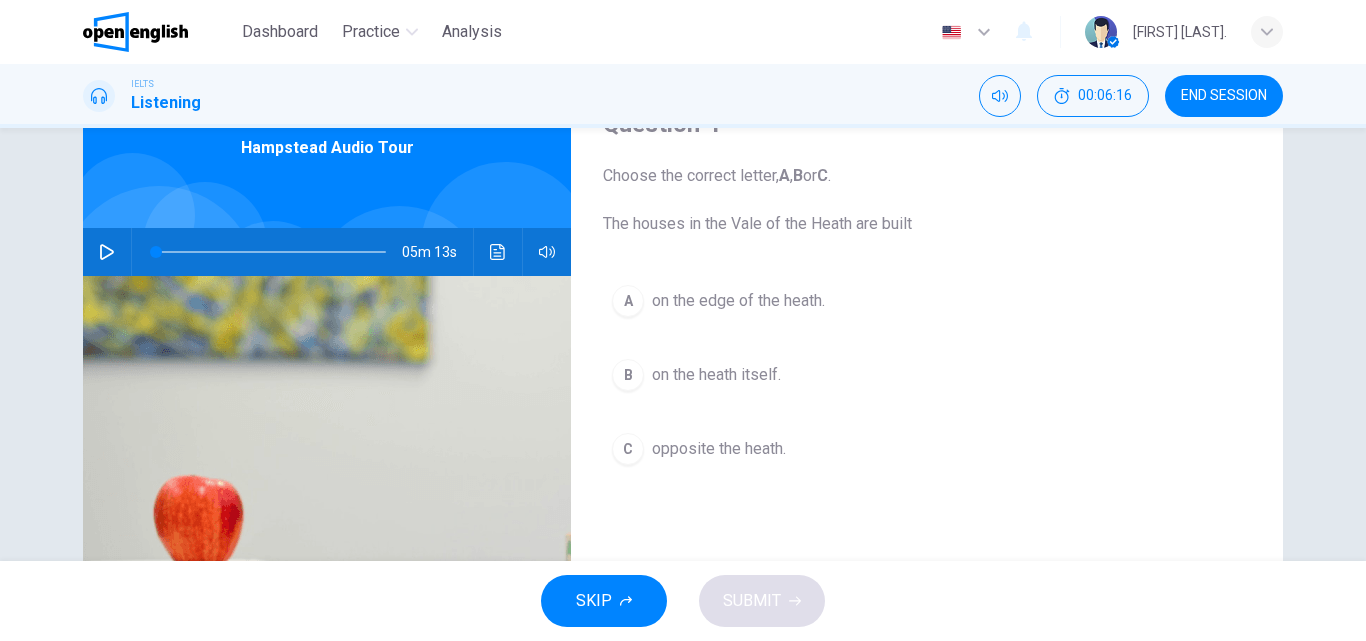click on "A" at bounding box center [628, 301] 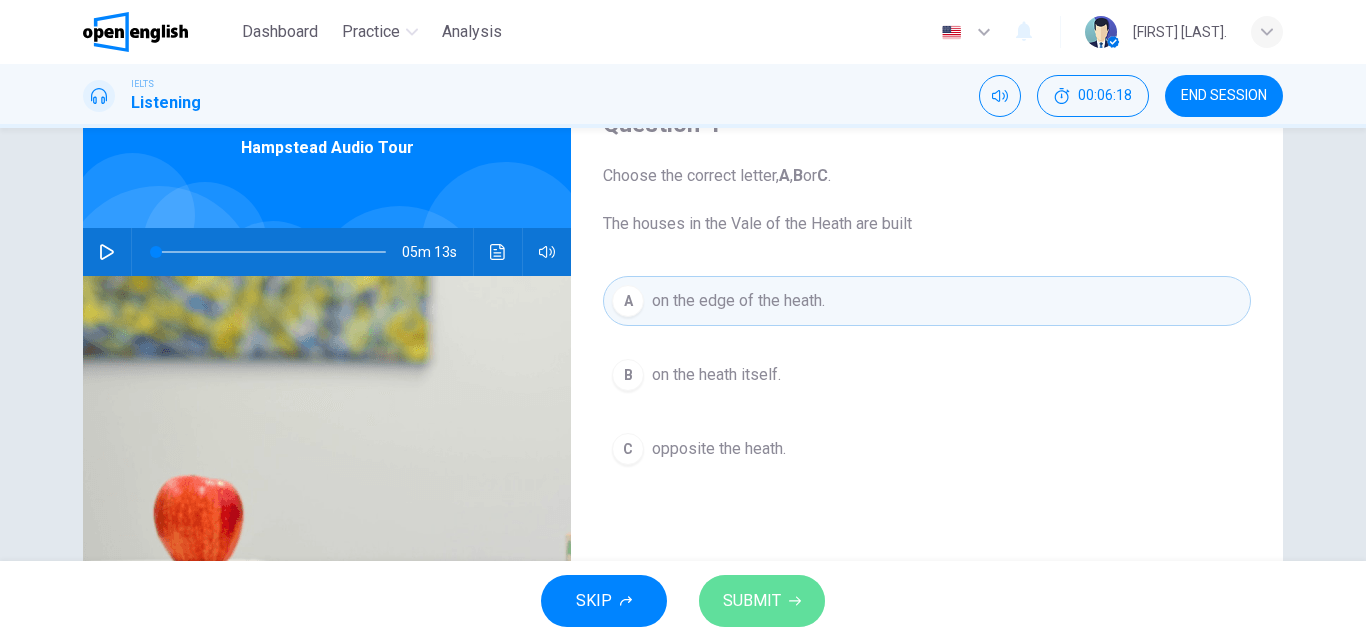 click on "SUBMIT" at bounding box center [752, 601] 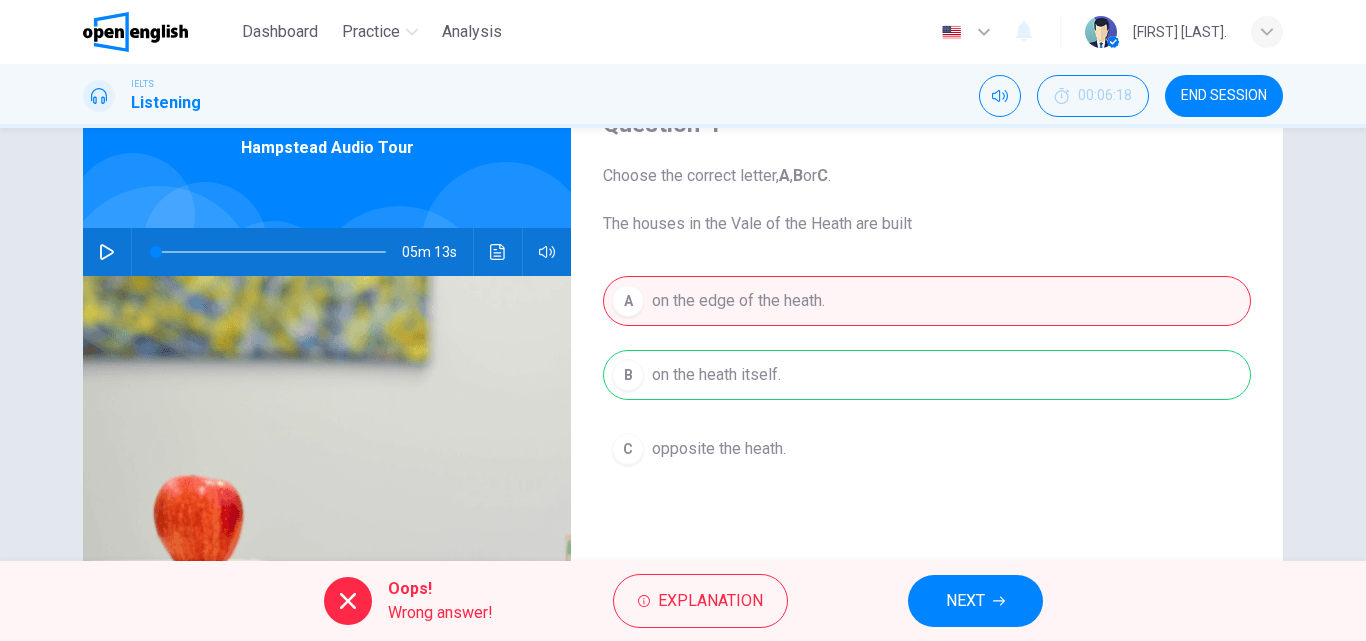 click on "NEXT" at bounding box center (965, 601) 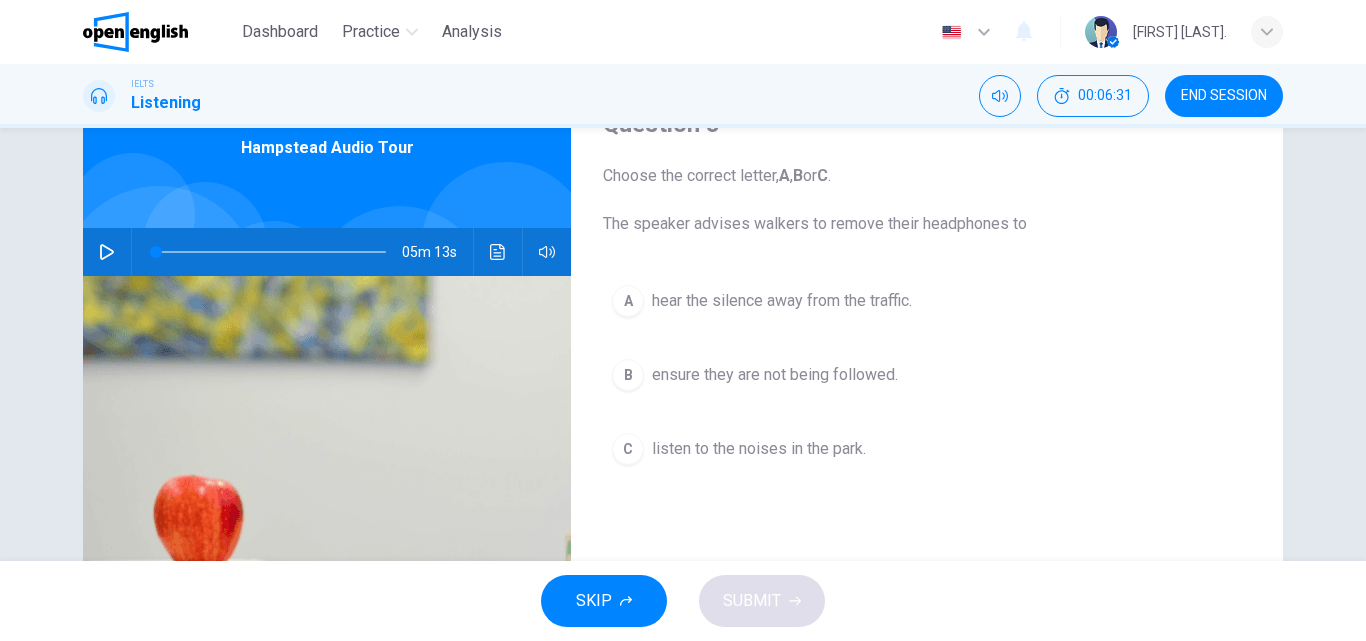 click on "C" at bounding box center (628, 449) 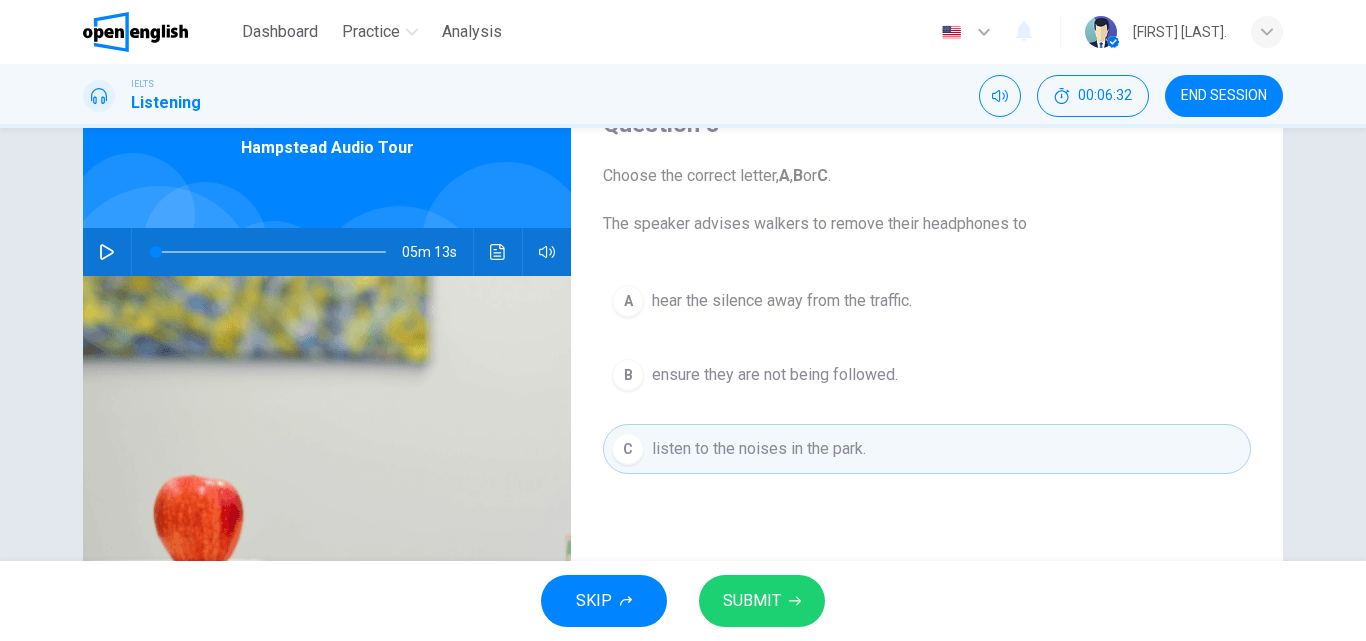 click on "SUBMIT" at bounding box center [752, 601] 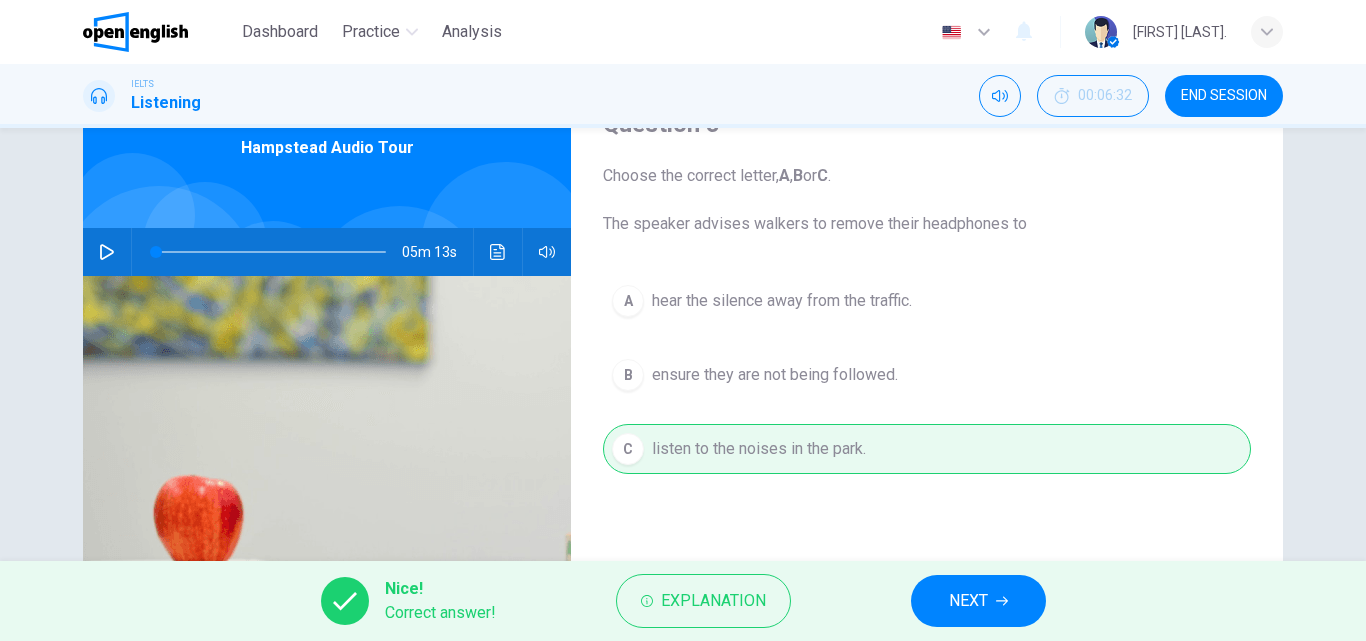 click on "NEXT" at bounding box center (978, 601) 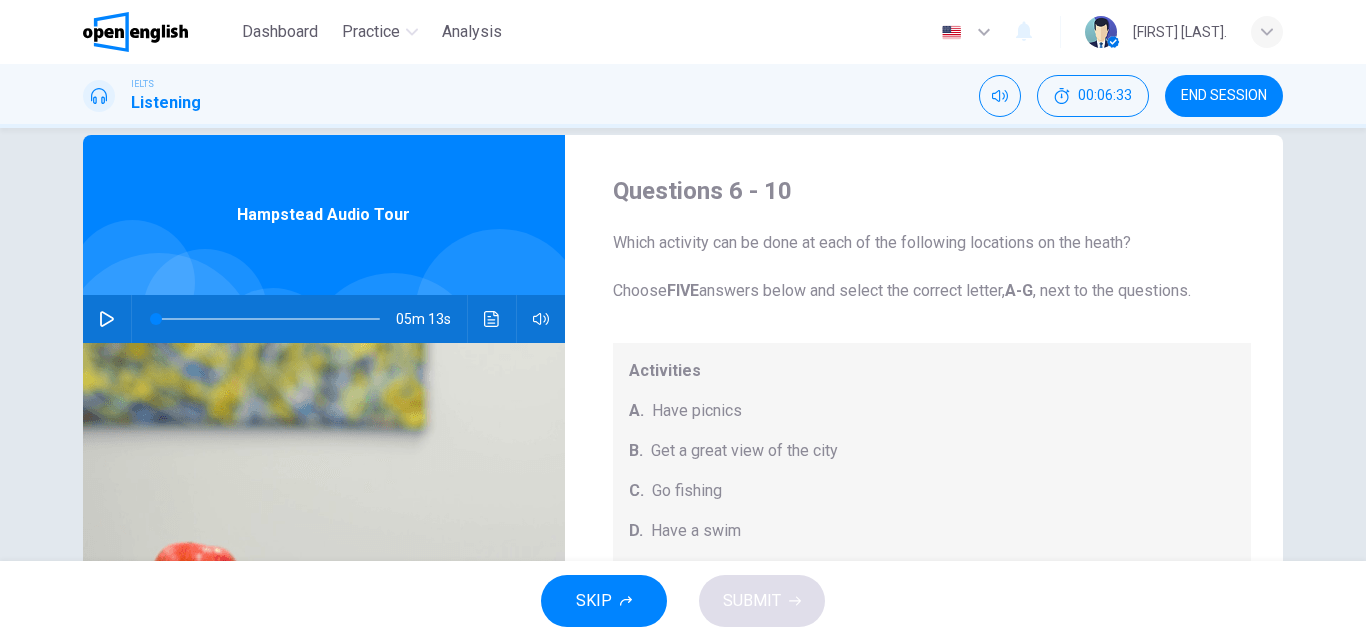 scroll, scrollTop: 0, scrollLeft: 0, axis: both 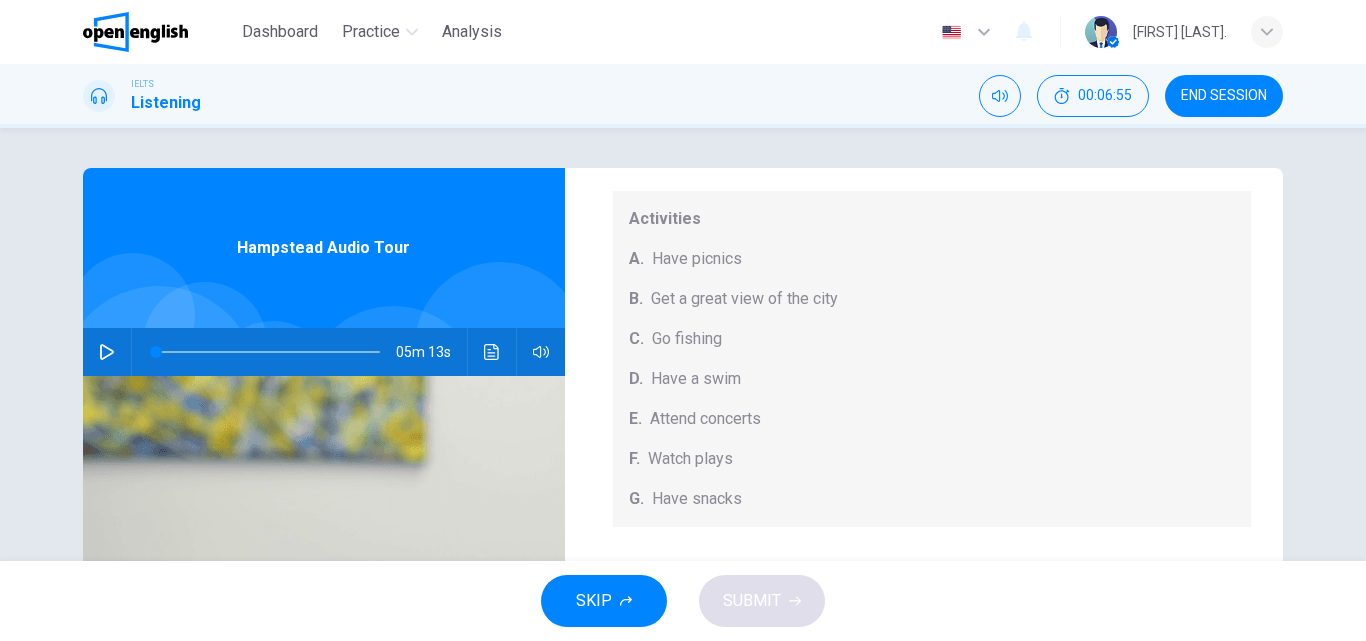 click on "Attend concerts" at bounding box center (705, 419) 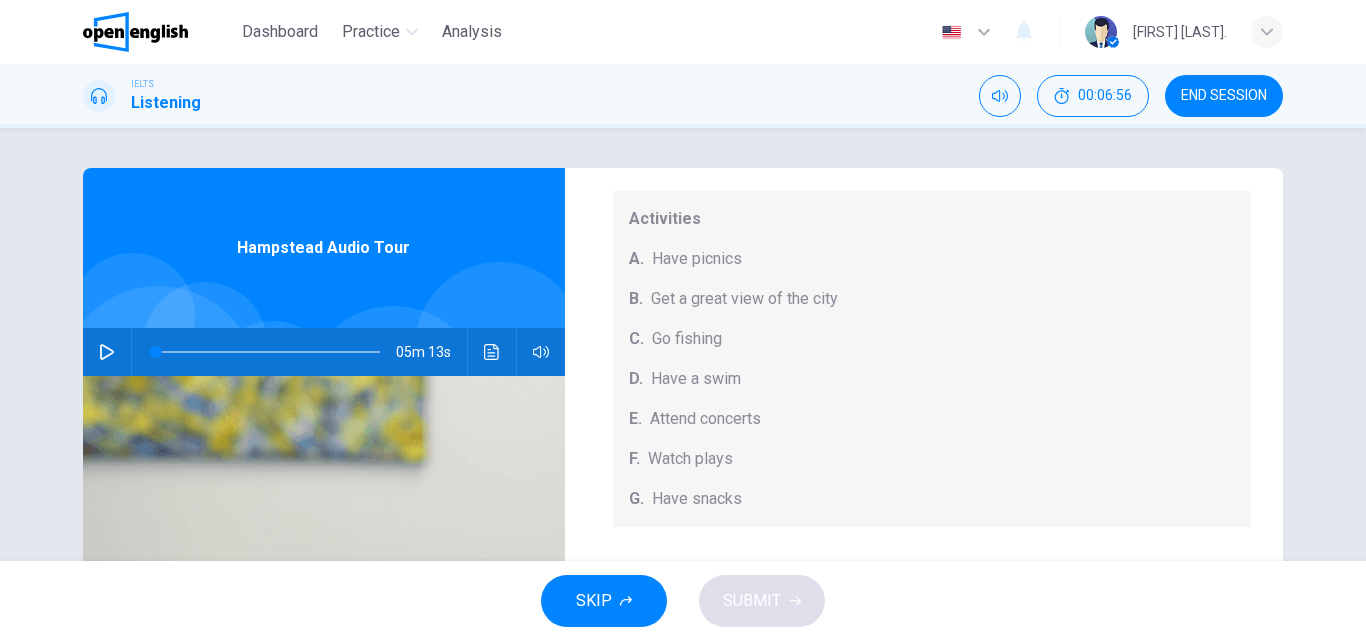 click on "E." at bounding box center (635, 419) 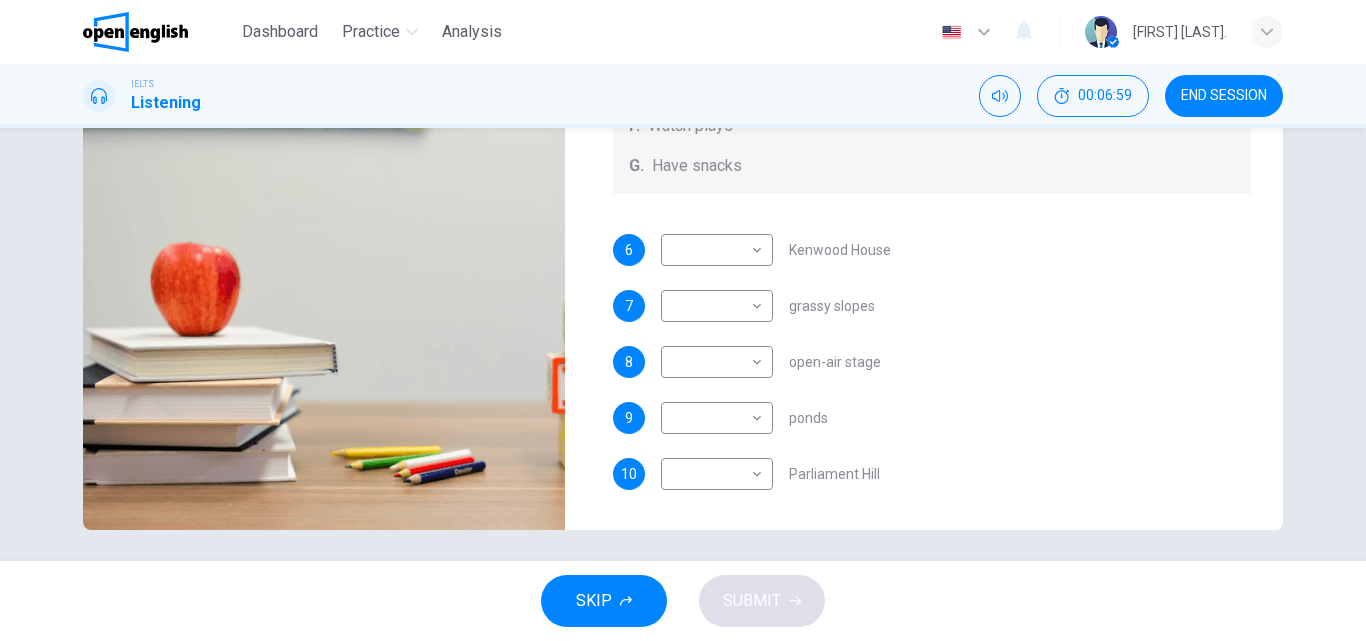 scroll, scrollTop: 342, scrollLeft: 0, axis: vertical 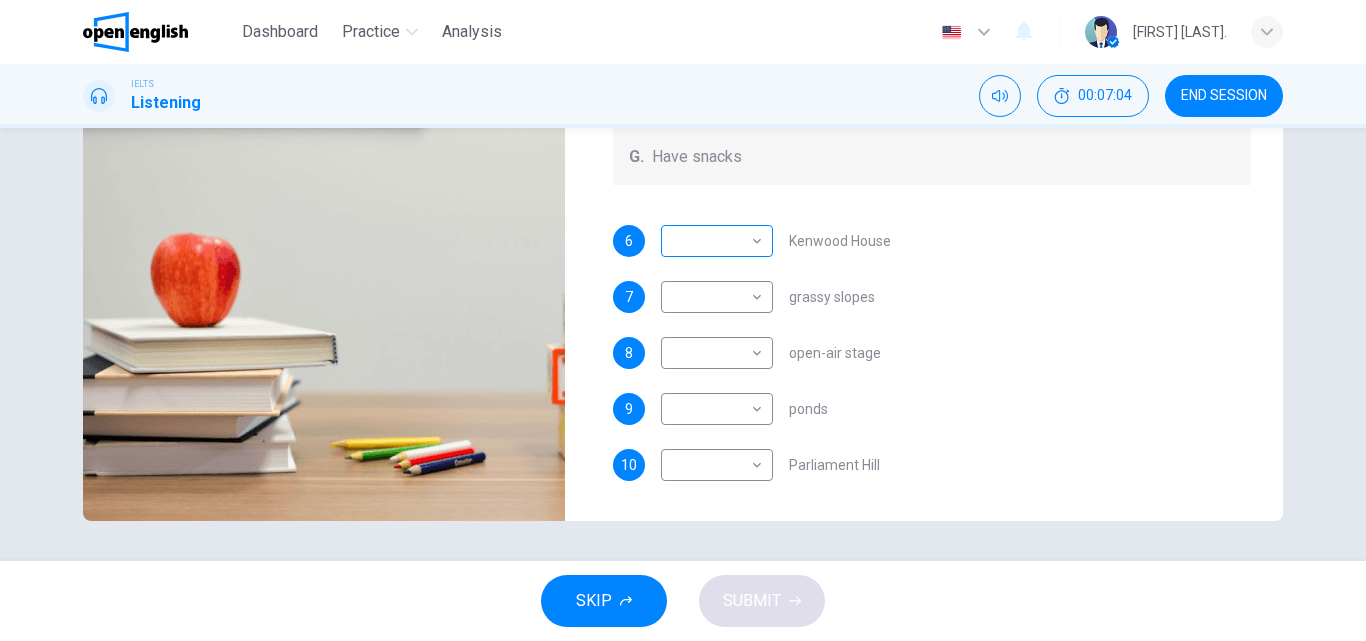 click on "This site uses cookies, as explained in our  Privacy Policy . If you agree to the use of cookies, please click the Accept button and continue to browse our site.   Privacy Policy Accept This site uses cookies, as explained in our  Privacy Policy . If you agree to the use of cookies, please click the Accept button and continue to browse our site.   Privacy Policy Accept Dashboard Practice Analysis English ** ​ MEHMET CAN S. IELTS Listening 00:07:04 END SESSION Questions 6 - 10 Which activity can be done at each of the following locations on the heath? Choose  FIVE  answers below and select the correct letter,  A-G , next to the questions. Activities A. Have picnics B. Get a great view of the city C. Go fishing D. Have a swim E. Attend concerts F. Watch plays G. Have snacks 6 ​ ​ Kenwood House 7 ​ ​ grassy slopes 8 ​ ​ open-air stage 9 ​ ​ ponds 10 ​ ​ Parliament Hill Hampstead Audio Tour 05m 13s SKIP SUBMIT Open English - Online English Dashboard Practice Analysis Notifications 1 2025" at bounding box center (683, 320) 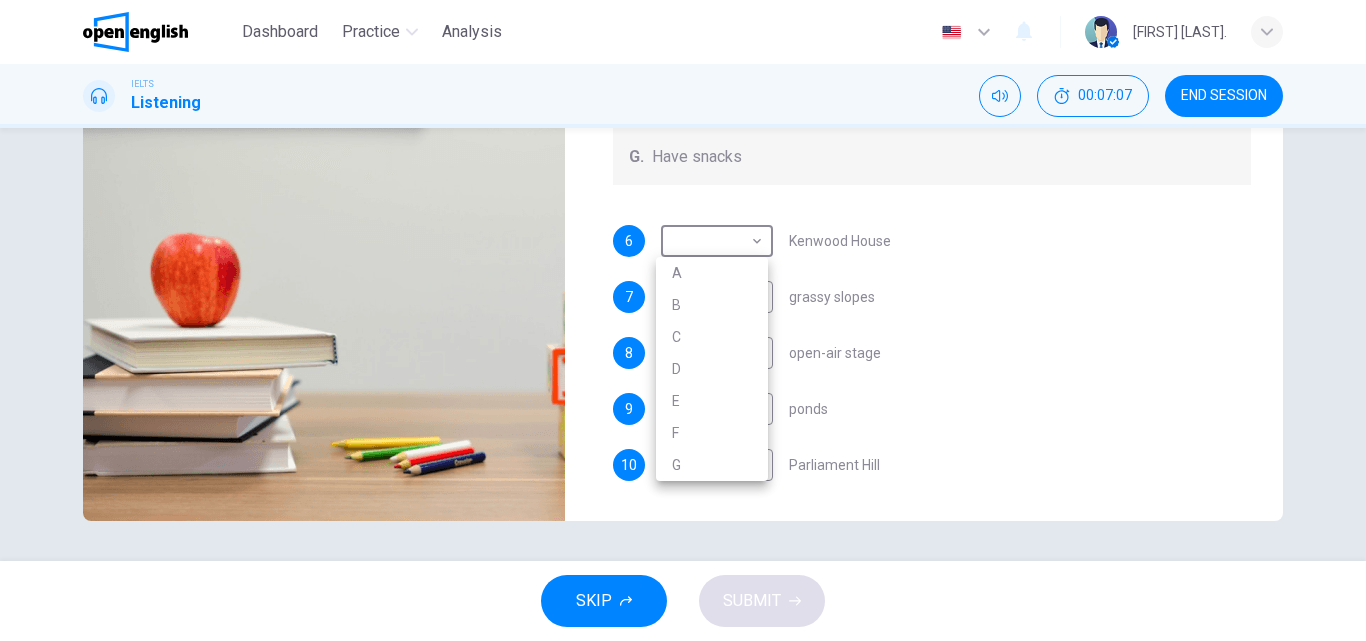 click at bounding box center [683, 320] 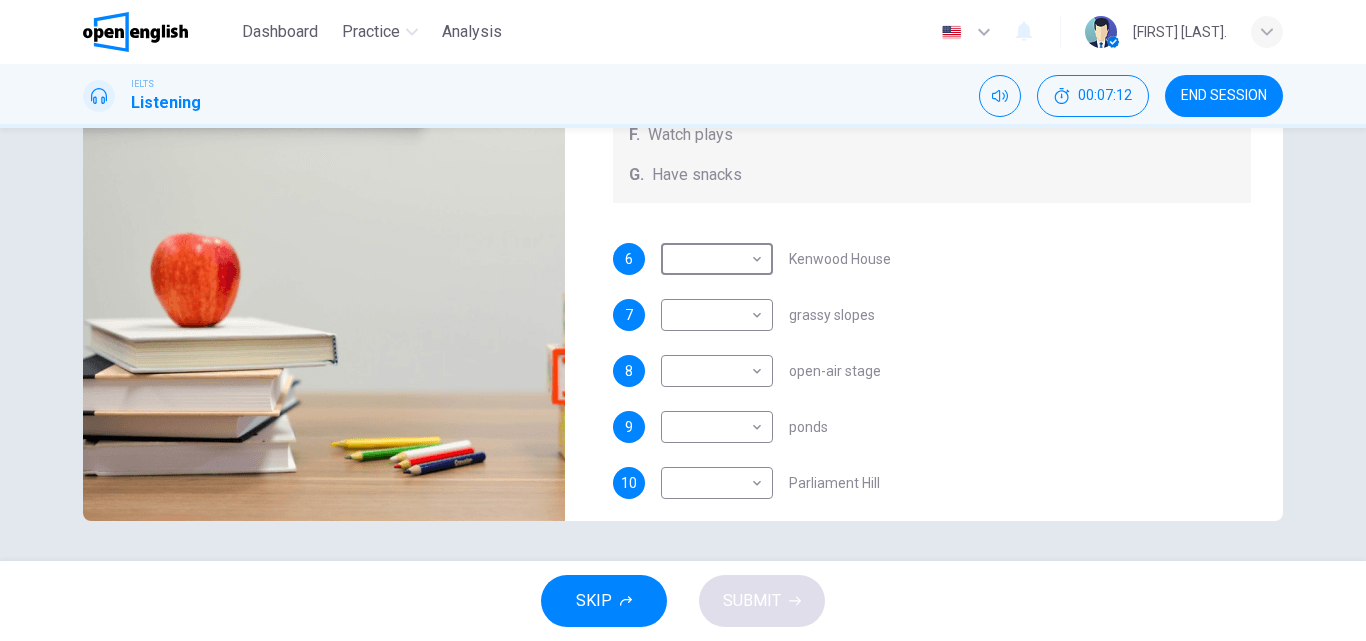 scroll, scrollTop: 185, scrollLeft: 0, axis: vertical 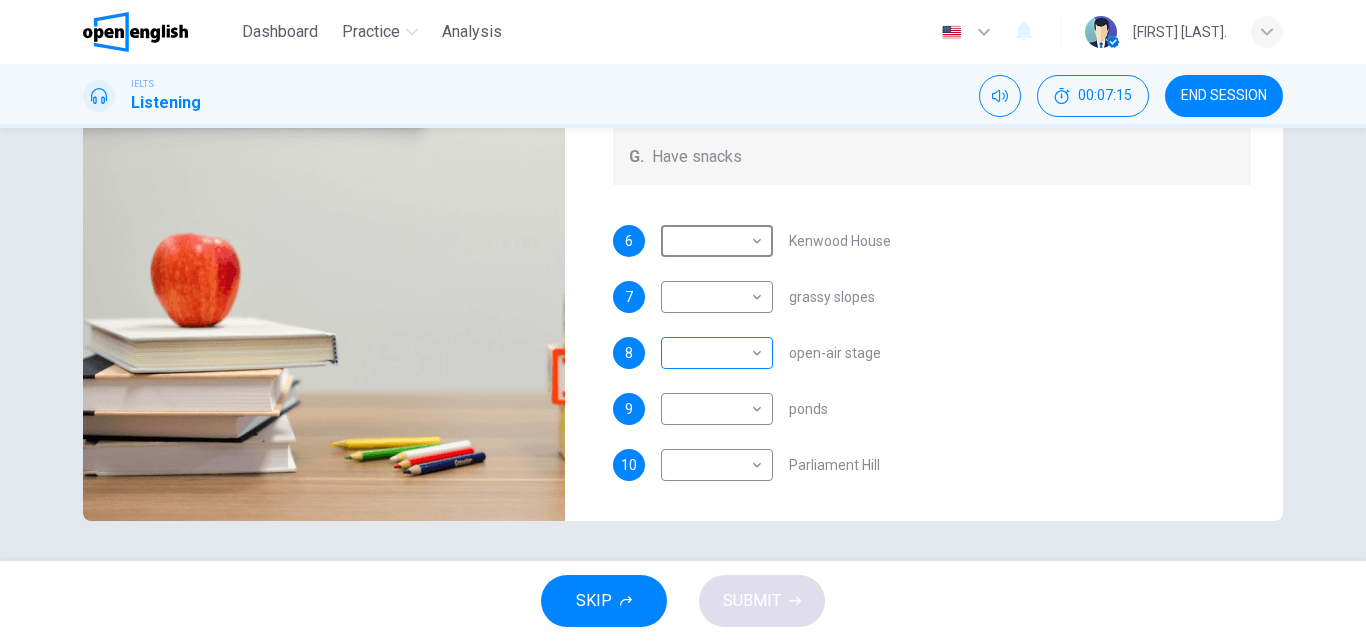 click on "This site uses cookies, as explained in our  Privacy Policy . If you agree to the use of cookies, please click the Accept button and continue to browse our site.   Privacy Policy Accept This site uses cookies, as explained in our  Privacy Policy . If you agree to the use of cookies, please click the Accept button and continue to browse our site.   Privacy Policy Accept Dashboard Practice Analysis English ** ​ MEHMET CAN S. IELTS Listening 00:07:15 END SESSION Questions 6 - 10 Which activity can be done at each of the following locations on the heath? Choose  FIVE  answers below and select the correct letter,  A-G , next to the questions. Activities A. Have picnics B. Get a great view of the city C. Go fishing D. Have a swim E. Attend concerts F. Watch plays G. Have snacks 6 ​ ​ Kenwood House 7 ​ ​ grassy slopes 8 ​ ​ open-air stage 9 ​ ​ ponds 10 ​ ​ Parliament Hill Hampstead Audio Tour 05m 13s SKIP SUBMIT Open English - Online English Dashboard Practice Analysis Notifications 1 2025" at bounding box center [683, 320] 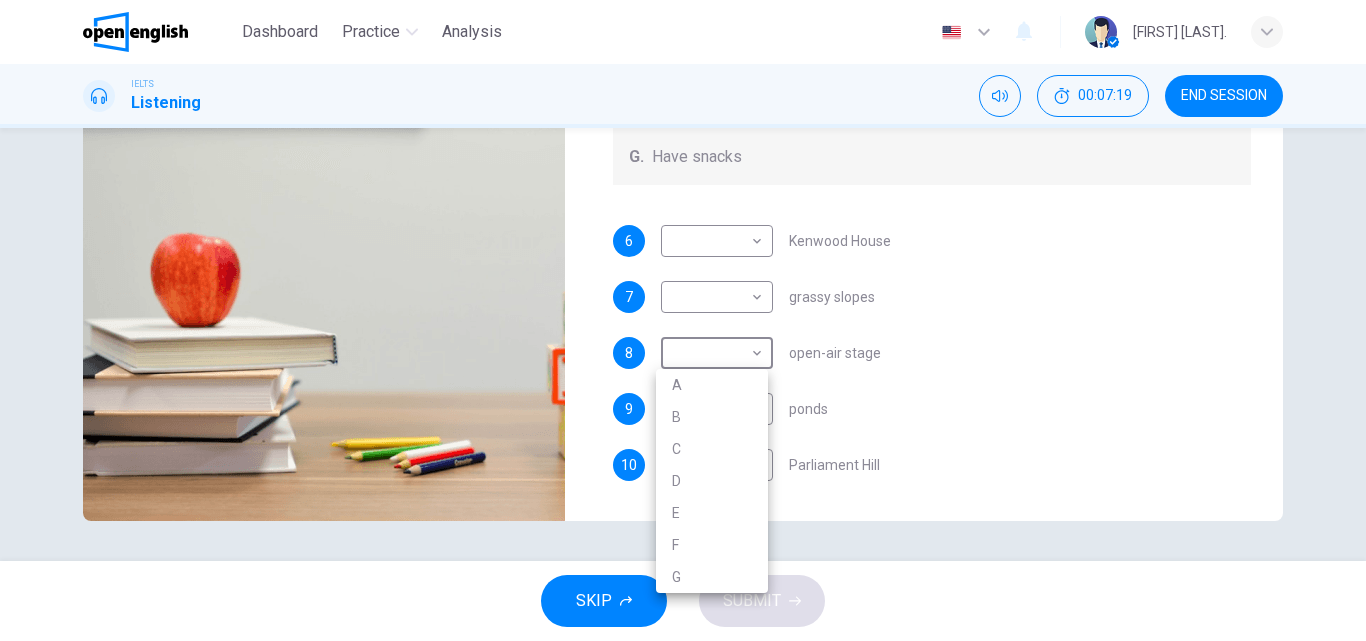 click at bounding box center (683, 320) 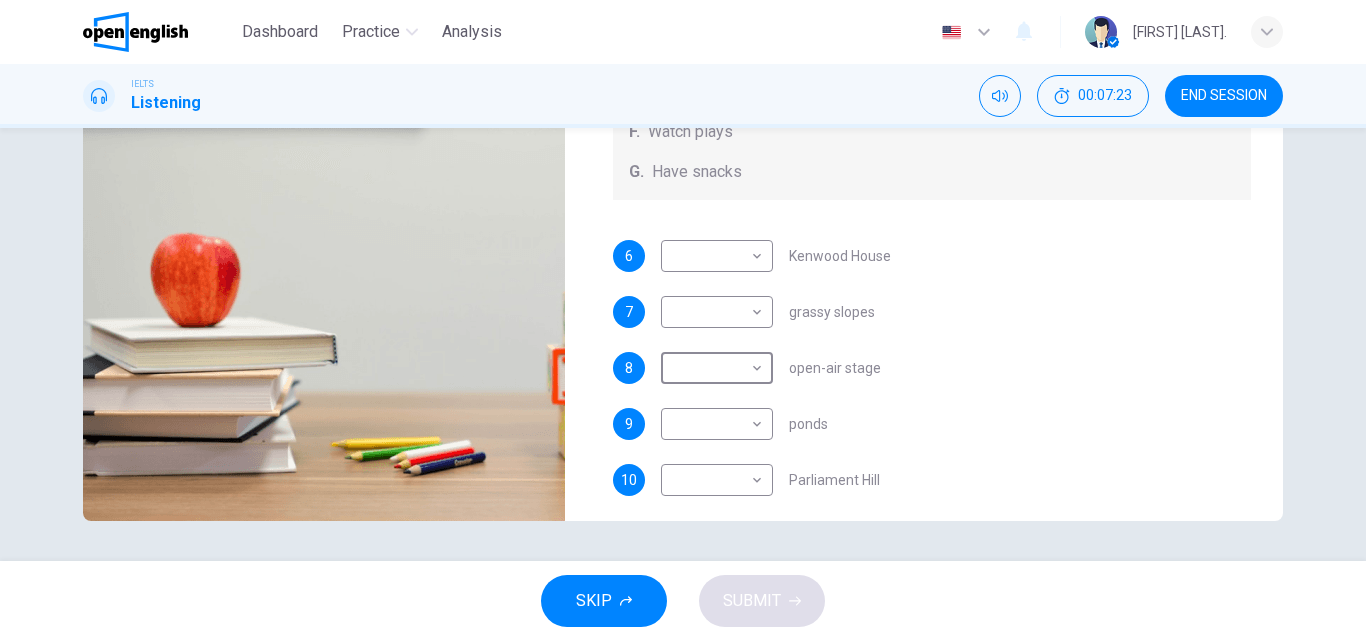 scroll, scrollTop: 185, scrollLeft: 0, axis: vertical 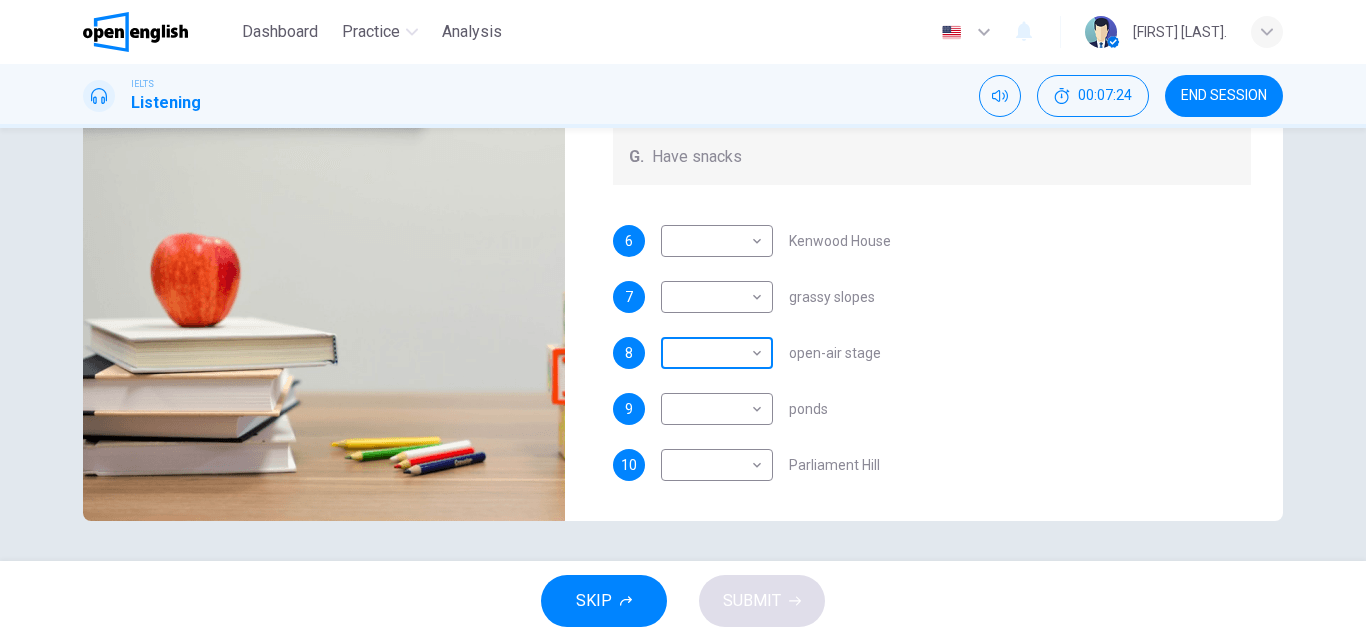 click on "This site uses cookies, as explained in our  Privacy Policy . If you agree to the use of cookies, please click the Accept button and continue to browse our site.   Privacy Policy Accept This site uses cookies, as explained in our  Privacy Policy . If you agree to the use of cookies, please click the Accept button and continue to browse our site.   Privacy Policy Accept Dashboard Practice Analysis English ** ​ MEHMET CAN S. IELTS Listening 00:07:24 END SESSION Questions 6 - 10 Which activity can be done at each of the following locations on the heath? Choose  FIVE  answers below and select the correct letter,  A-G , next to the questions. Activities A. Have picnics B. Get a great view of the city C. Go fishing D. Have a swim E. Attend concerts F. Watch plays G. Have snacks 6 ​ ​ Kenwood House 7 ​ ​ grassy slopes 8 ​ ​ open-air stage 9 ​ ​ ponds 10 ​ ​ Parliament Hill Hampstead Audio Tour 05m 13s SKIP SUBMIT Open English - Online English Dashboard Practice Analysis Notifications 1 2025" at bounding box center (683, 320) 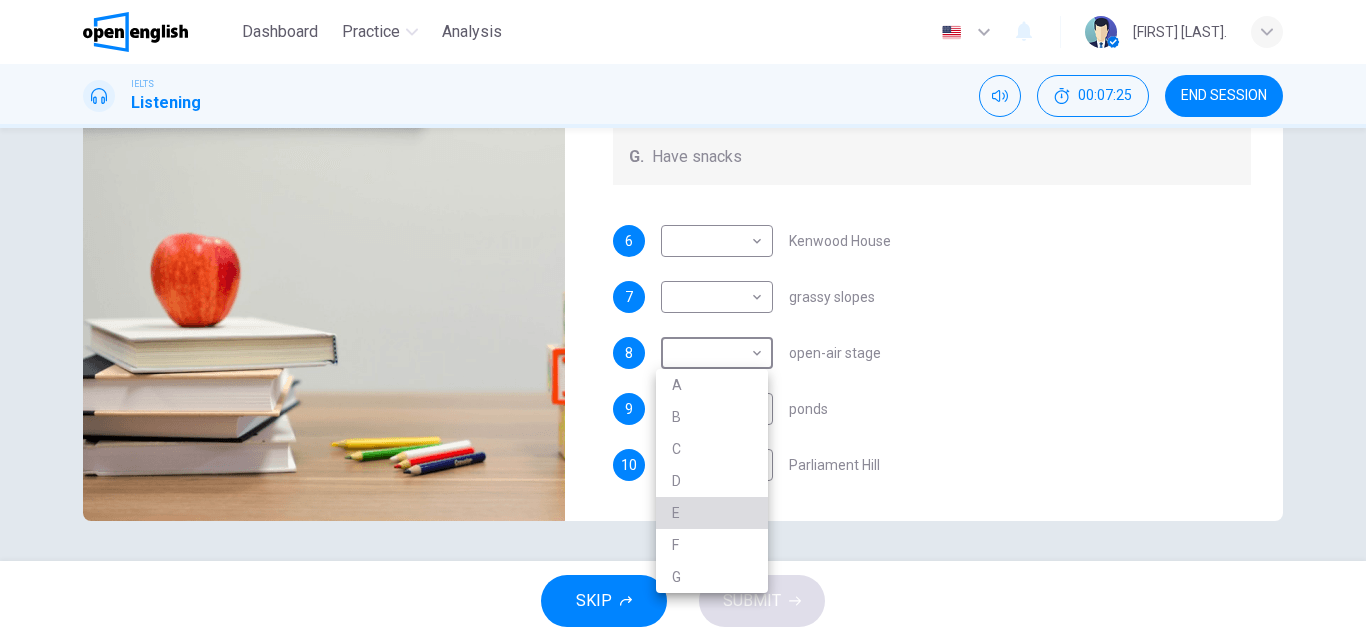 click on "E" at bounding box center [712, 513] 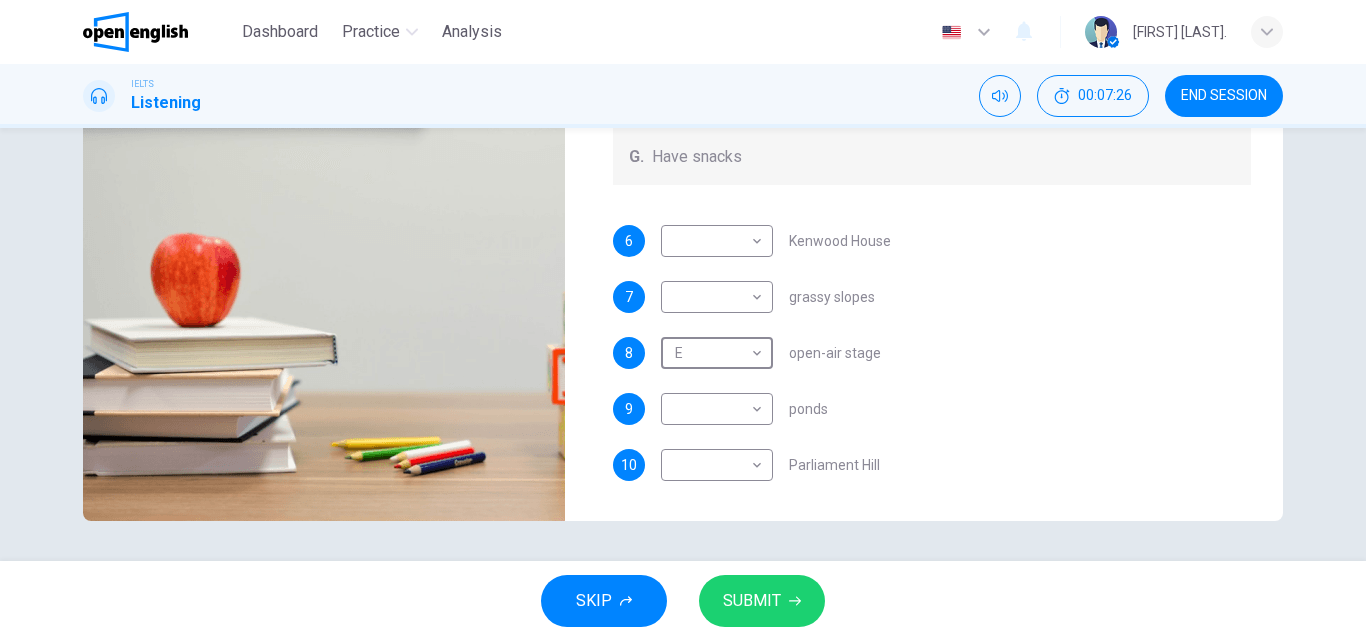 click on "8 E * ​ open-air stage" at bounding box center [932, 353] 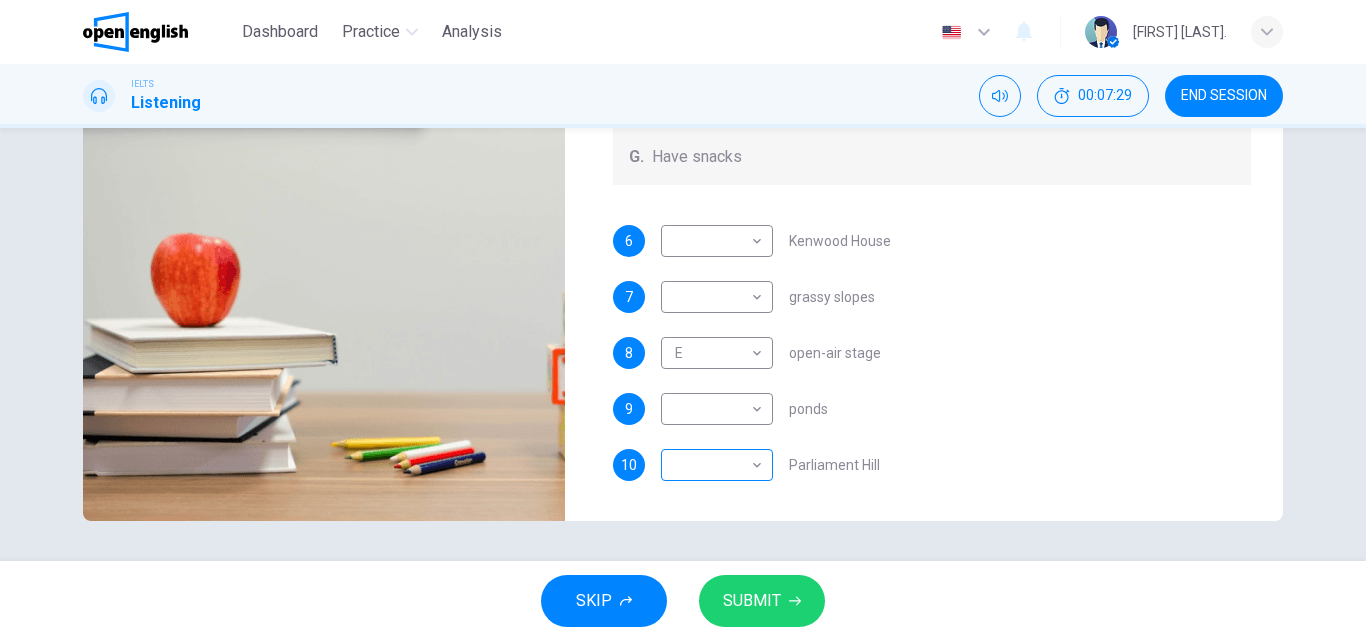 click on "This site uses cookies, as explained in our  Privacy Policy . If you agree to the use of cookies, please click the Accept button and continue to browse our site.   Privacy Policy Accept This site uses cookies, as explained in our  Privacy Policy . If you agree to the use of cookies, please click the Accept button and continue to browse our site.   Privacy Policy Accept Dashboard Practice Analysis English ** ​ MEHMET CAN S. IELTS Listening 00:07:29 END SESSION Questions 6 - 10 Which activity can be done at each of the following locations on the heath? Choose  FIVE  answers below and select the correct letter,  A-G , next to the questions. Activities A. Have picnics B. Get a great view of the city C. Go fishing D. Have a swim E. Attend concerts F. Watch plays G. Have snacks 6 ​ ​ Kenwood House 7 ​ ​ grassy slopes 8 E * ​ open-air stage 9 ​ ​ ponds 10 ​ ​ Parliament Hill Hampstead Audio Tour 05m 13s SKIP SUBMIT Open English - Online English Dashboard Practice Analysis Notifications 1 2025" at bounding box center (683, 320) 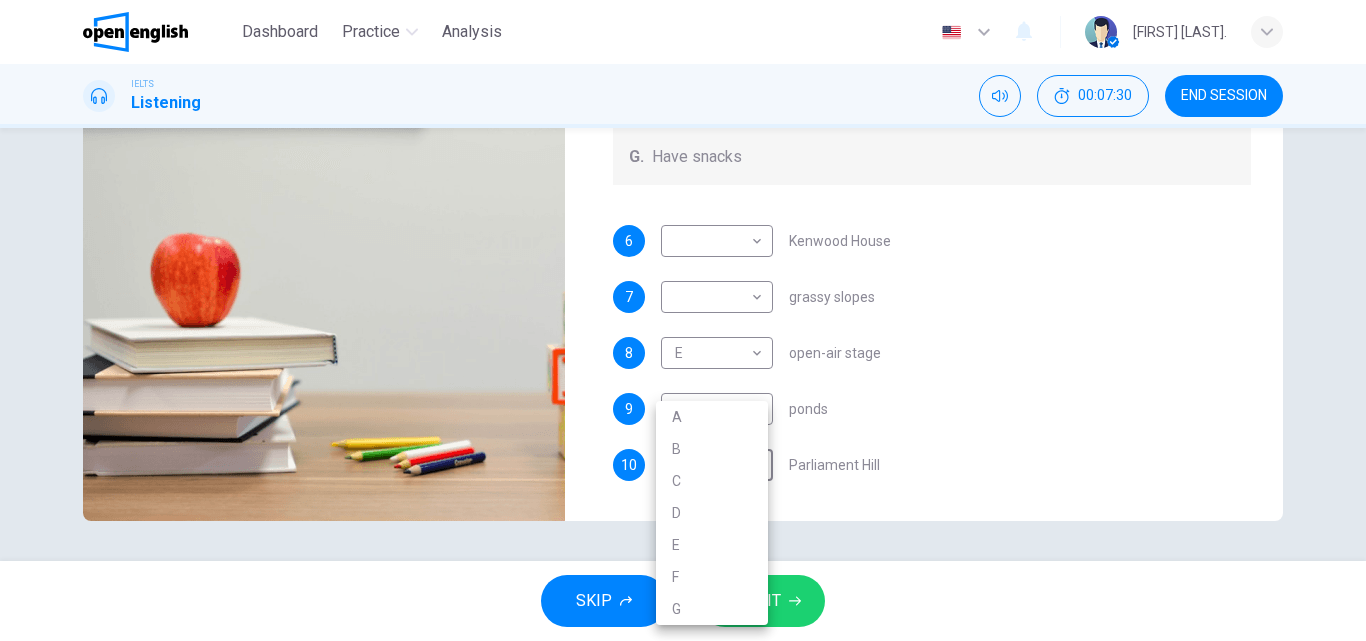 click at bounding box center [683, 320] 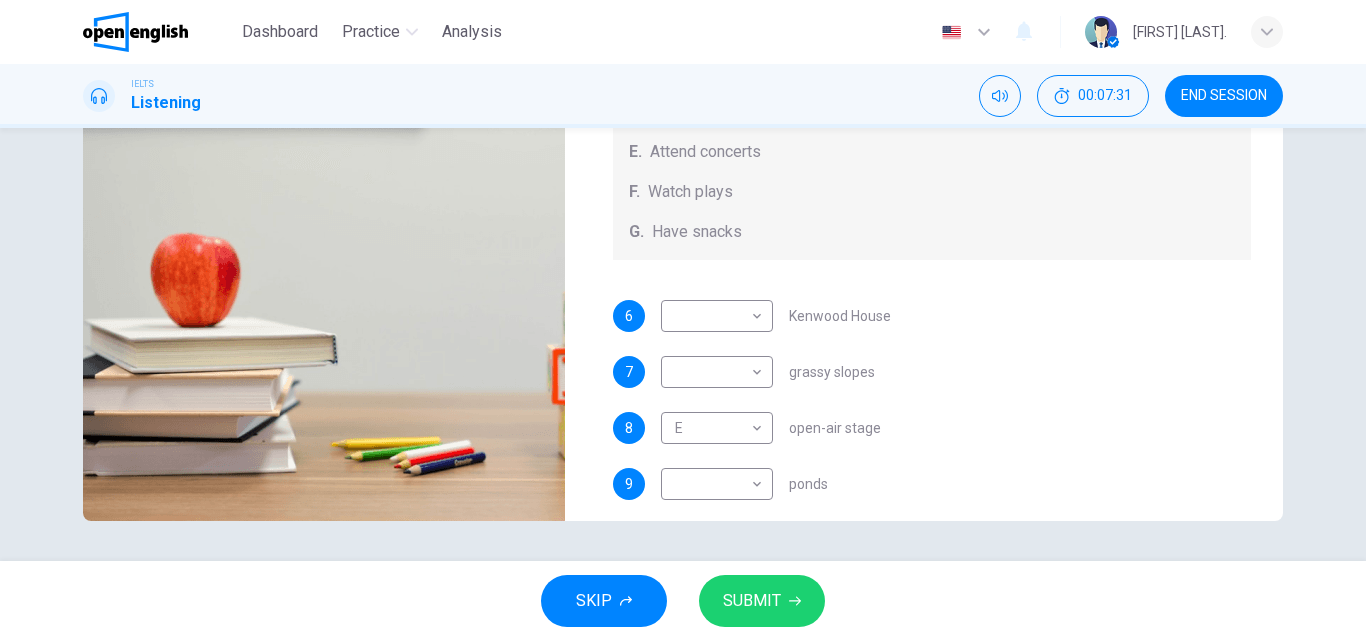 scroll, scrollTop: 0, scrollLeft: 0, axis: both 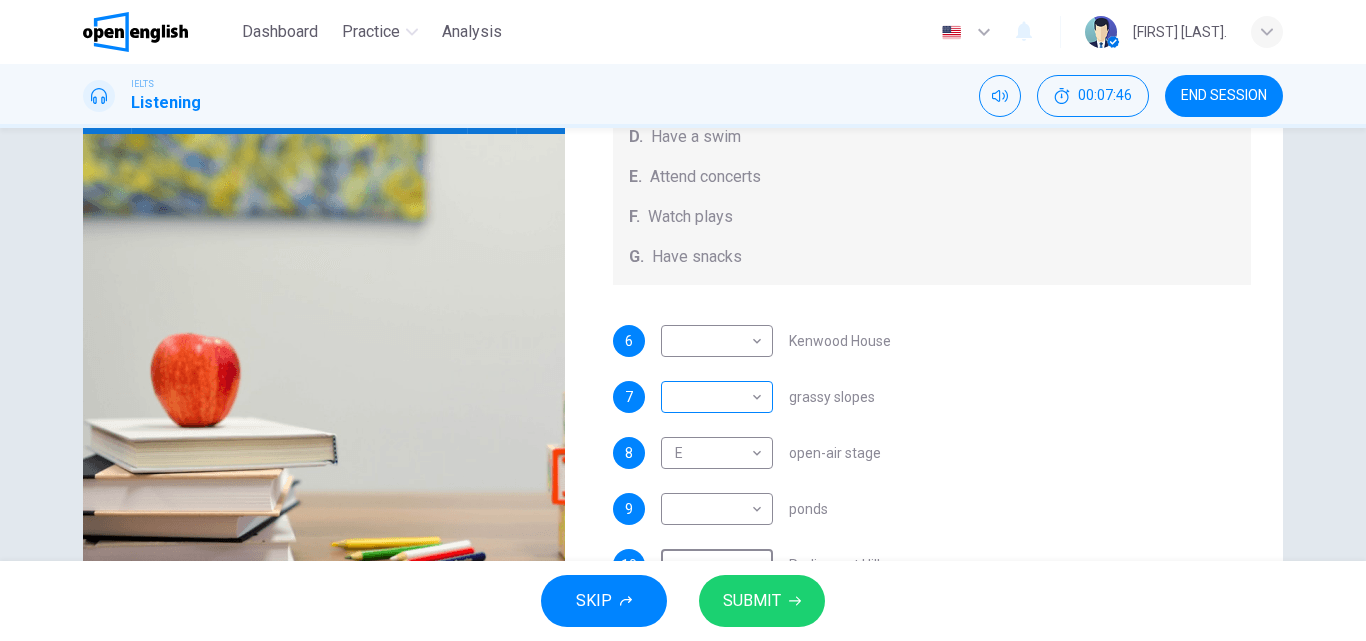 click on "This site uses cookies, as explained in our  Privacy Policy . If you agree to the use of cookies, please click the Accept button and continue to browse our site.   Privacy Policy Accept This site uses cookies, as explained in our  Privacy Policy . If you agree to the use of cookies, please click the Accept button and continue to browse our site.   Privacy Policy Accept Dashboard Practice Analysis English ** ​ MEHMET CAN S. IELTS Listening 00:07:46 END SESSION Questions 6 - 10 Which activity can be done at each of the following locations on the heath? Choose  FIVE  answers below and select the correct letter,  A-G , next to the questions. Activities A. Have picnics B. Get a great view of the city C. Go fishing D. Have a swim E. Attend concerts F. Watch plays G. Have snacks 6 ​ ​ Kenwood House 7 ​ ​ grassy slopes 8 E * ​ open-air stage 9 ​ ​ ponds 10 ​ ​ Parliament Hill Hampstead Audio Tour 05m 13s SKIP SUBMIT Open English - Online English Dashboard Practice Analysis Notifications 1 2025" at bounding box center [683, 320] 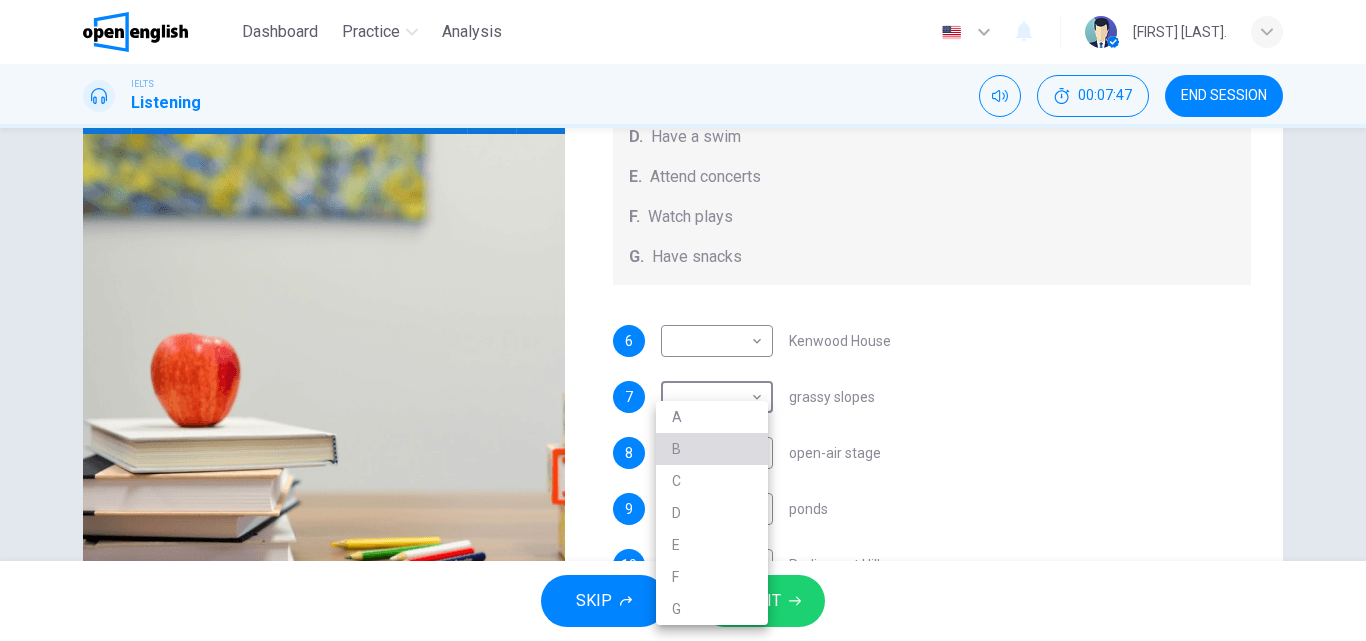 click on "B" at bounding box center [712, 449] 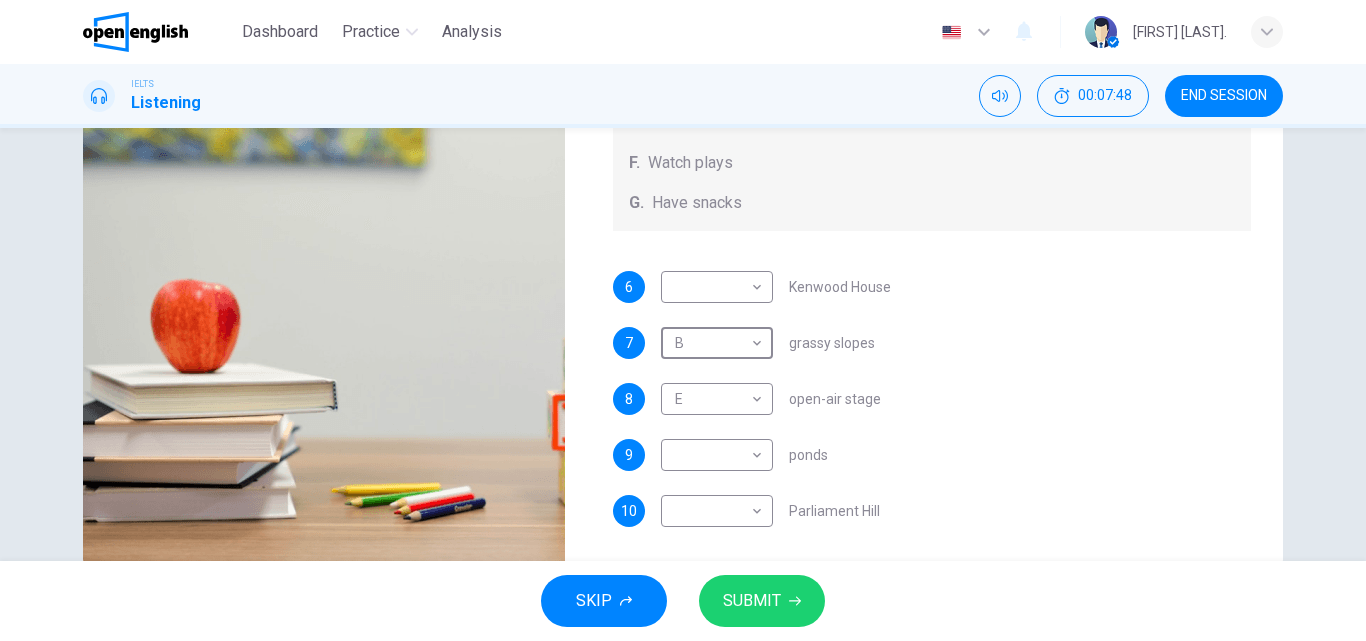 scroll, scrollTop: 342, scrollLeft: 0, axis: vertical 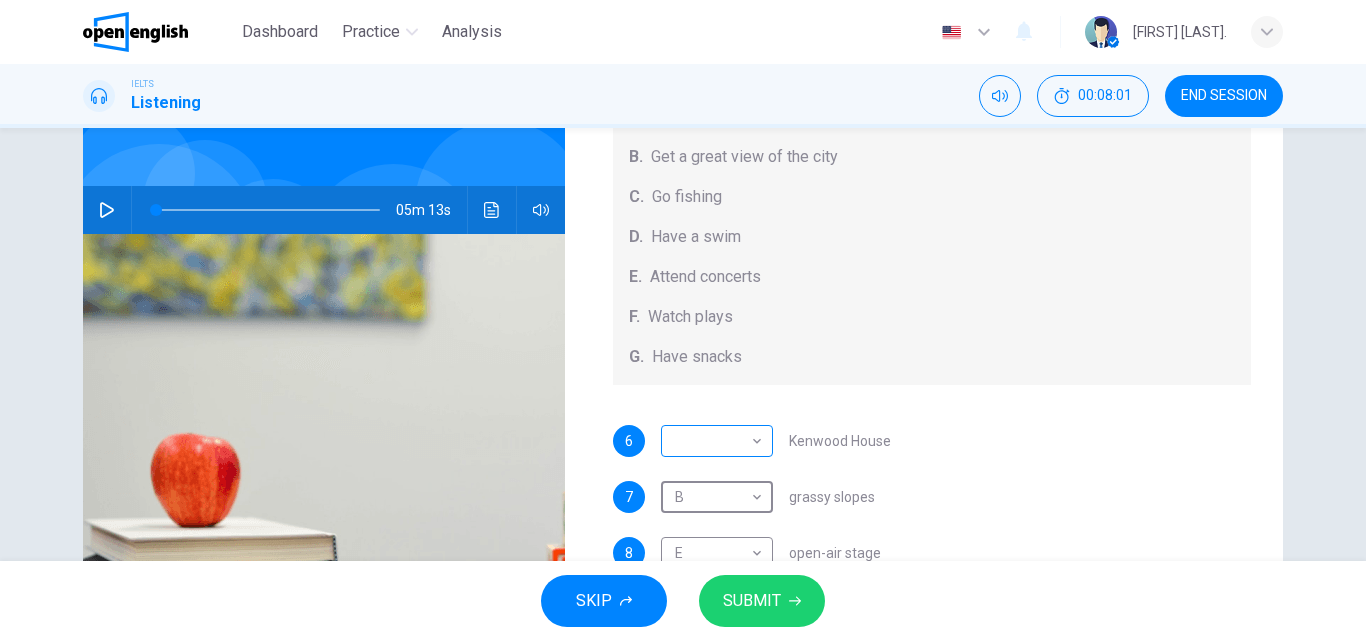 click on "This site uses cookies, as explained in our  Privacy Policy . If you agree to the use of cookies, please click the Accept button and continue to browse our site.   Privacy Policy Accept This site uses cookies, as explained in our  Privacy Policy . If you agree to the use of cookies, please click the Accept button and continue to browse our site.   Privacy Policy Accept Dashboard Practice Analysis English ** ​ MEHMET CAN S. IELTS Listening 00:08:01 END SESSION Questions 6 - 10 Which activity can be done at each of the following locations on the heath? Choose  FIVE  answers below and select the correct letter,  A-G , next to the questions. Activities A. Have picnics B. Get a great view of the city C. Go fishing D. Have a swim E. Attend concerts F. Watch plays G. Have snacks 6 ​ ​ Kenwood House 7 B * ​ grassy slopes 8 E * ​ open-air stage 9 ​ ​ ponds 10 ​ ​ Parliament Hill Hampstead Audio Tour 05m 13s SKIP SUBMIT Open English - Online English Dashboard Practice Analysis Notifications 1 2025" at bounding box center (683, 320) 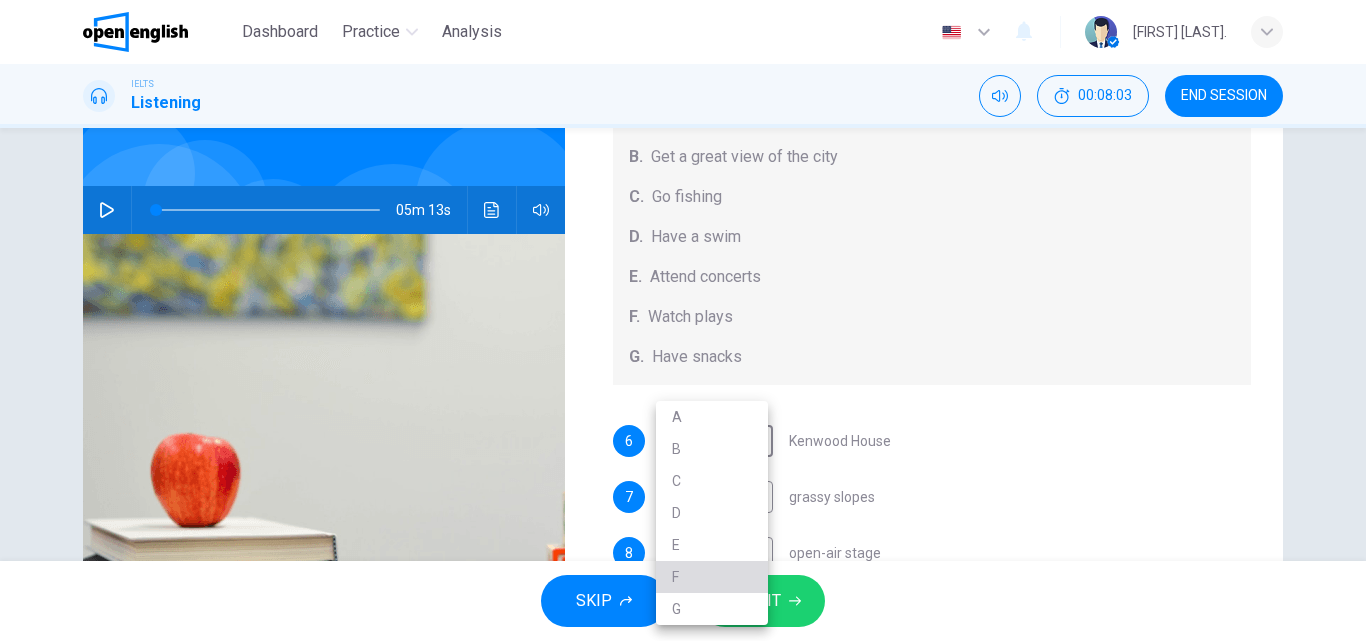 click on "F" at bounding box center [712, 577] 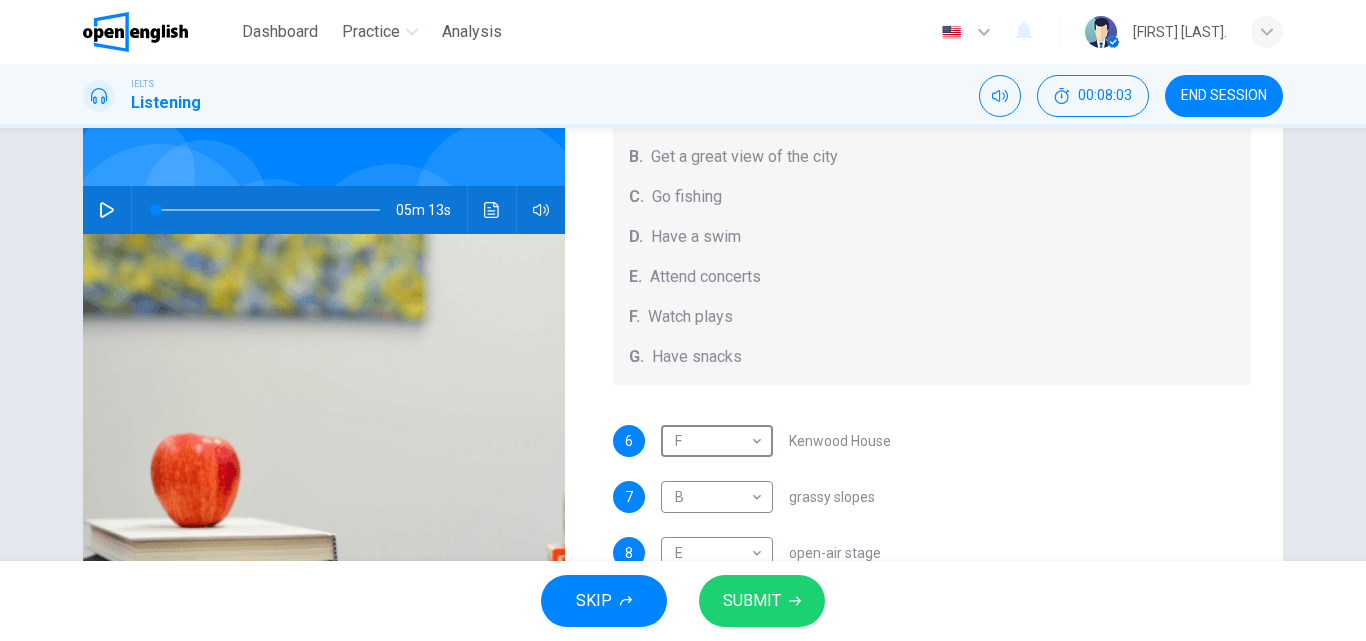 scroll, scrollTop: 342, scrollLeft: 0, axis: vertical 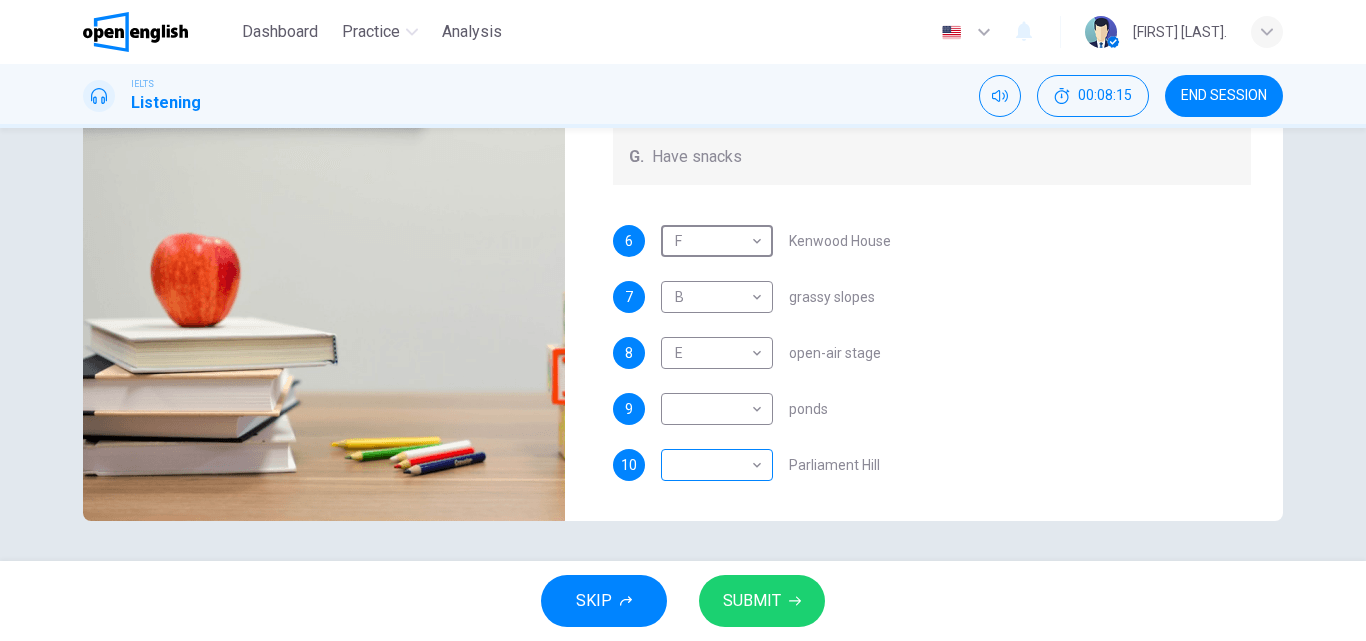click on "This site uses cookies, as explained in our  Privacy Policy . If you agree to the use of cookies, please click the Accept button and continue to browse our site.   Privacy Policy Accept This site uses cookies, as explained in our  Privacy Policy . If you agree to the use of cookies, please click the Accept button and continue to browse our site.   Privacy Policy Accept Dashboard Practice Analysis English ** ​ MEHMET CAN S. IELTS Listening 00:08:15 END SESSION Questions 6 - 10 Which activity can be done at each of the following locations on the heath? Choose  FIVE  answers below and select the correct letter,  A-G , next to the questions. Activities A. Have picnics B. Get a great view of the city C. Go fishing D. Have a swim E. Attend concerts F. Watch plays G. Have snacks 6 F * ​ Kenwood House 7 B * ​ grassy slopes 8 E * ​ open-air stage 9 ​ ​ ponds 10 ​ ​ Parliament Hill Hampstead Audio Tour 05m 13s SKIP SUBMIT Open English - Online English Dashboard Practice Analysis Notifications 1 2025" at bounding box center [683, 320] 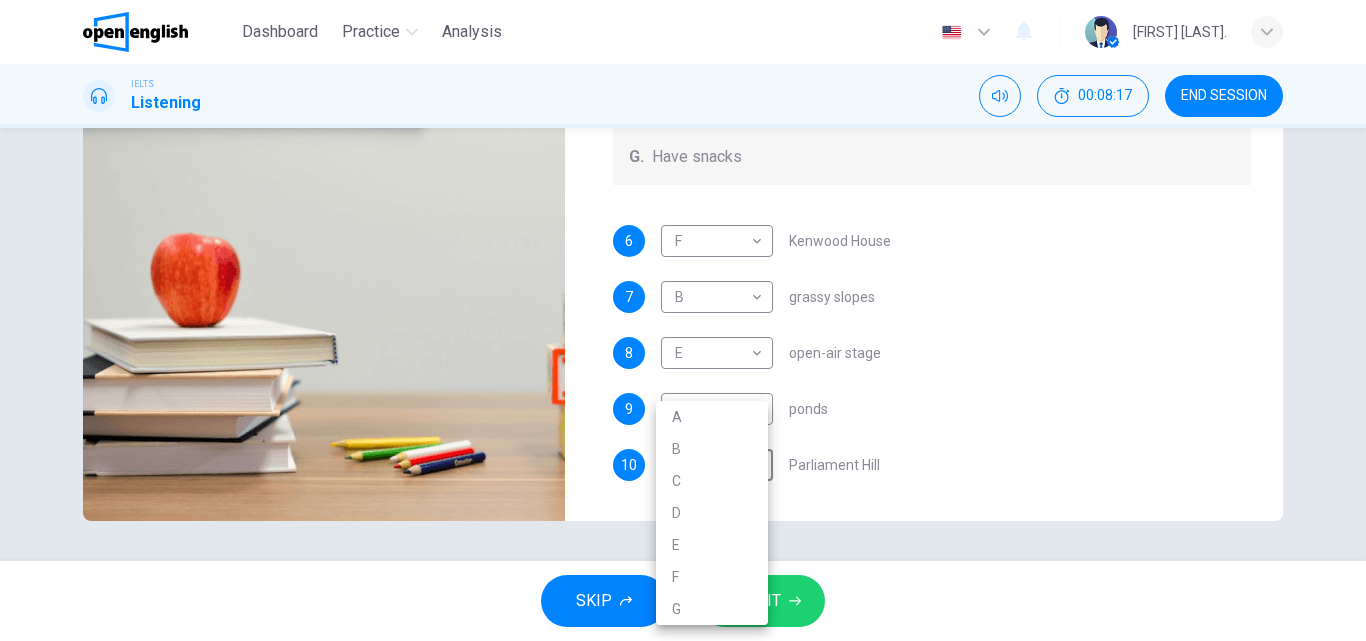 click on "F" at bounding box center [712, 577] 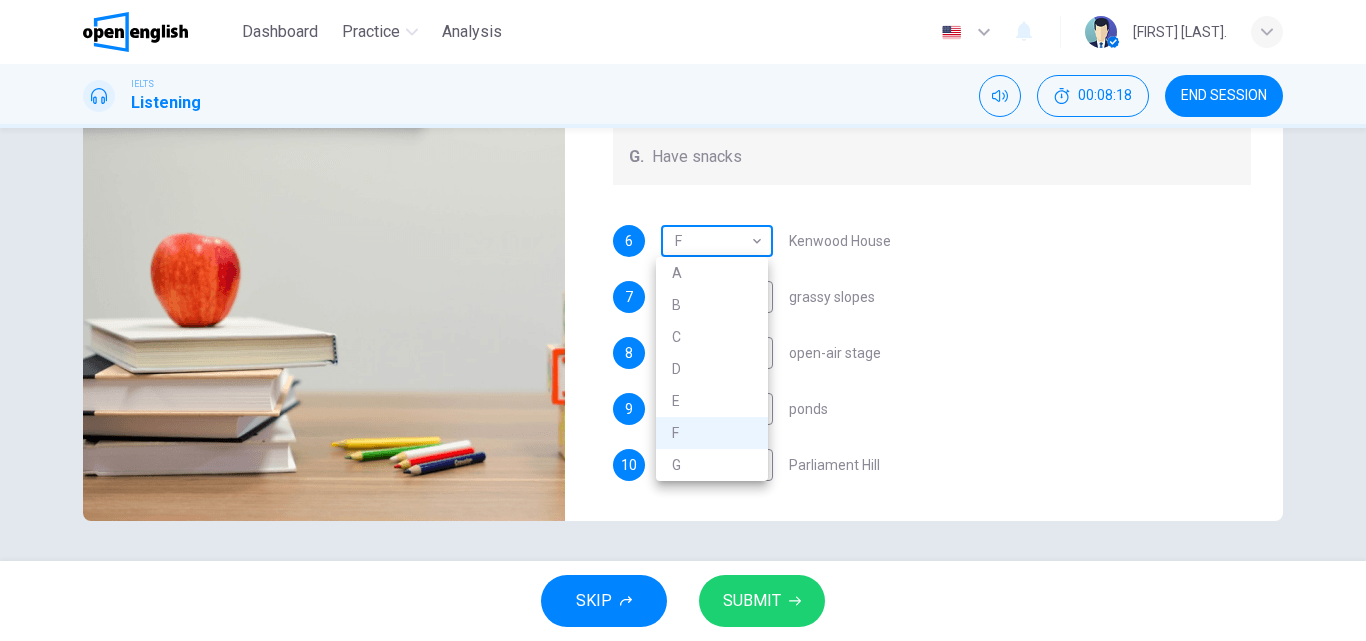 click on "This site uses cookies, as explained in our  Privacy Policy . If you agree to the use of cookies, please click the Accept button and continue to browse our site.   Privacy Policy Accept This site uses cookies, as explained in our  Privacy Policy . If you agree to the use of cookies, please click the Accept button and continue to browse our site.   Privacy Policy Accept Dashboard Practice Analysis English ** ​ MEHMET CAN S. IELTS Listening 00:08:18 END SESSION Questions 6 - 10 Which activity can be done at each of the following locations on the heath? Choose  FIVE  answers below and select the correct letter,  A-G , next to the questions. Activities A. Have picnics B. Get a great view of the city C. Go fishing D. Have a swim E. Attend concerts F. Watch plays G. Have snacks 6 F * ​ Kenwood House 7 B * ​ grassy slopes 8 E * ​ open-air stage 9 ​ ​ ponds 10 F * ​ Parliament Hill Hampstead Audio Tour 05m 13s SKIP SUBMIT Open English - Online English Dashboard Practice Analysis Notifications 1 2025 A B" at bounding box center [683, 320] 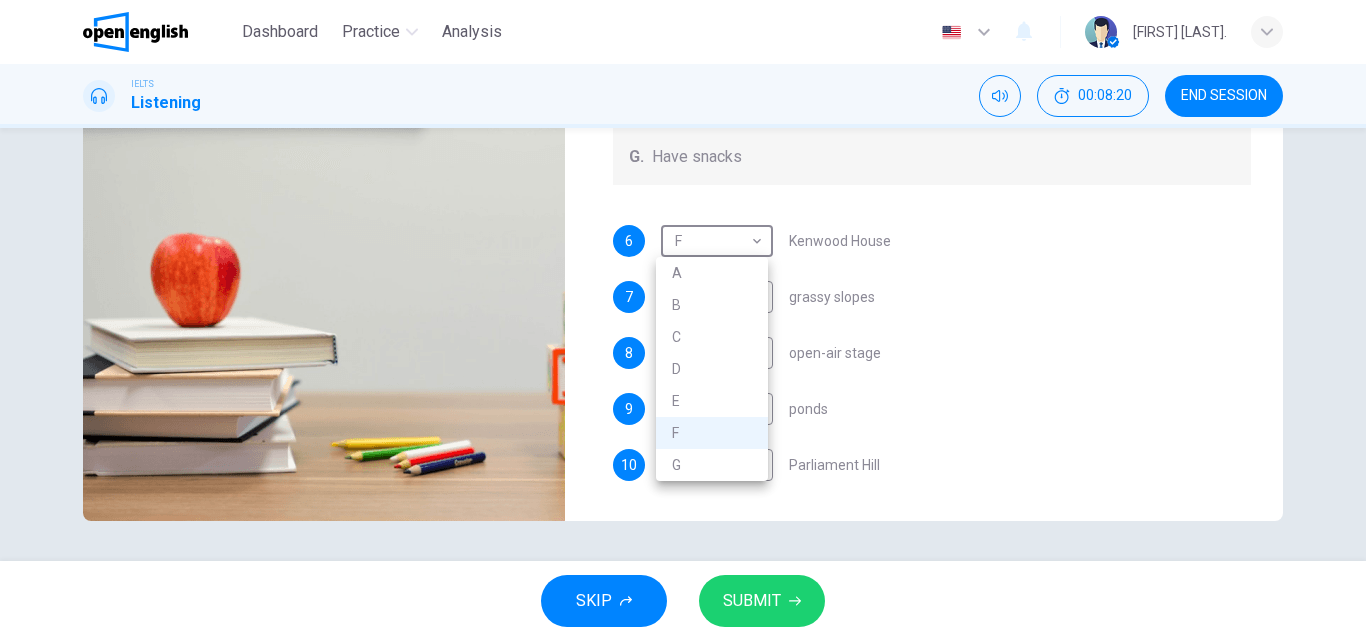 click at bounding box center (683, 320) 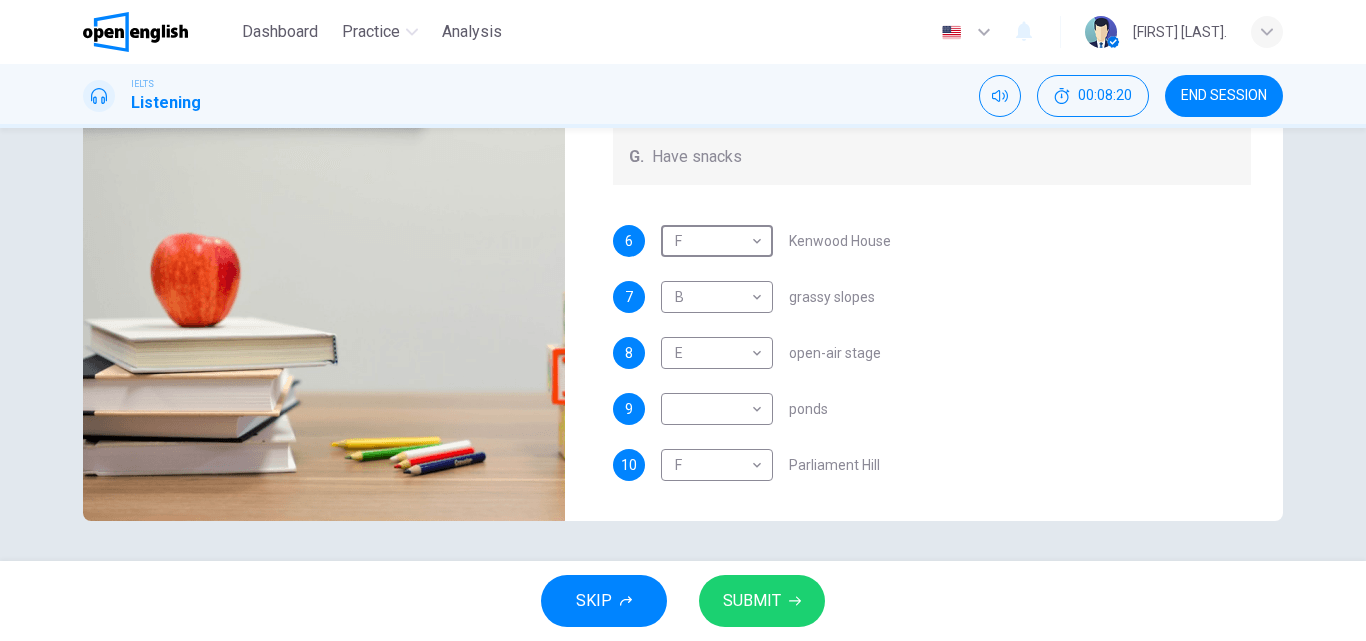 click on "Activities A. Have picnics B. Get a great view of the city C. Go fishing D. Have a swim E. Attend concerts F. Watch plays G. Have snacks" at bounding box center (932, 17) 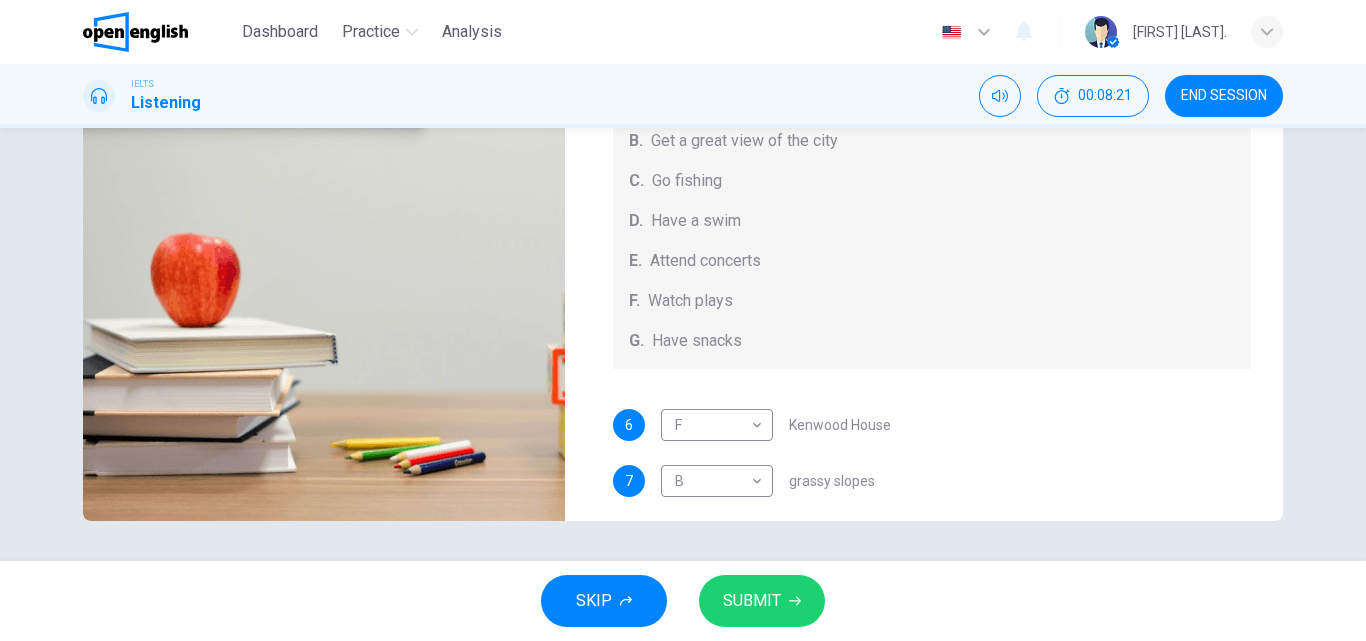 scroll, scrollTop: 0, scrollLeft: 0, axis: both 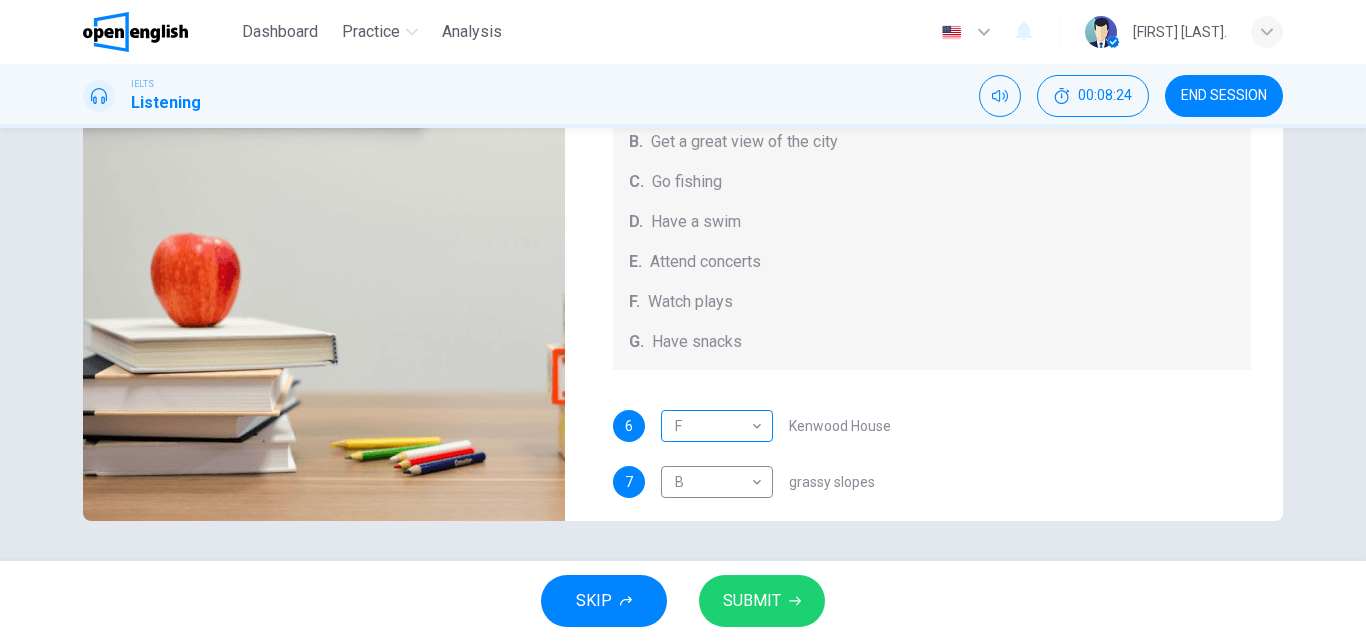 click on "This site uses cookies, as explained in our  Privacy Policy . If you agree to the use of cookies, please click the Accept button and continue to browse our site.   Privacy Policy Accept This site uses cookies, as explained in our  Privacy Policy . If you agree to the use of cookies, please click the Accept button and continue to browse our site.   Privacy Policy Accept Dashboard Practice Analysis English ** ​ MEHMET CAN S. IELTS Listening 00:08:24 END SESSION Questions 6 - 10 Which activity can be done at each of the following locations on the heath? Choose  FIVE  answers below and select the correct letter,  A-G , next to the questions. Activities A. Have picnics B. Get a great view of the city C. Go fishing D. Have a swim E. Attend concerts F. Watch plays G. Have snacks 6 F * ​ Kenwood House 7 B * ​ grassy slopes 8 E * ​ open-air stage 9 ​ ​ ponds 10 F * ​ Parliament Hill Hampstead Audio Tour 05m 13s SKIP SUBMIT Open English - Online English Dashboard Practice Analysis Notifications 1 2025" at bounding box center [683, 320] 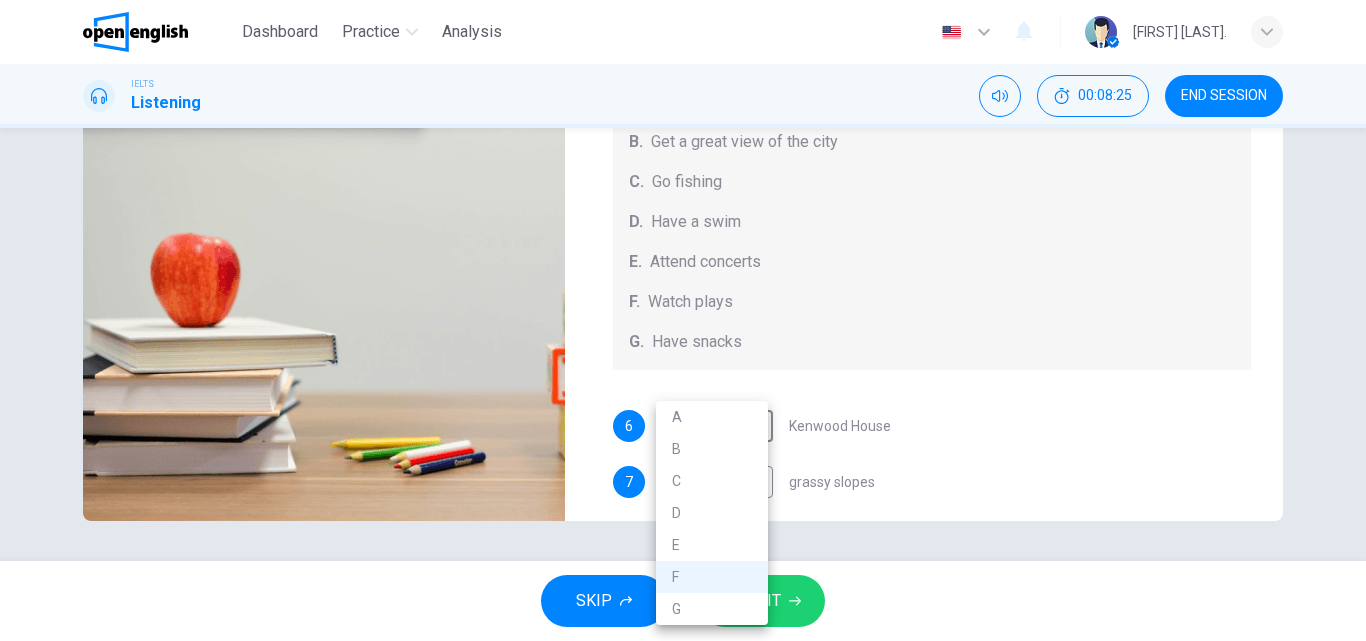 click on "G" at bounding box center (712, 609) 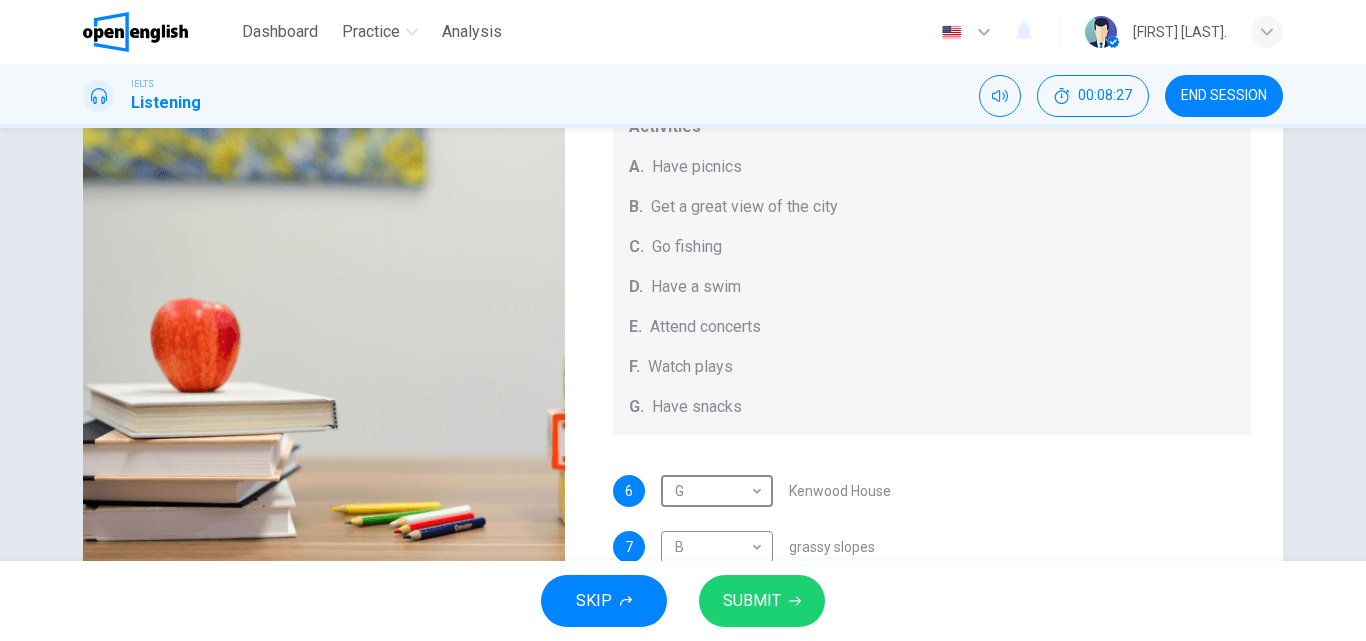scroll, scrollTop: 242, scrollLeft: 0, axis: vertical 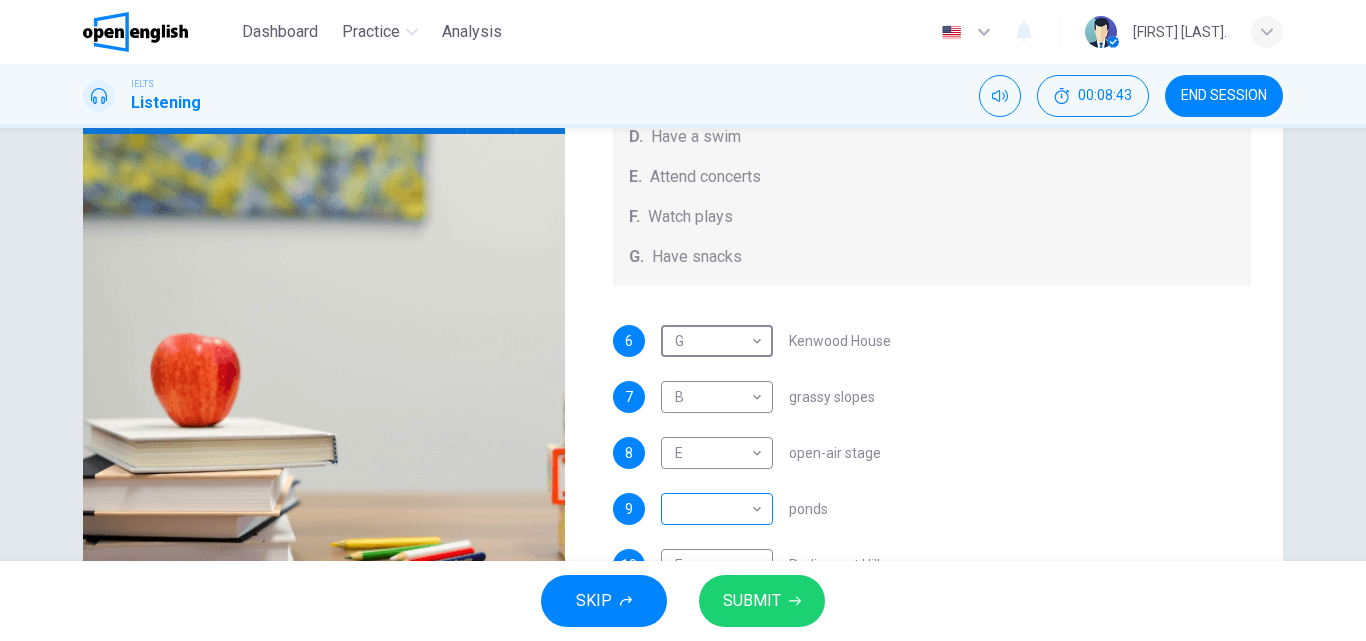 click on "This site uses cookies, as explained in our  Privacy Policy . If you agree to the use of cookies, please click the Accept button and continue to browse our site.   Privacy Policy Accept This site uses cookies, as explained in our  Privacy Policy . If you agree to the use of cookies, please click the Accept button and continue to browse our site.   Privacy Policy Accept Dashboard Practice Analysis English ** ​ MEHMET CAN S. IELTS Listening 00:08:43 END SESSION Questions 6 - 10 Which activity can be done at each of the following locations on the heath? Choose  FIVE  answers below and select the correct letter,  A-G , next to the questions. Activities A. Have picnics B. Get a great view of the city C. Go fishing D. Have a swim E. Attend concerts F. Watch plays G. Have snacks 6 G * ​ Kenwood House 7 B * ​ grassy slopes 8 E * ​ open-air stage 9 ​ ​ ponds 10 F * ​ Parliament Hill Hampstead Audio Tour 05m 13s SKIP SUBMIT Open English - Online English Dashboard Practice Analysis Notifications 1 2025" at bounding box center (683, 320) 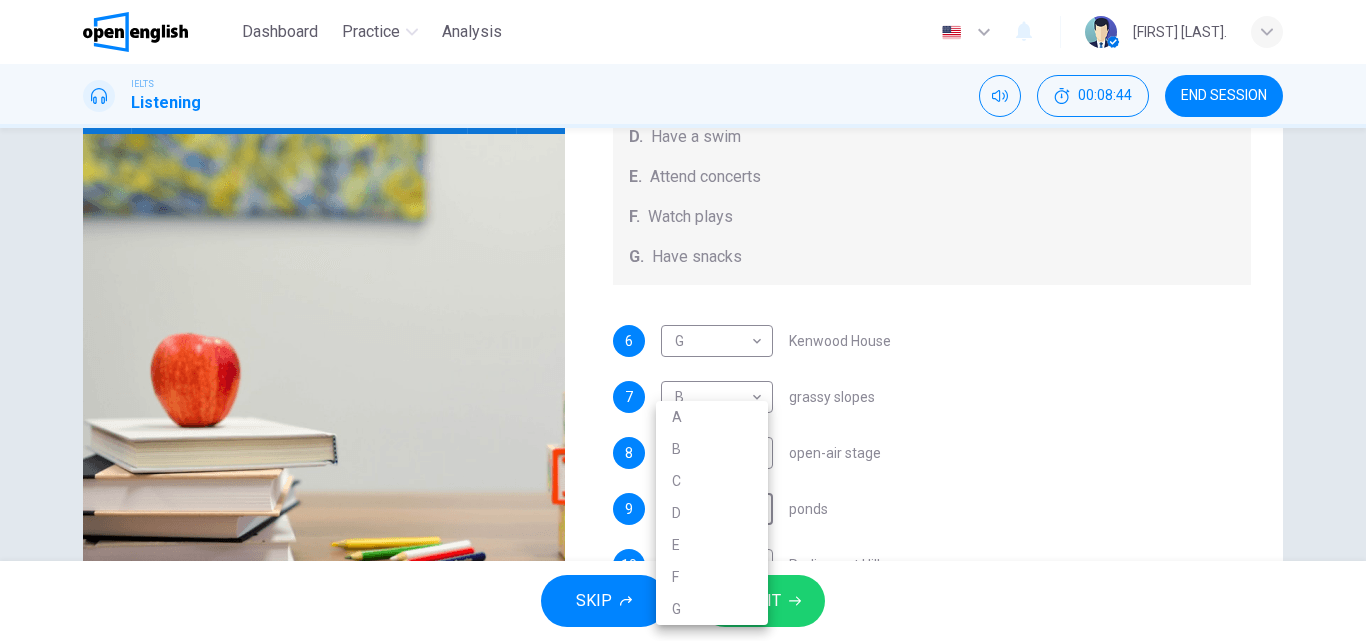 click on "A" at bounding box center [712, 417] 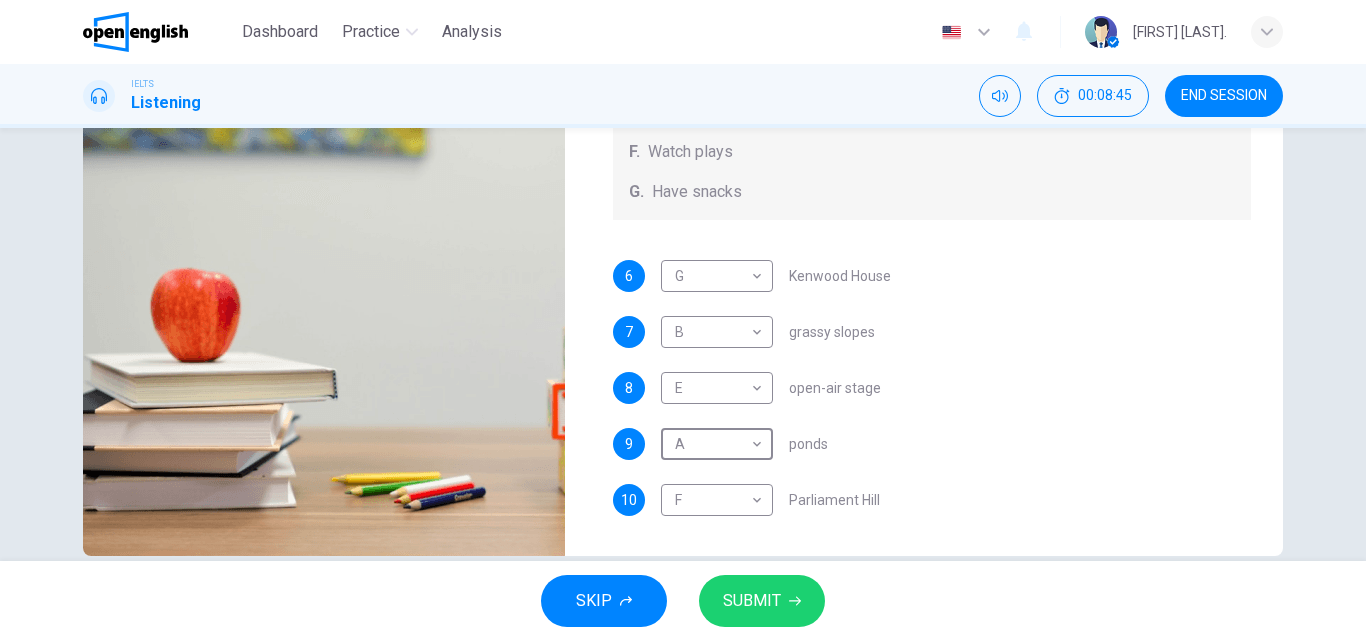 scroll, scrollTop: 342, scrollLeft: 0, axis: vertical 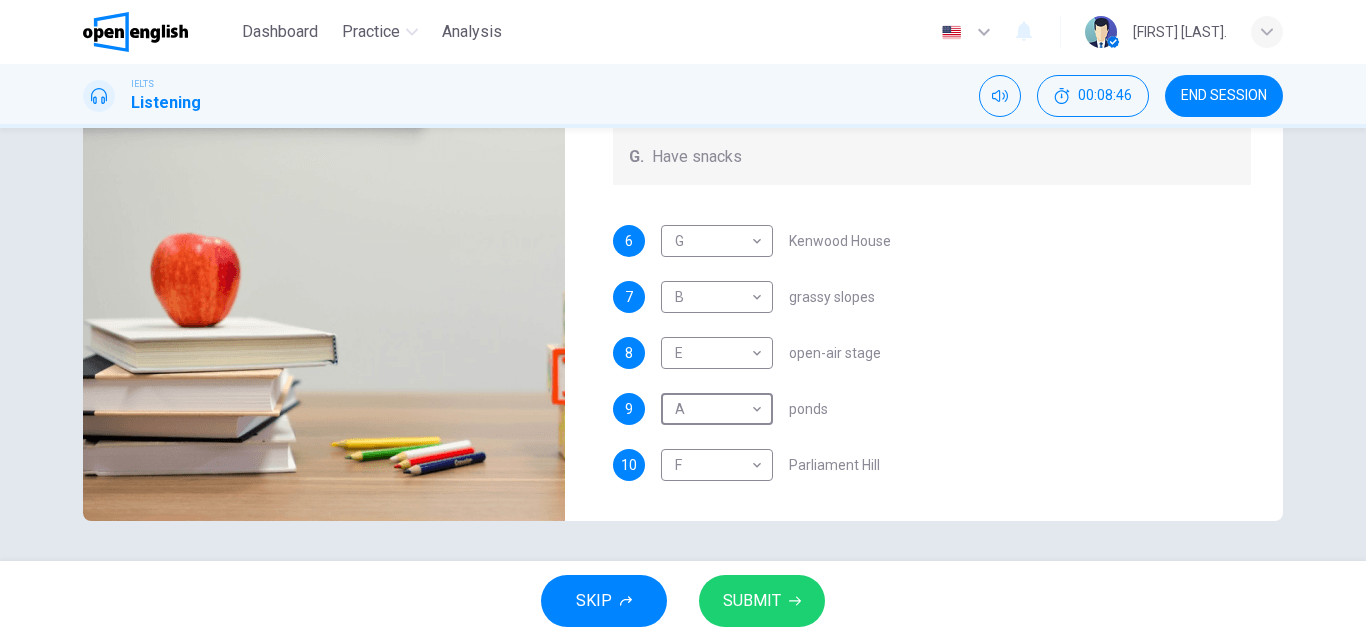 click on "SUBMIT" at bounding box center [752, 601] 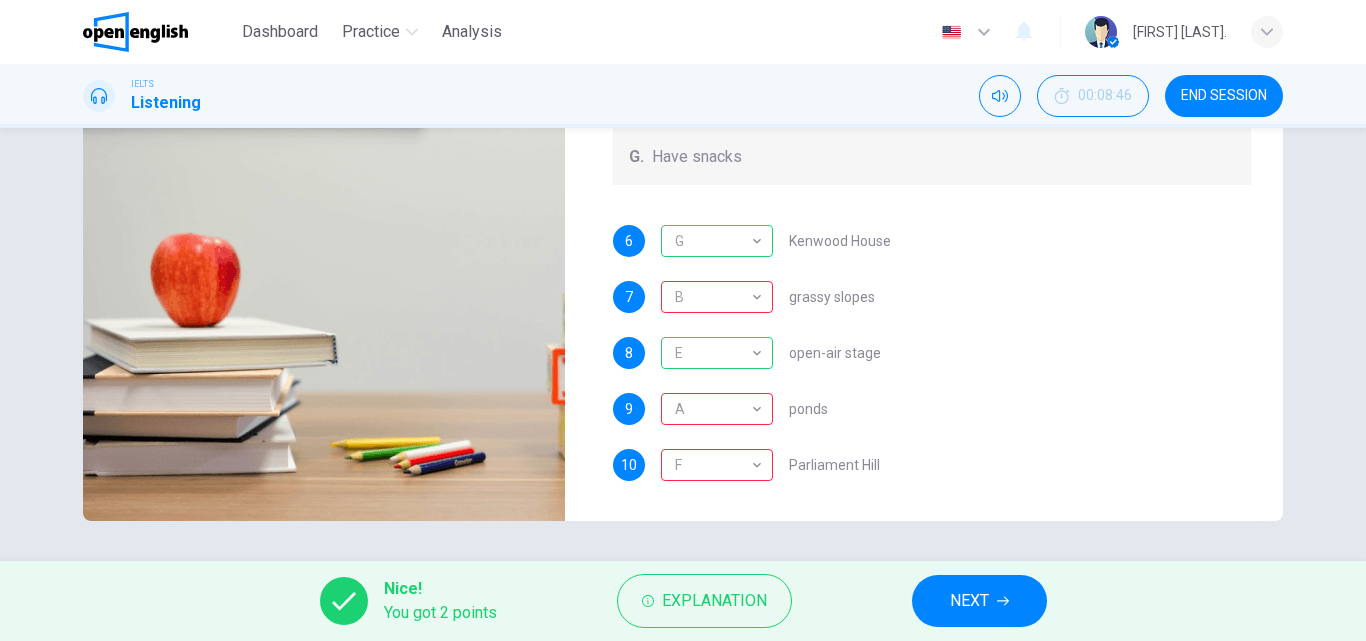 click on "NEXT" at bounding box center [969, 601] 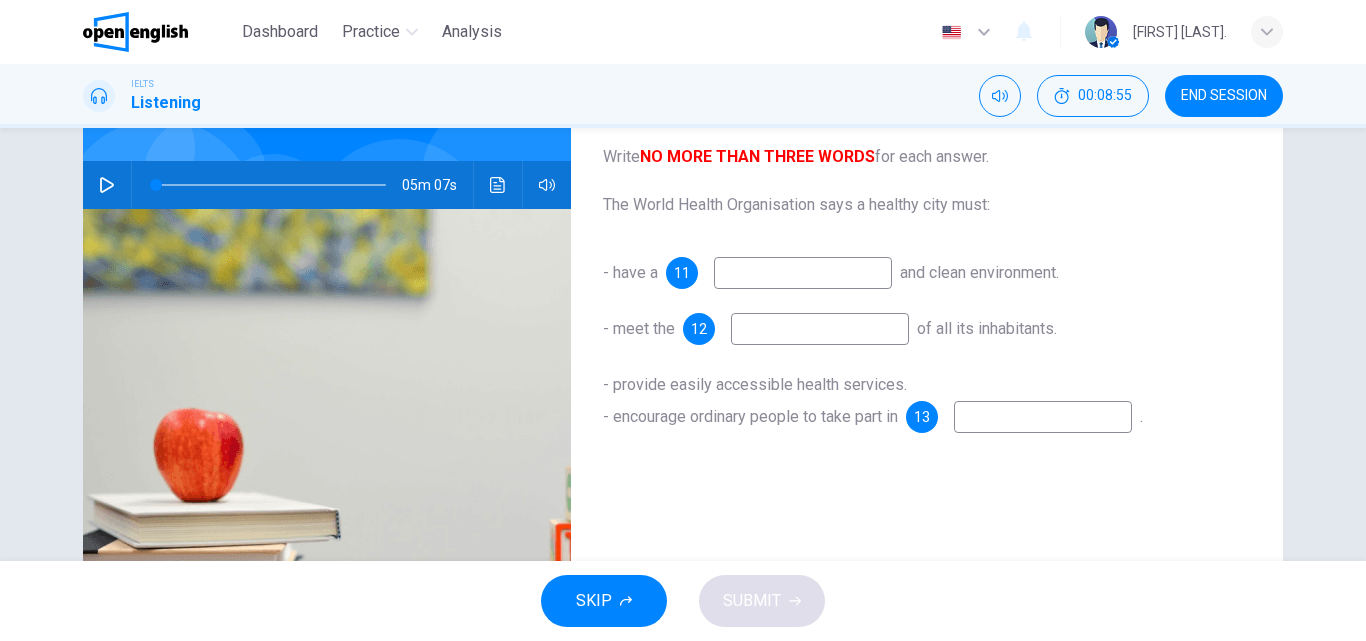 scroll, scrollTop: 200, scrollLeft: 0, axis: vertical 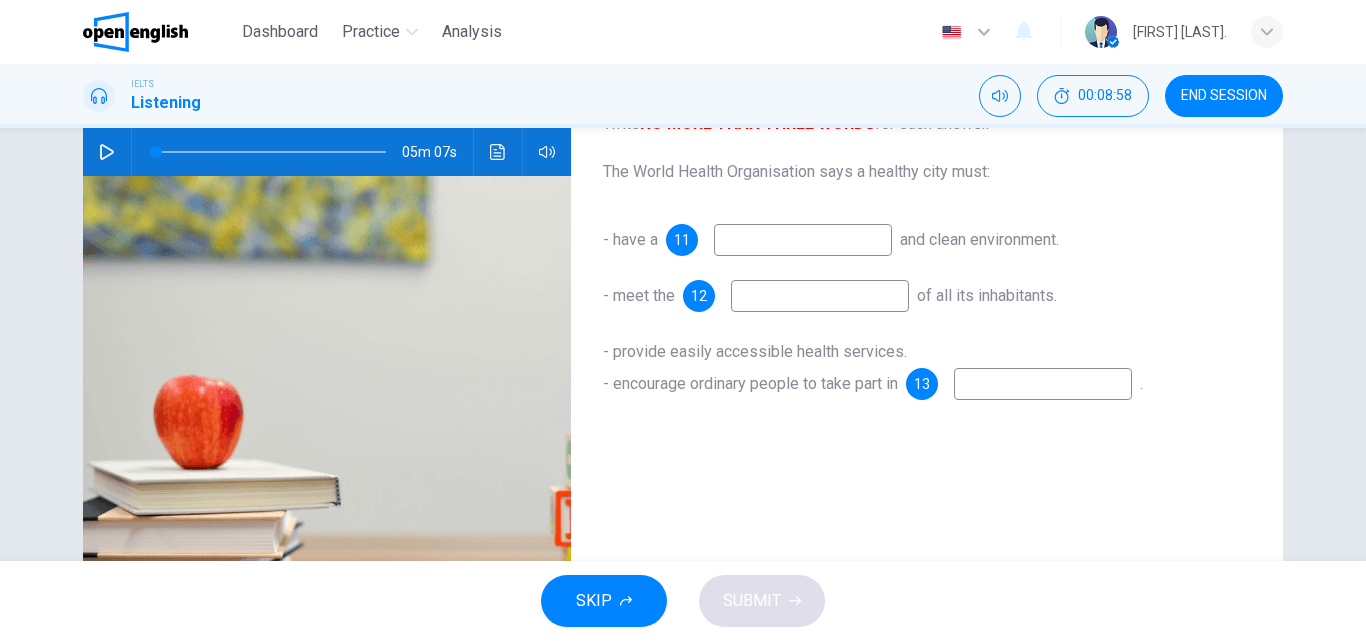 click on "11" at bounding box center (682, 240) 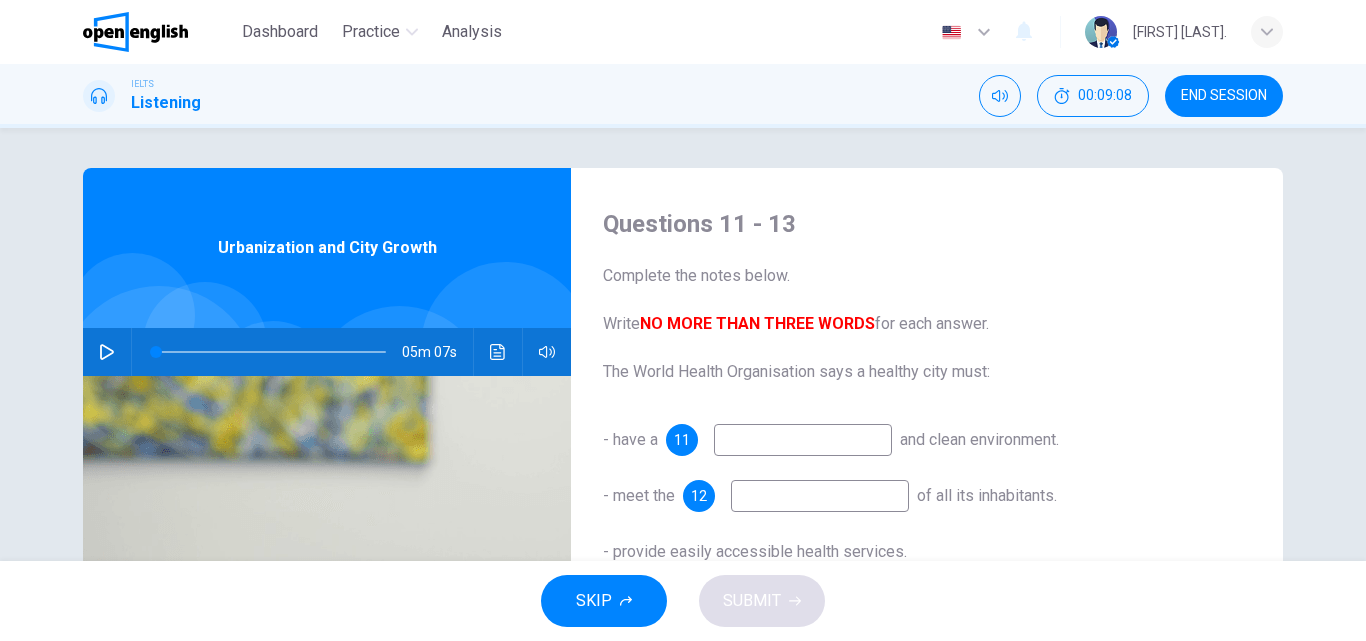 scroll, scrollTop: 100, scrollLeft: 0, axis: vertical 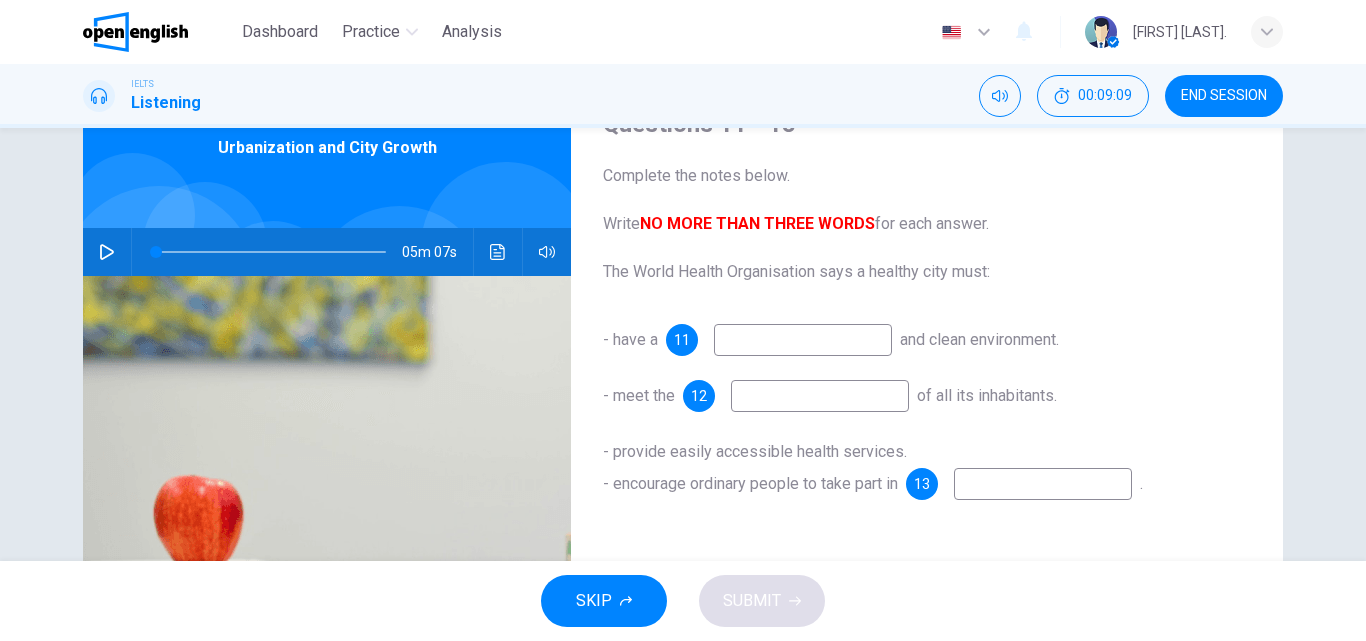 click at bounding box center (803, 340) 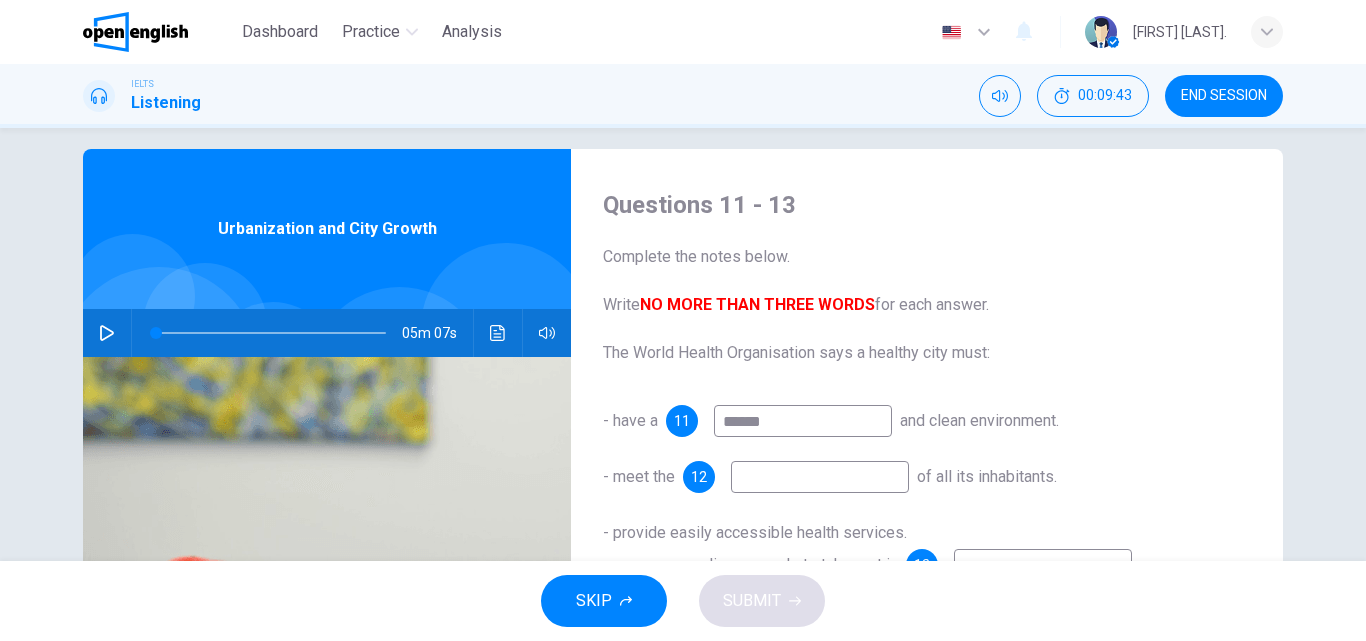 scroll, scrollTop: 0, scrollLeft: 0, axis: both 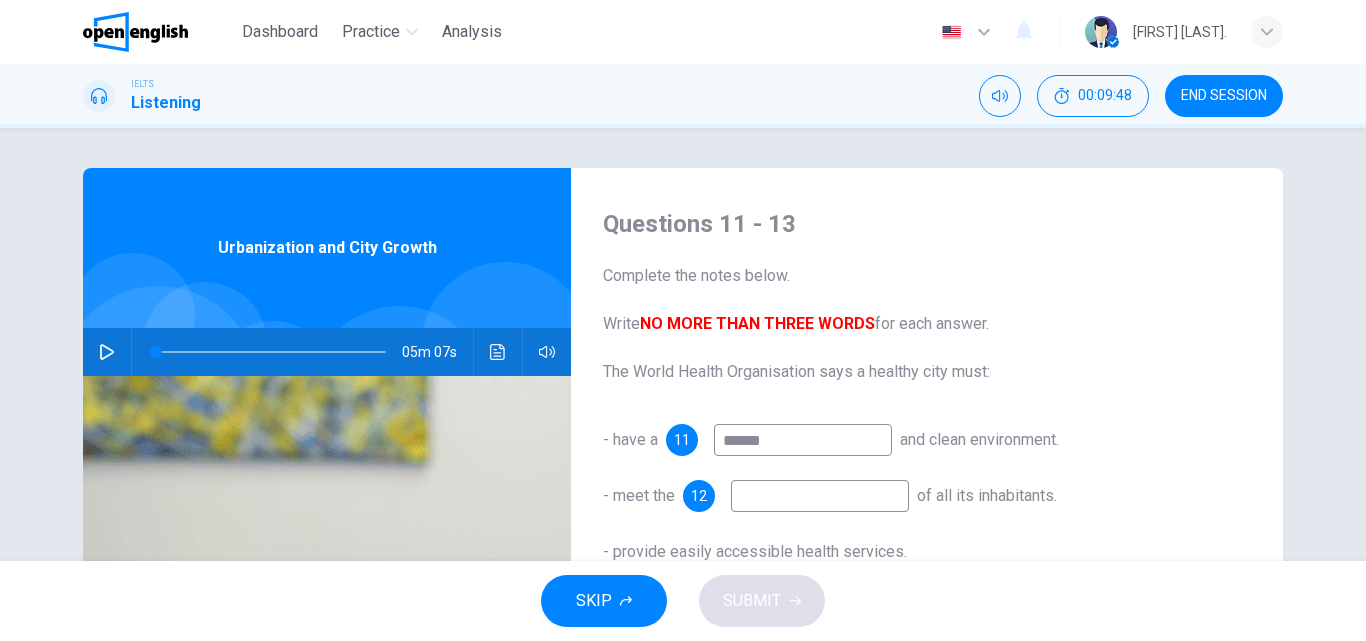 type on "*****" 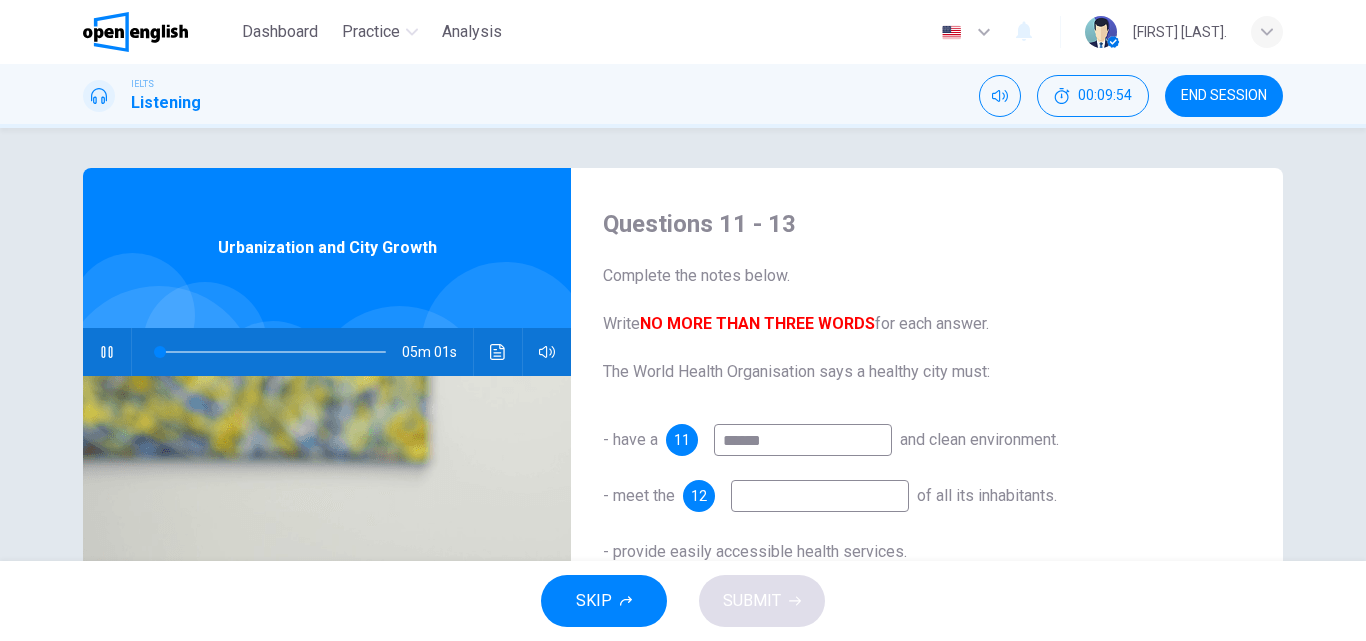 click on "*****" at bounding box center (803, 440) 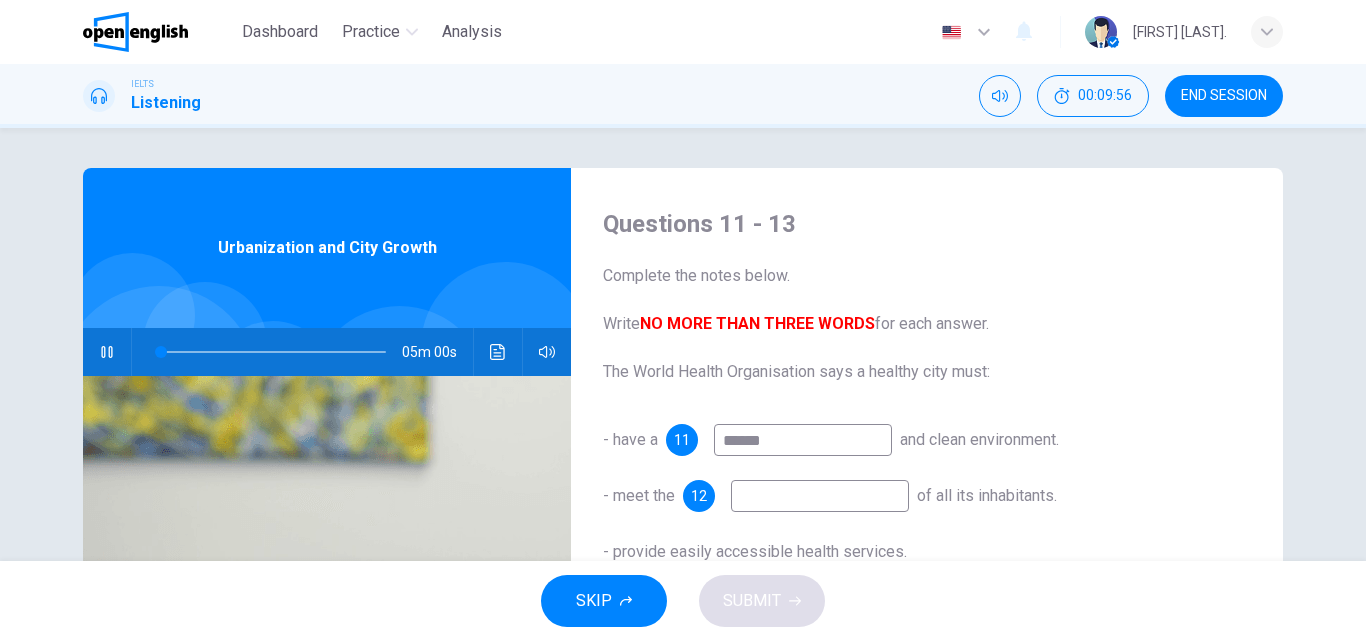 type on "*" 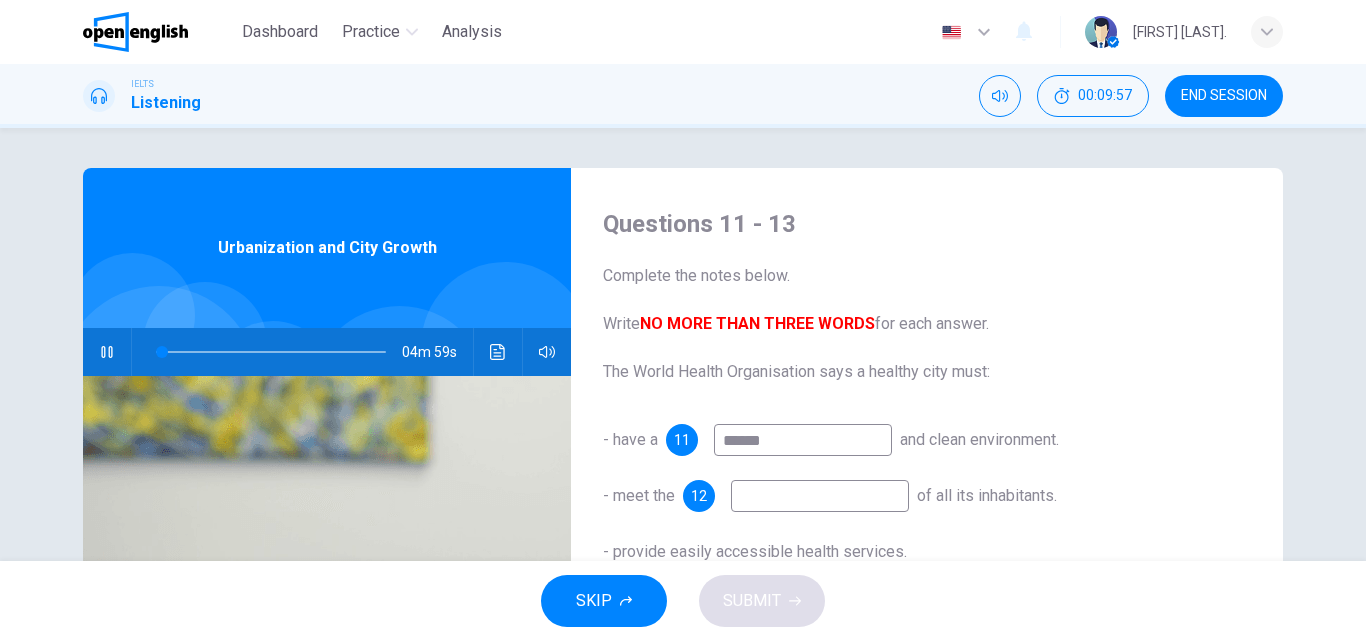 type on "*****" 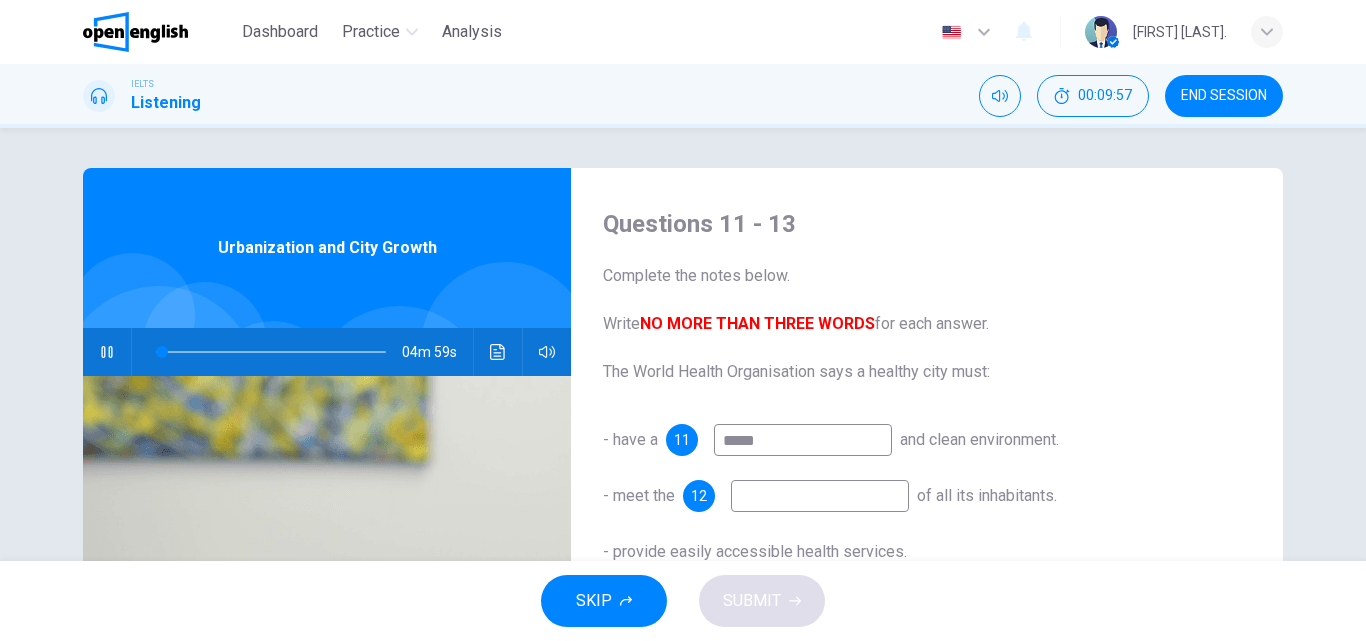 type on "*" 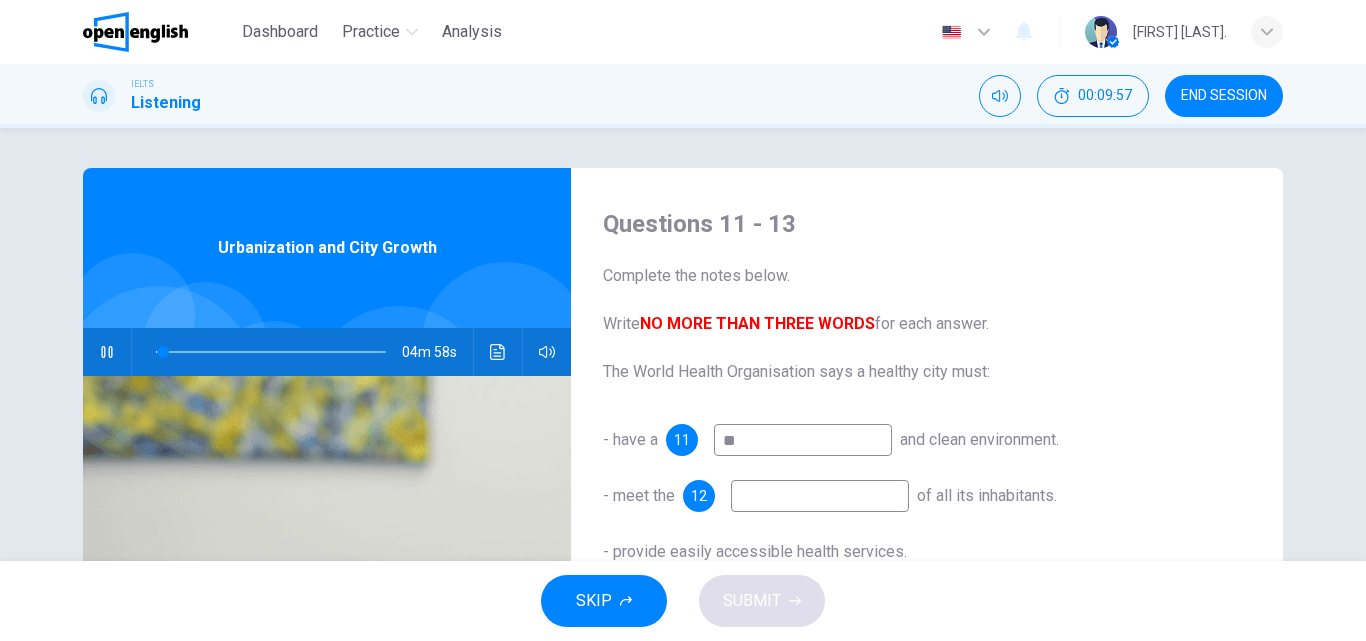 type on "*" 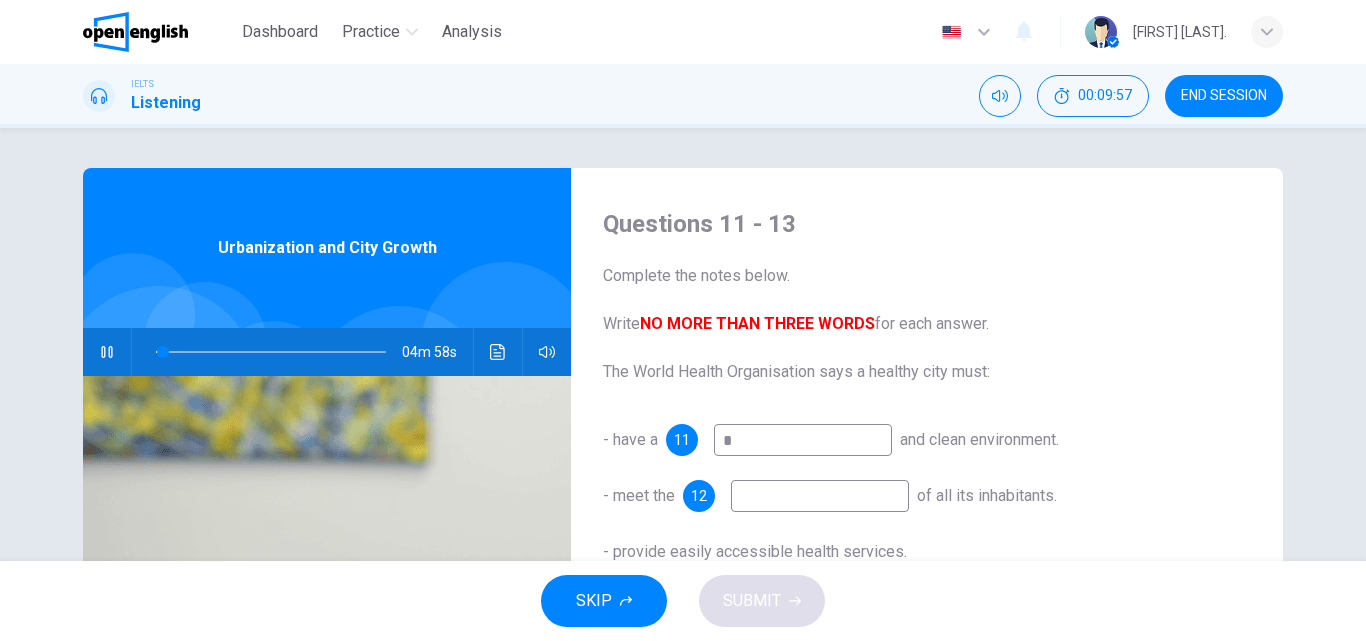 type 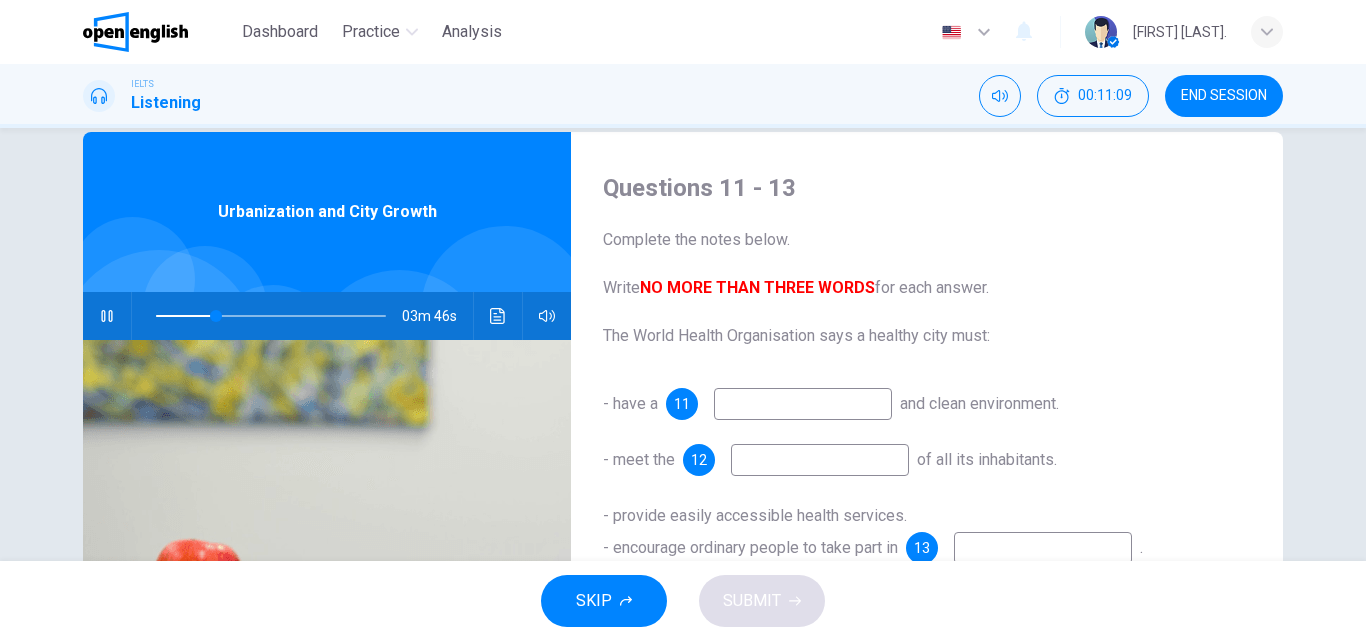 scroll, scrollTop: 0, scrollLeft: 0, axis: both 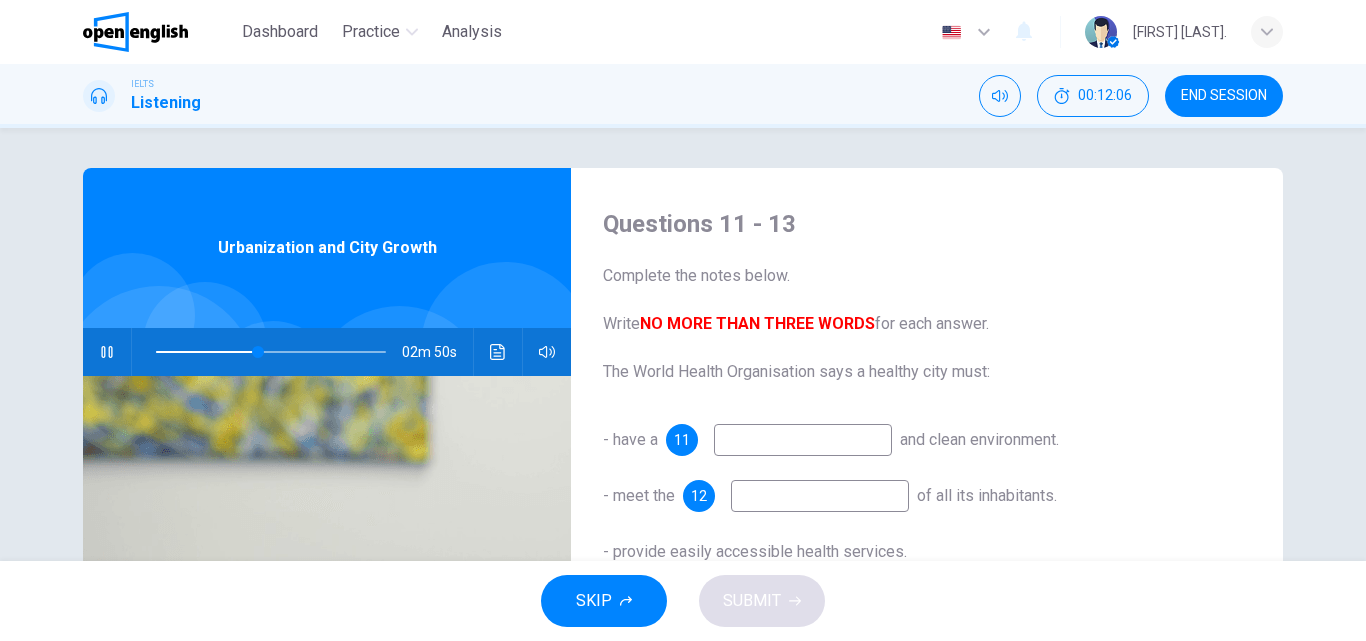 type on "**" 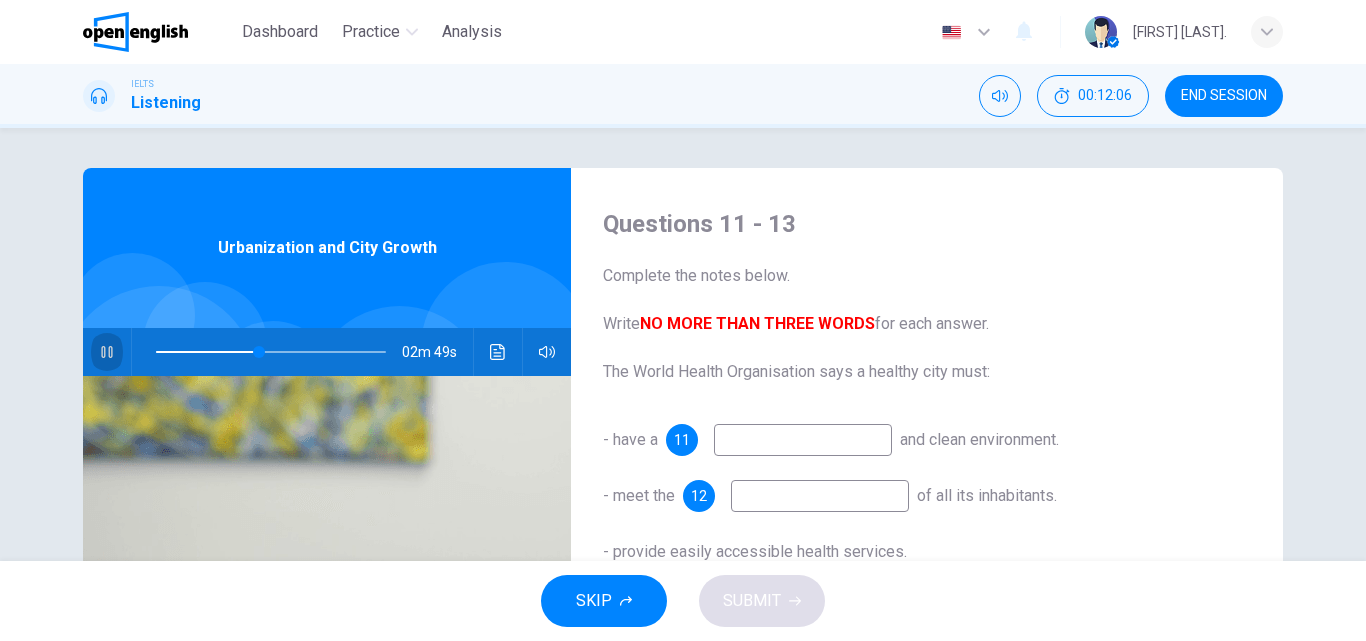 click 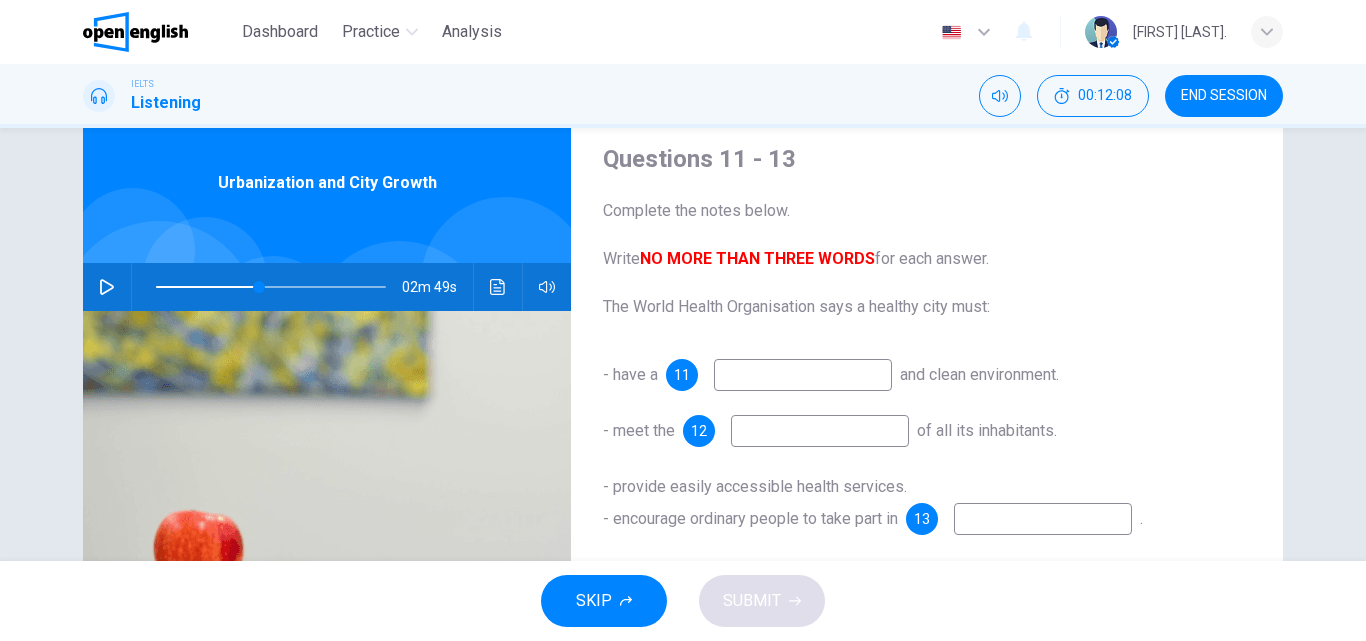 scroll, scrollTop: 100, scrollLeft: 0, axis: vertical 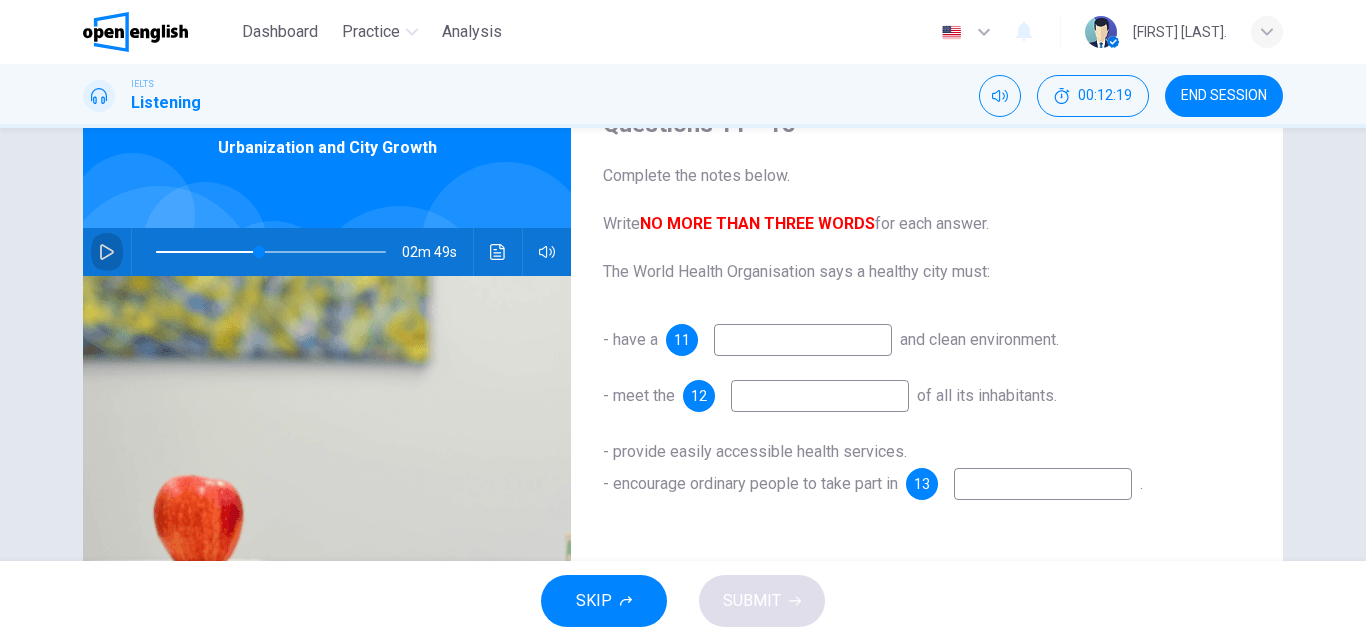 click 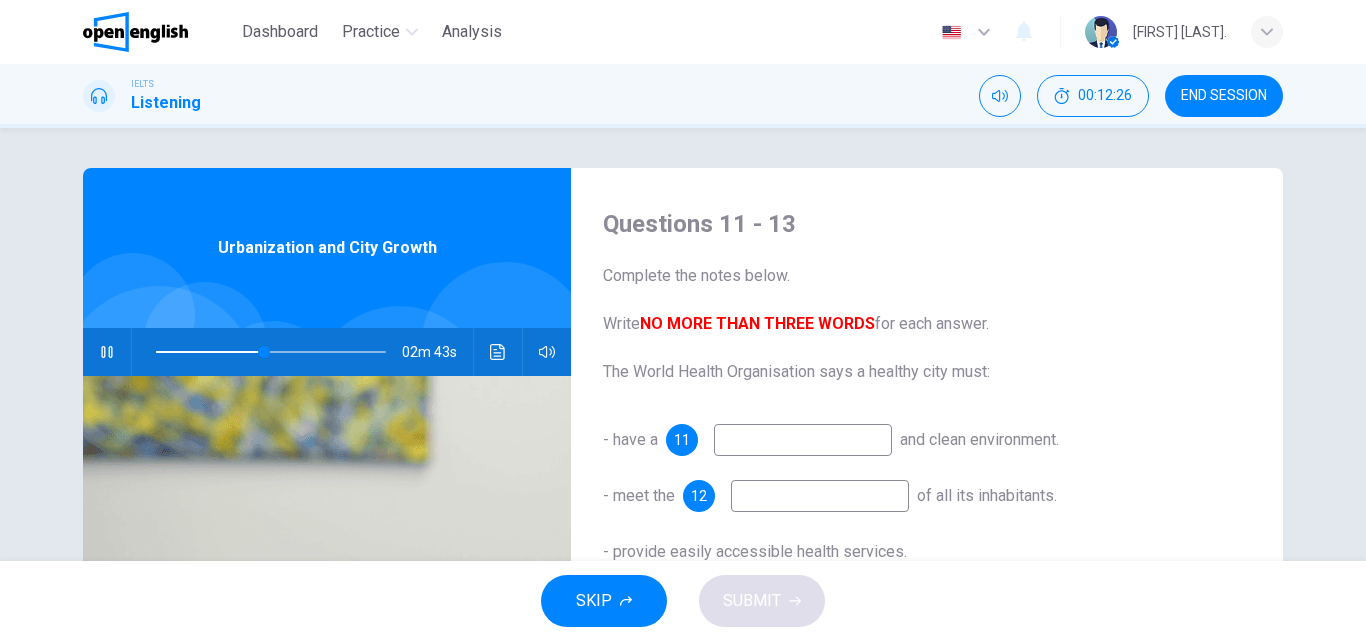 scroll, scrollTop: 100, scrollLeft: 0, axis: vertical 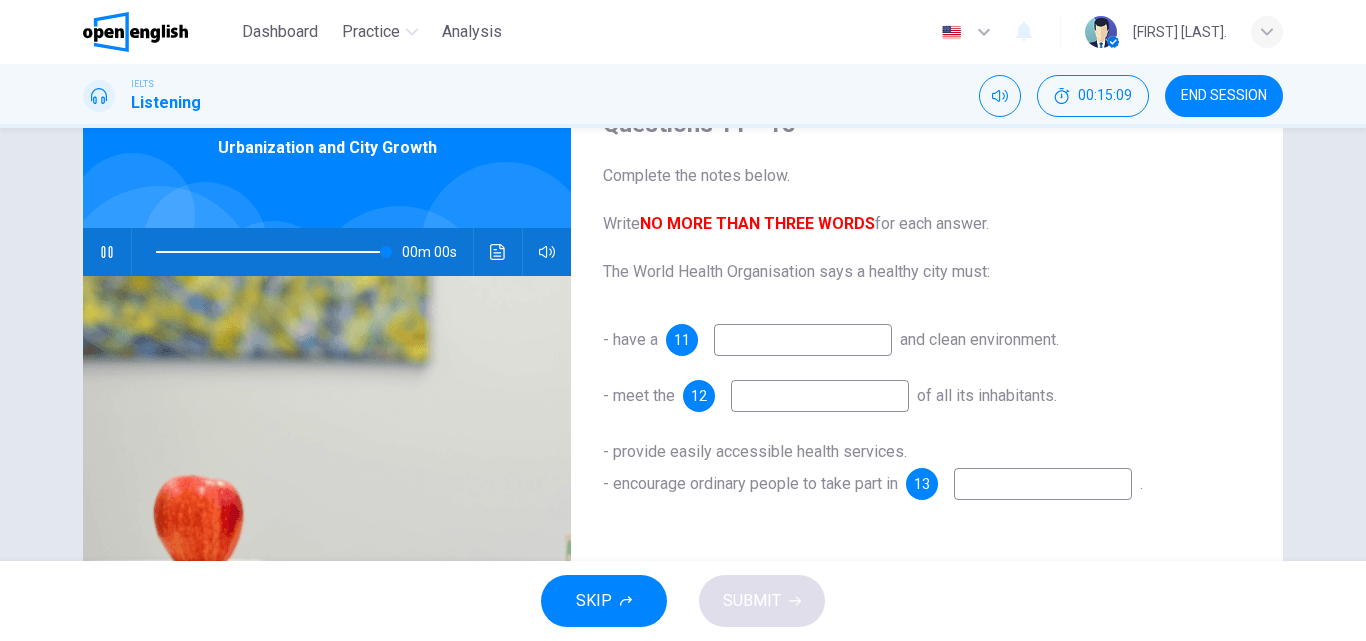 type on "*" 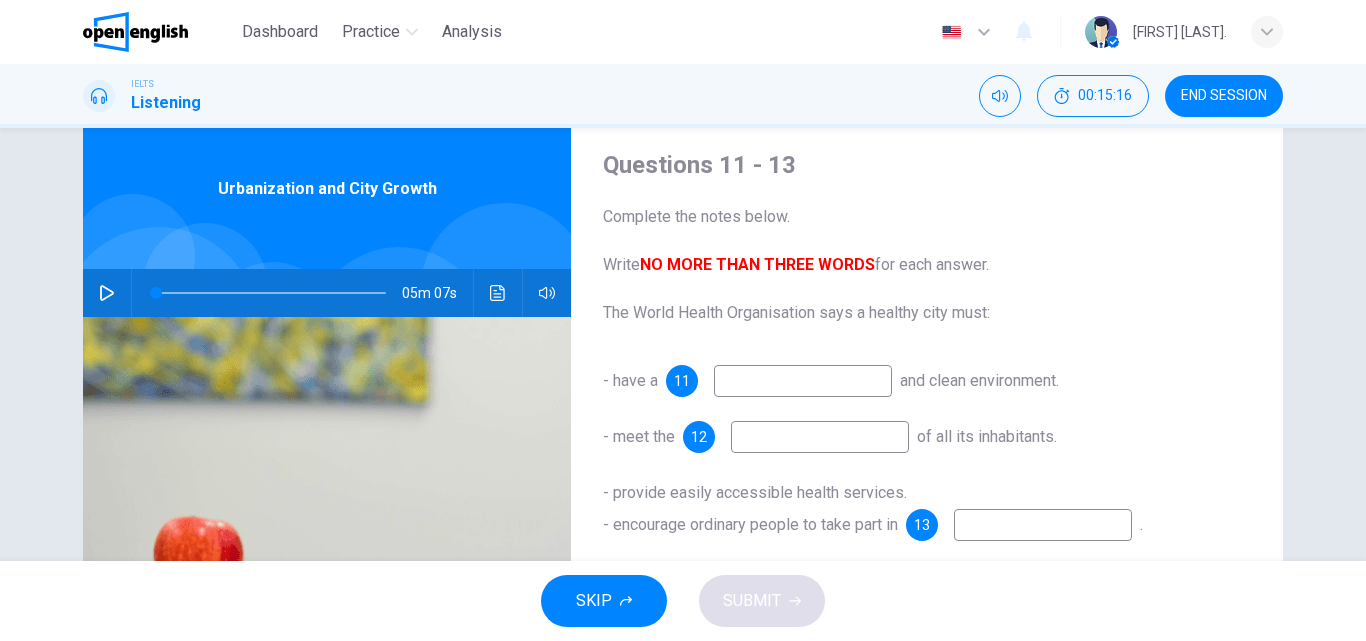 scroll, scrollTop: 100, scrollLeft: 0, axis: vertical 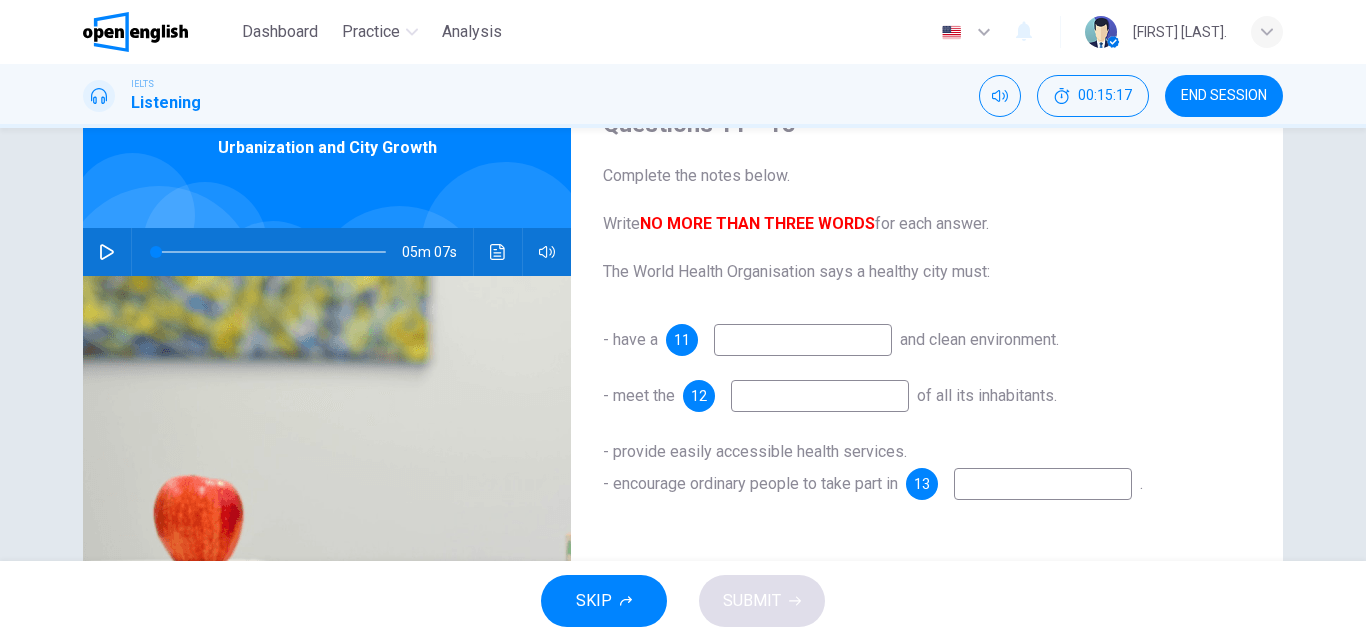 click at bounding box center [803, 340] 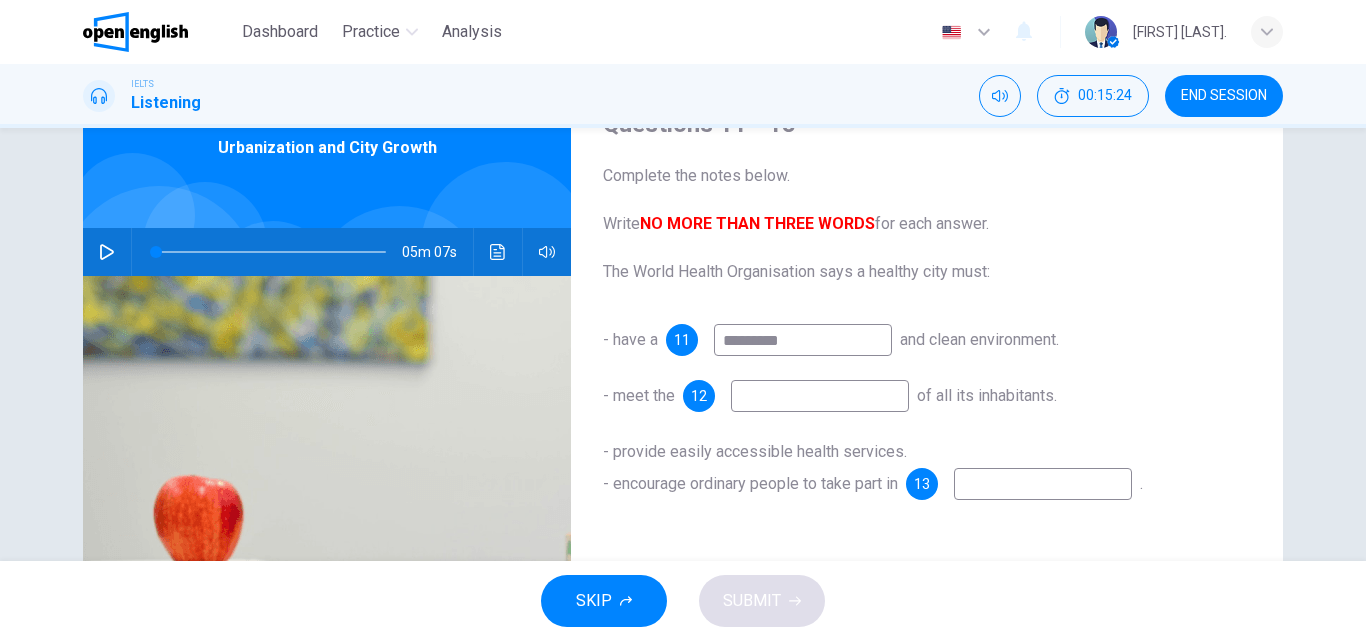 type on "*********" 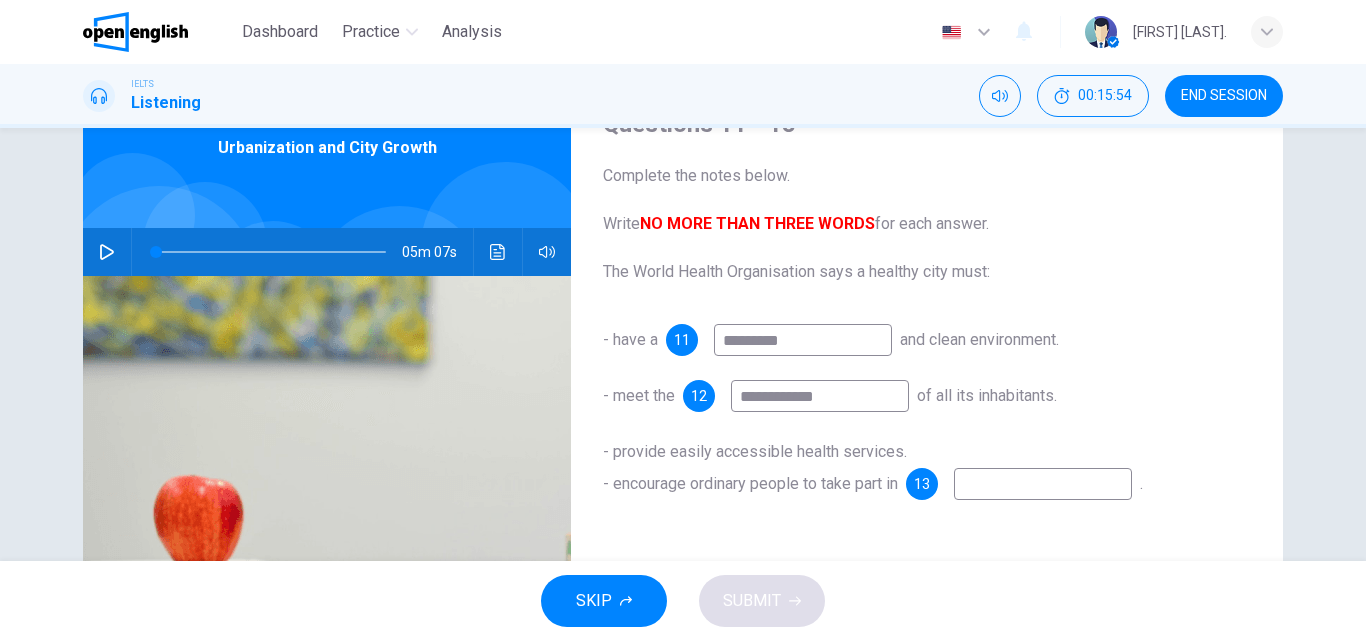 type on "**********" 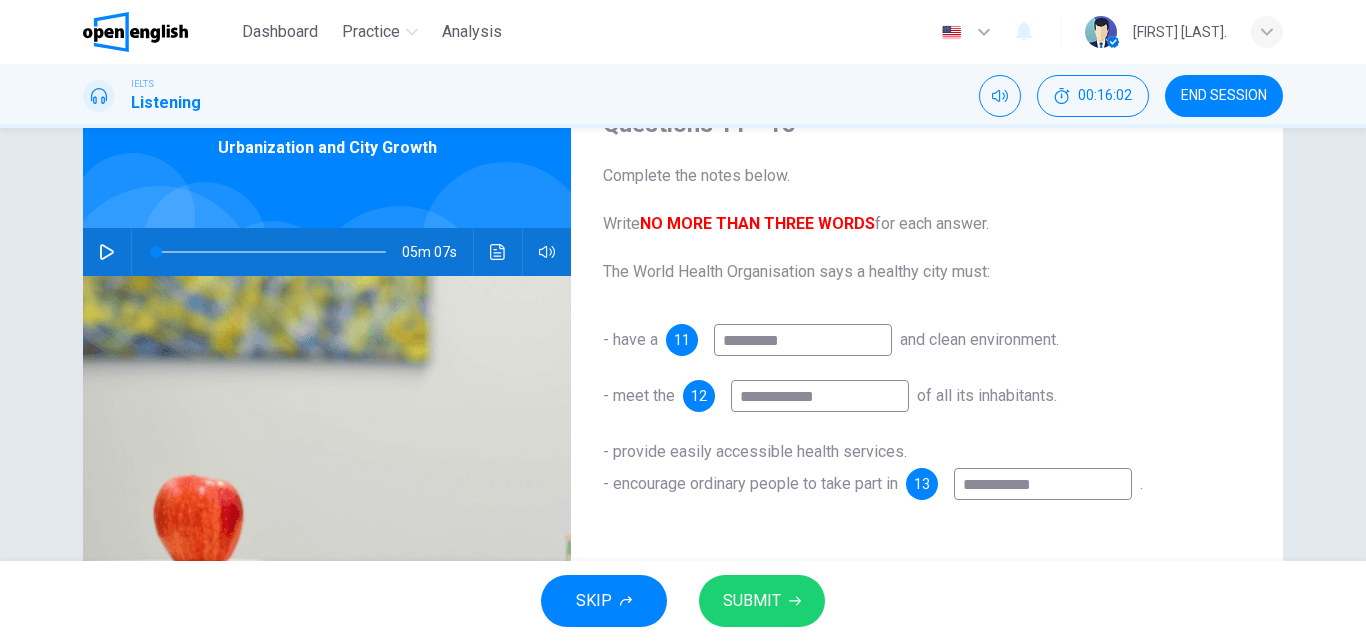 type on "**********" 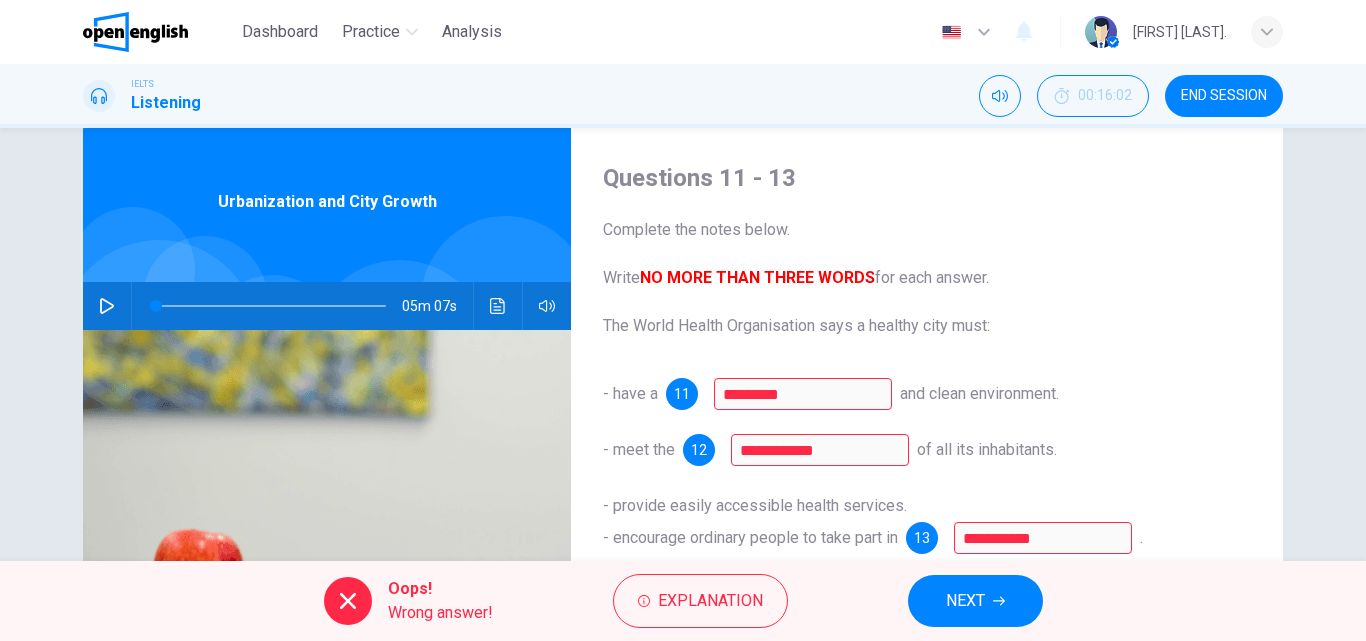 scroll, scrollTop: 42, scrollLeft: 0, axis: vertical 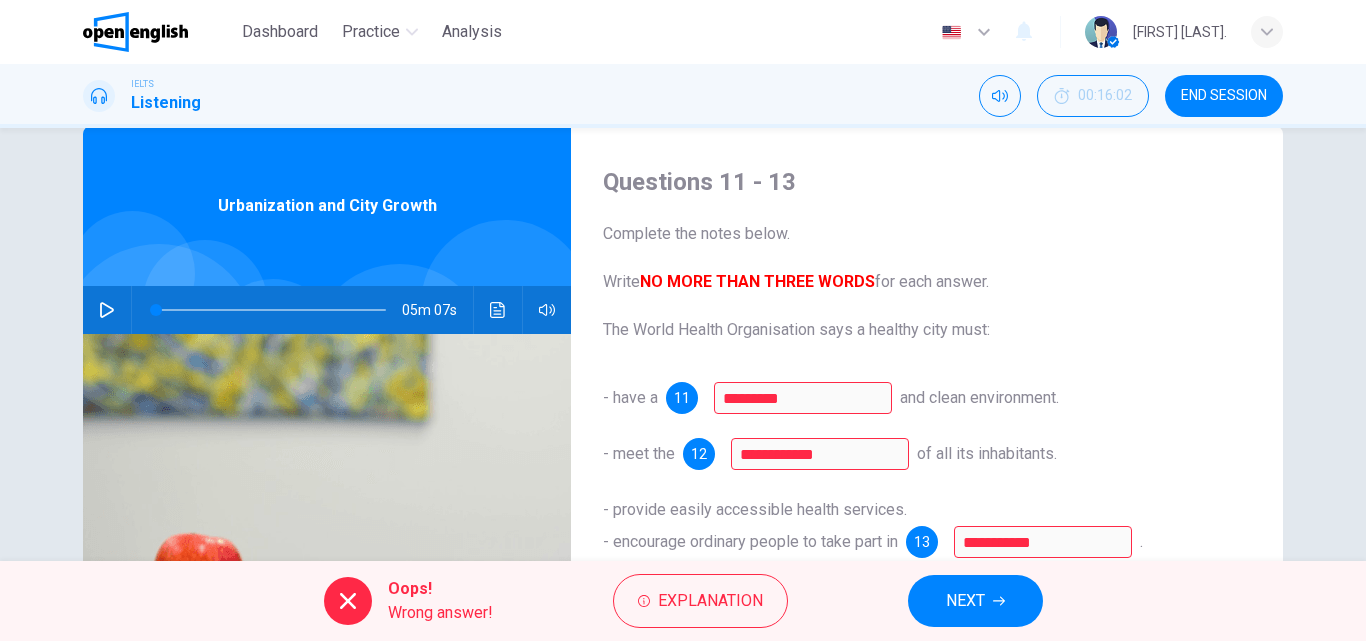 click on "NEXT" at bounding box center [965, 601] 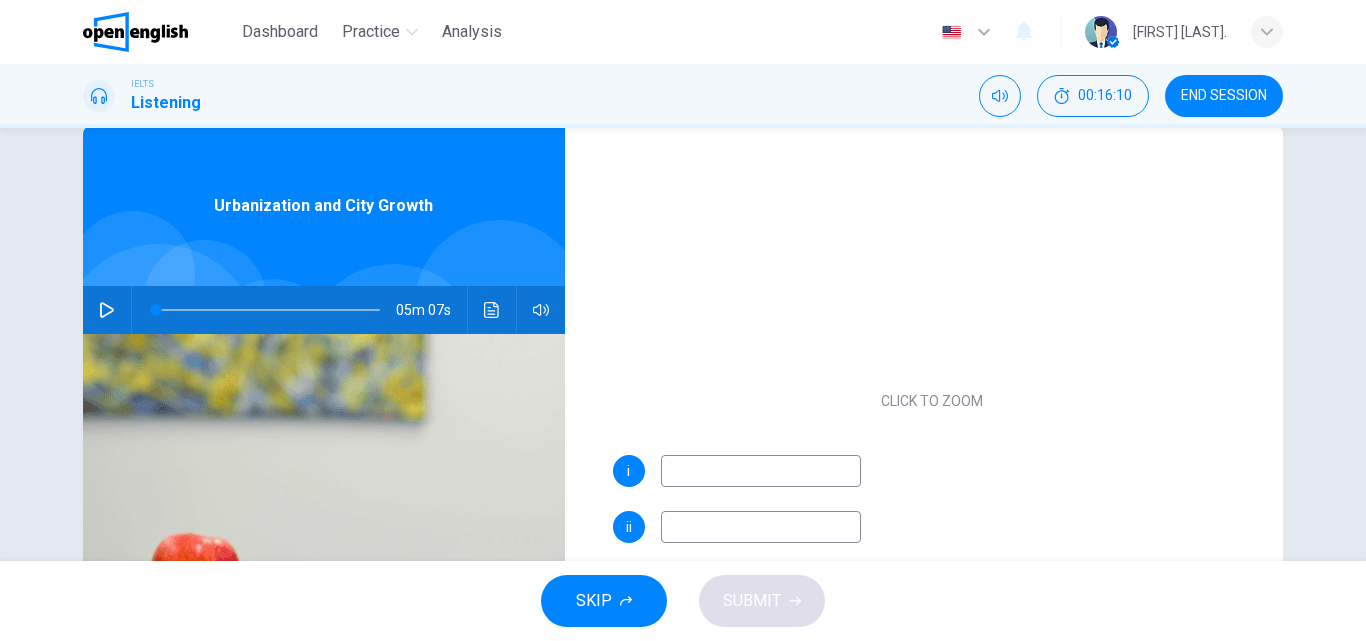 scroll, scrollTop: 342, scrollLeft: 0, axis: vertical 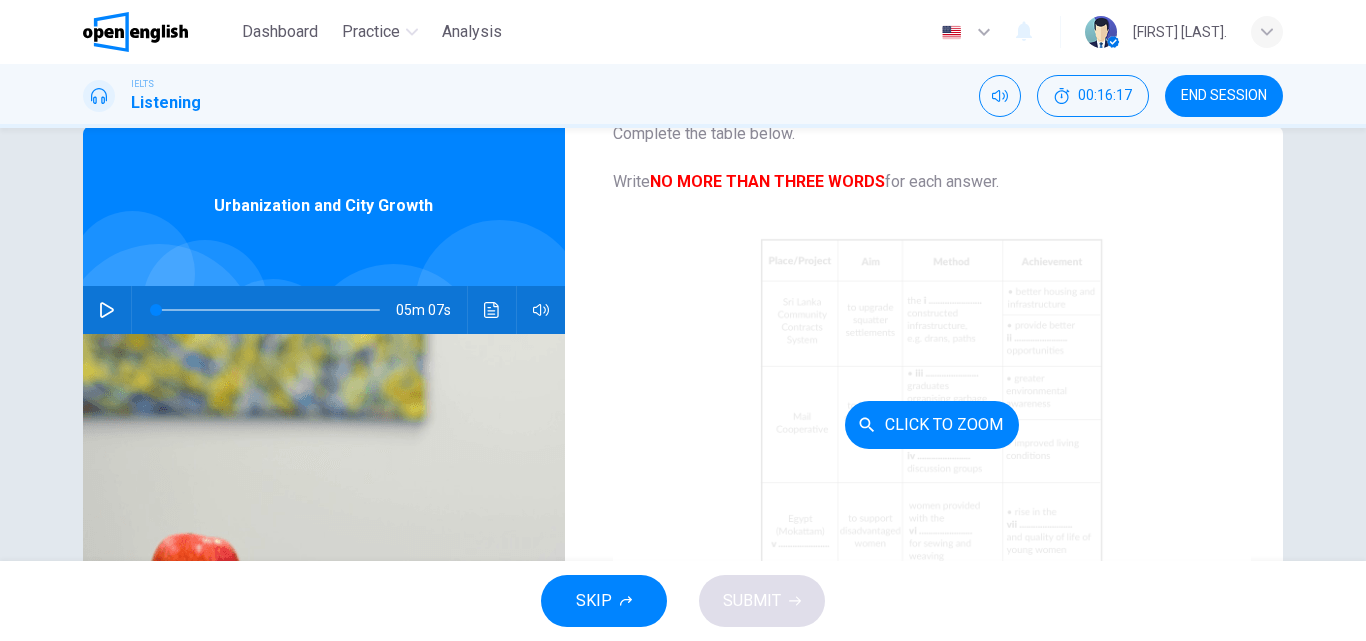 click on "Click to Zoom" at bounding box center (932, 425) 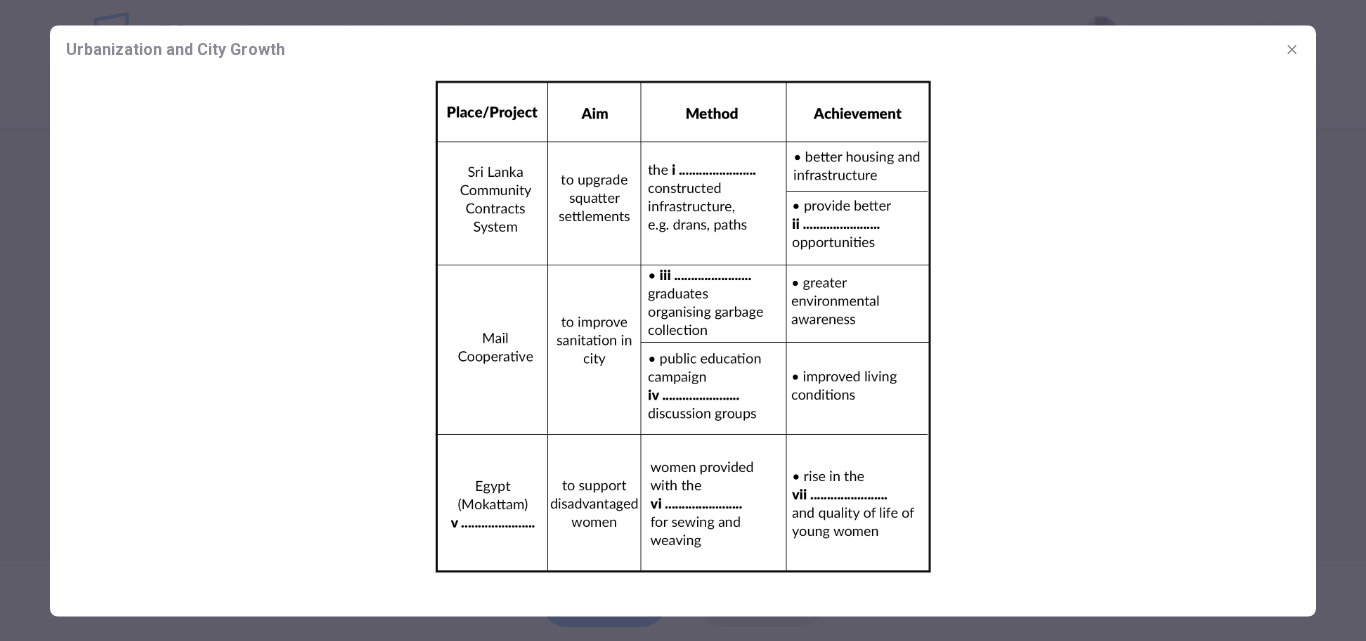 click 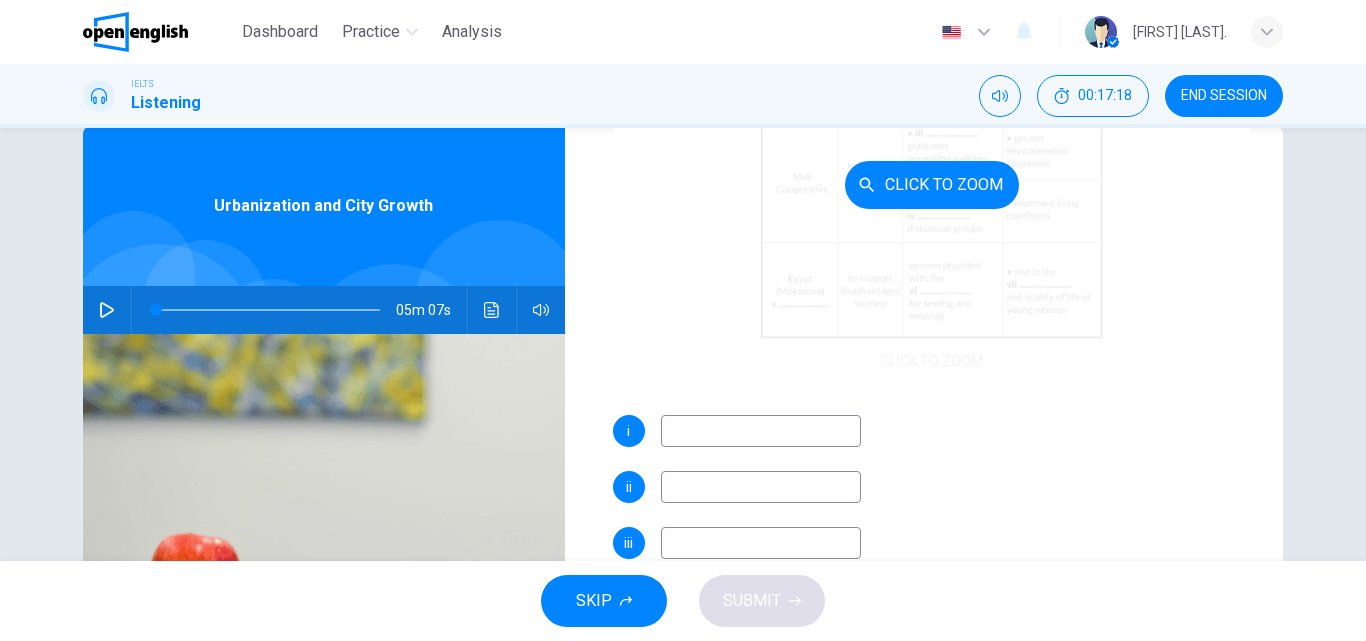 scroll, scrollTop: 342, scrollLeft: 0, axis: vertical 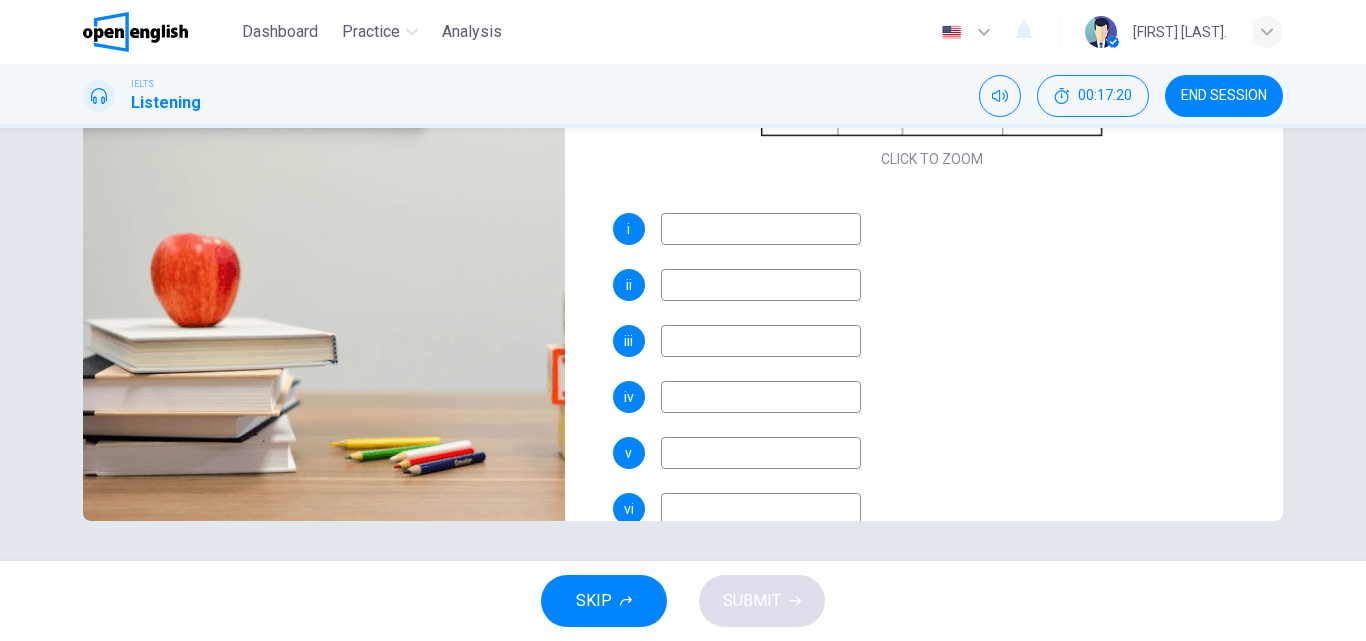 click at bounding box center (761, 229) 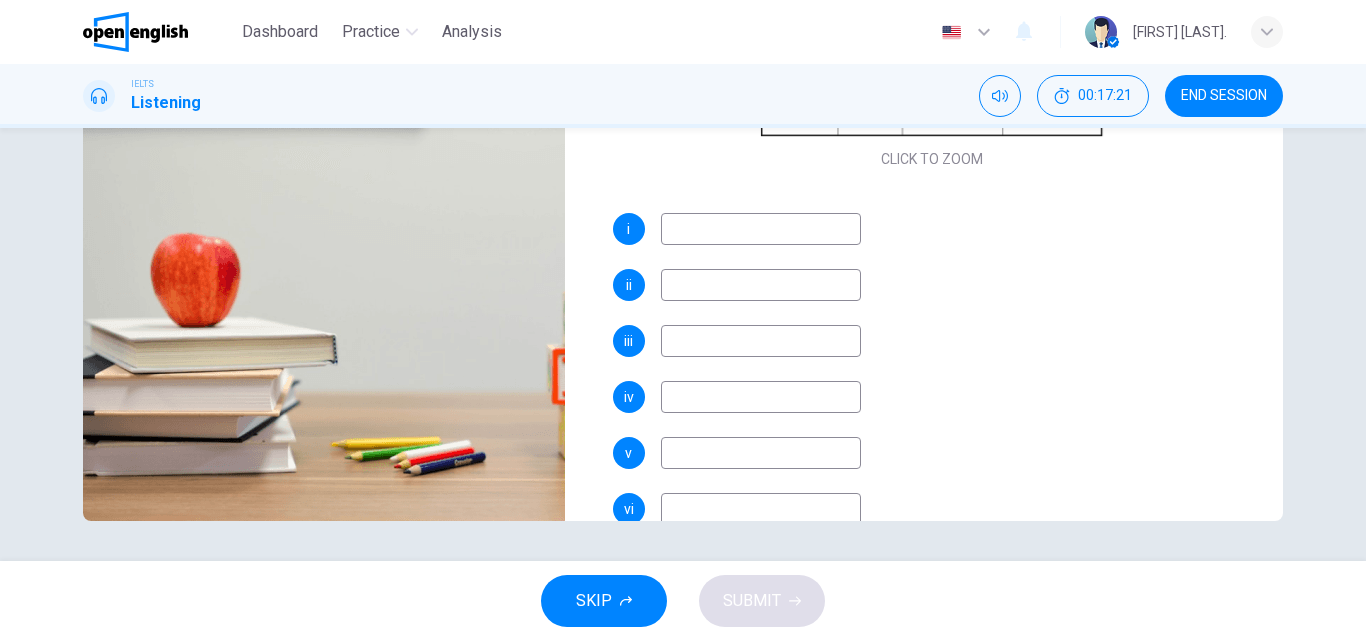 click at bounding box center [761, 229] 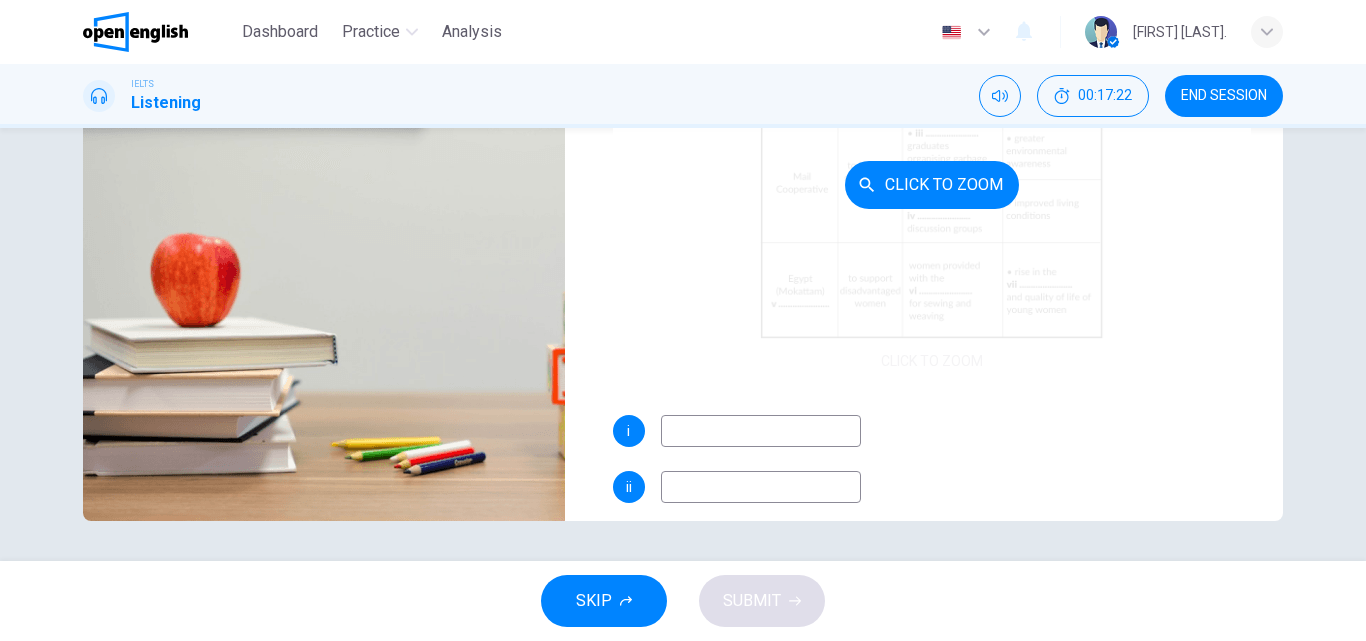 scroll, scrollTop: 0, scrollLeft: 0, axis: both 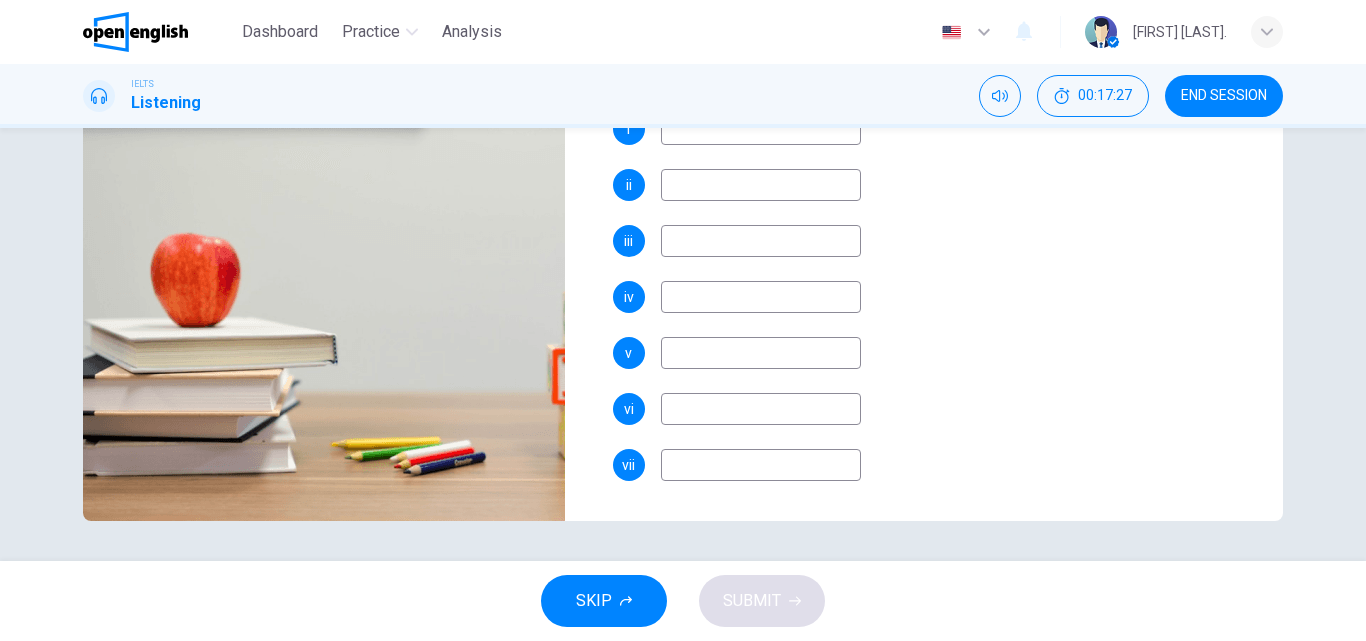 click on "SKIP" at bounding box center [594, 601] 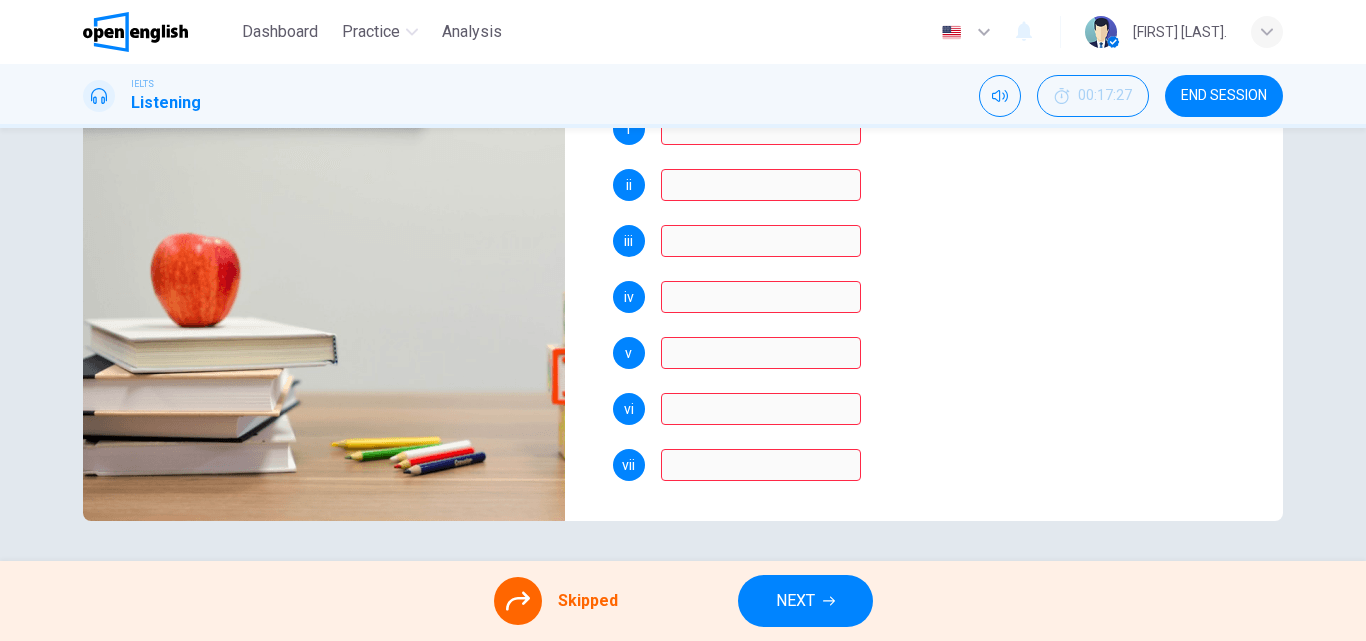 click on "NEXT" at bounding box center (795, 601) 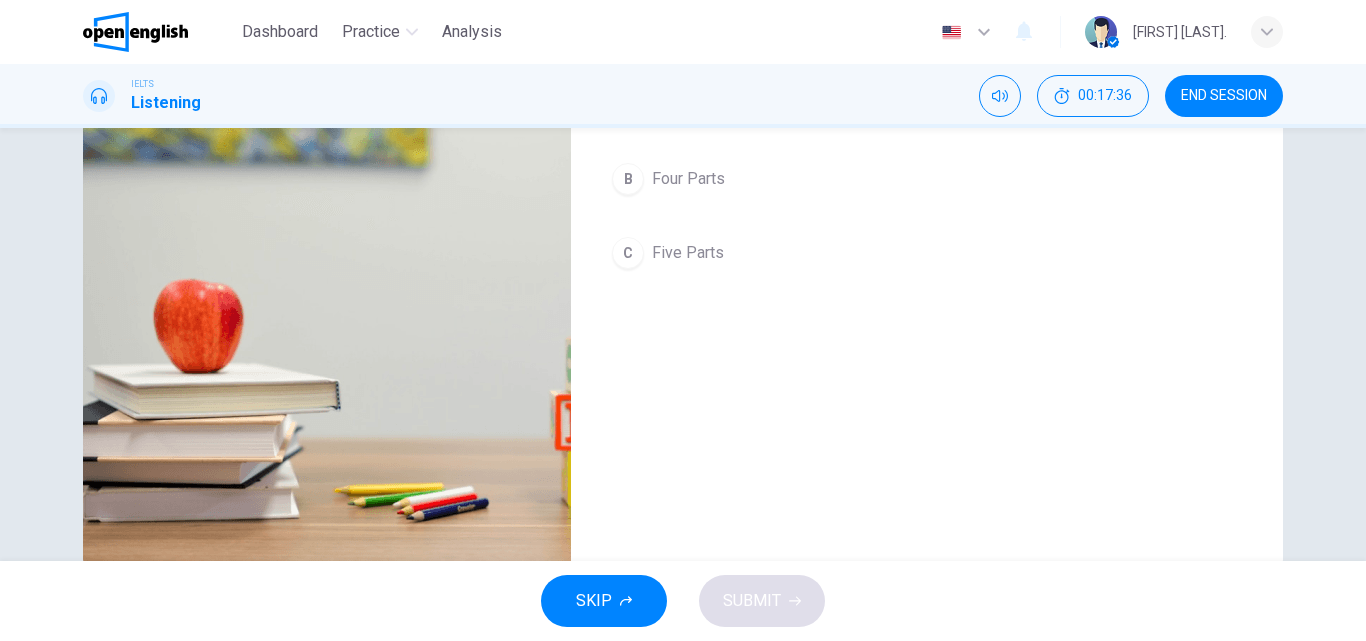 scroll, scrollTop: 342, scrollLeft: 0, axis: vertical 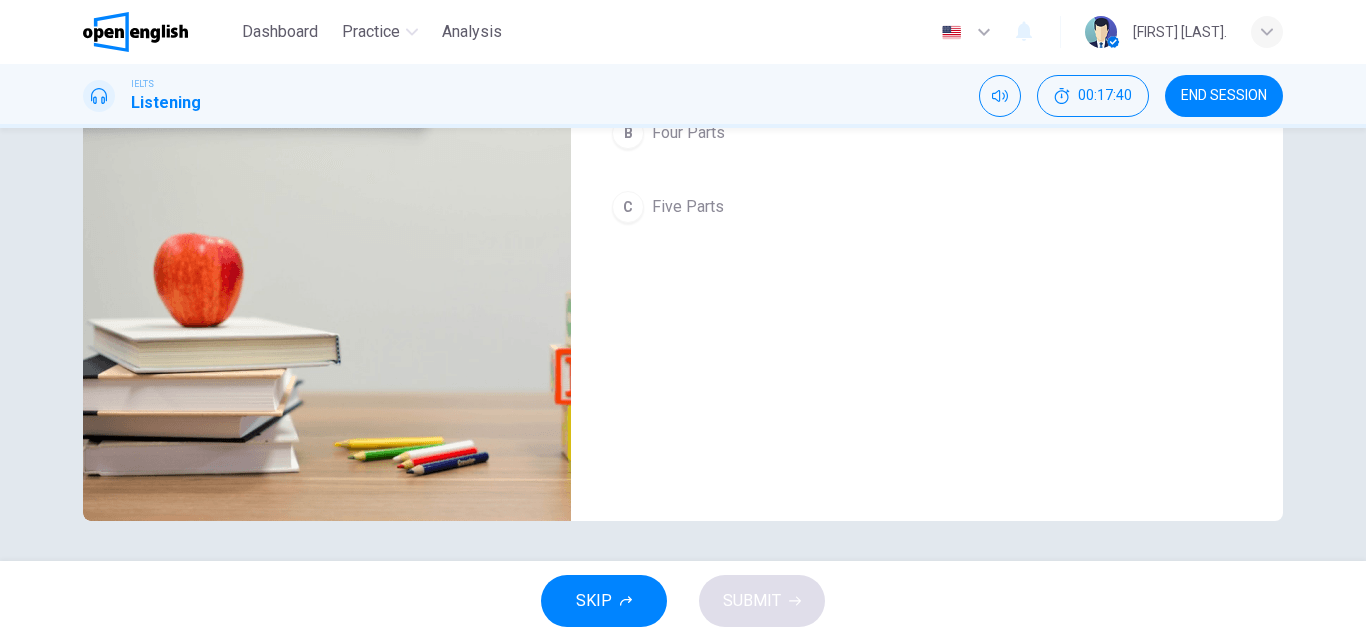 click 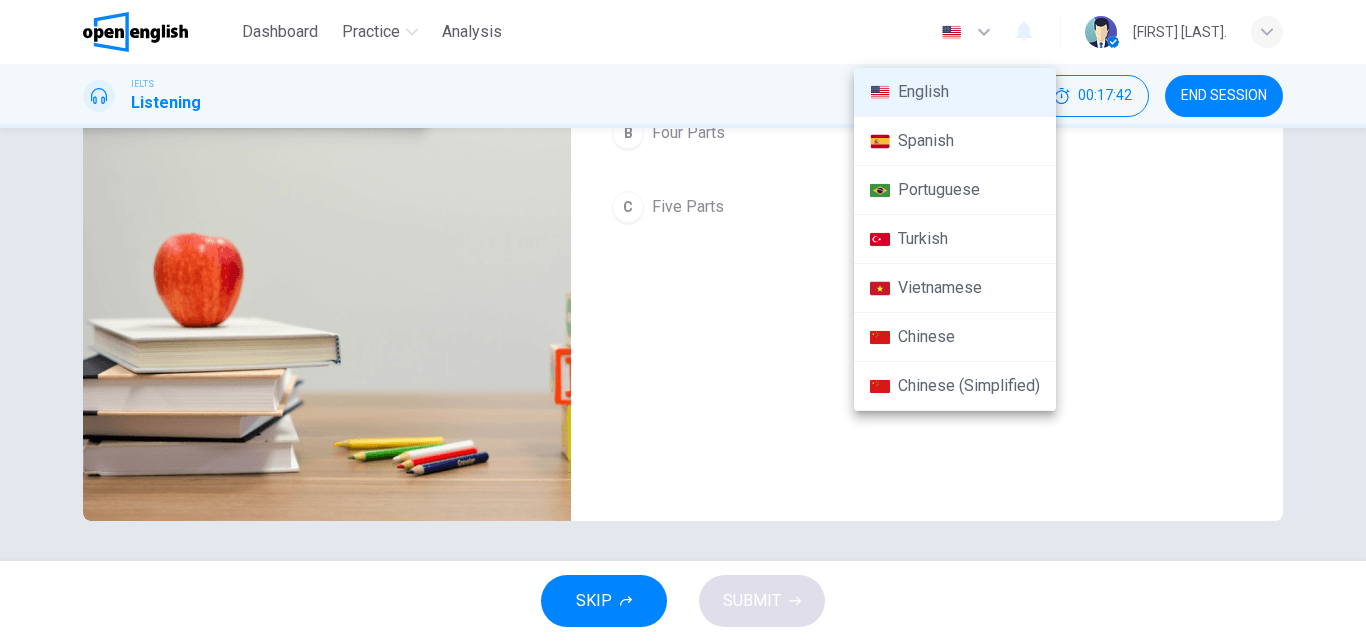 click at bounding box center (683, 320) 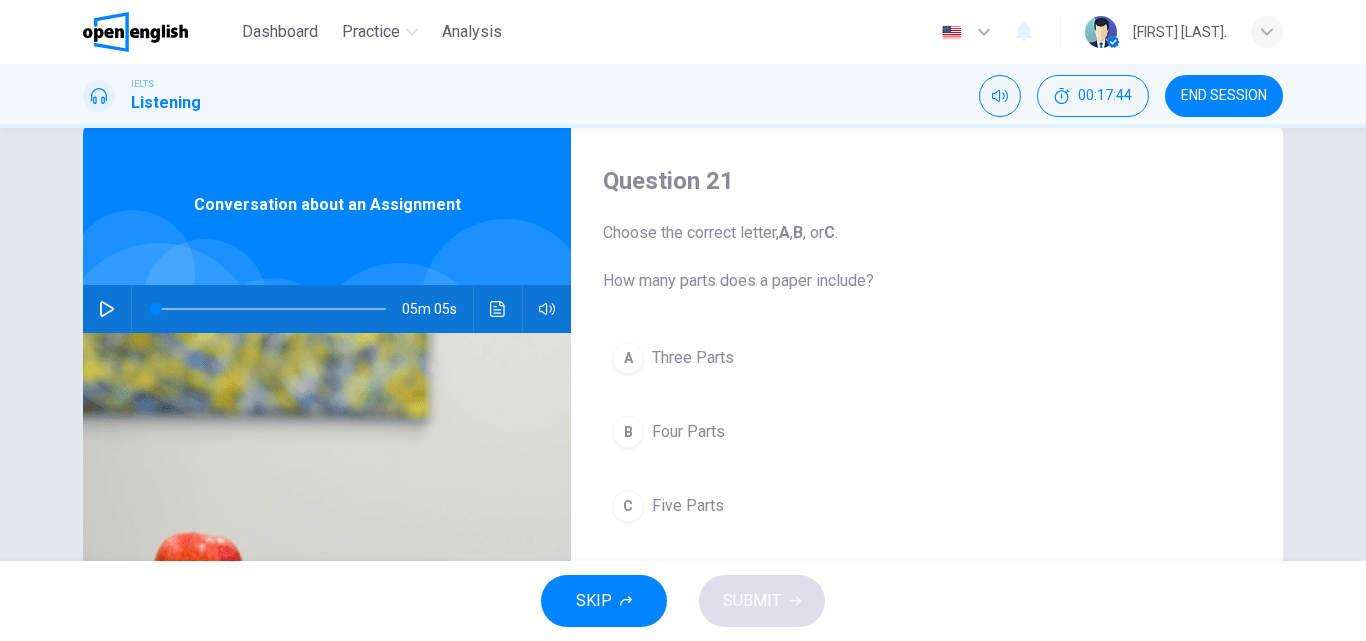 scroll, scrollTop: 42, scrollLeft: 0, axis: vertical 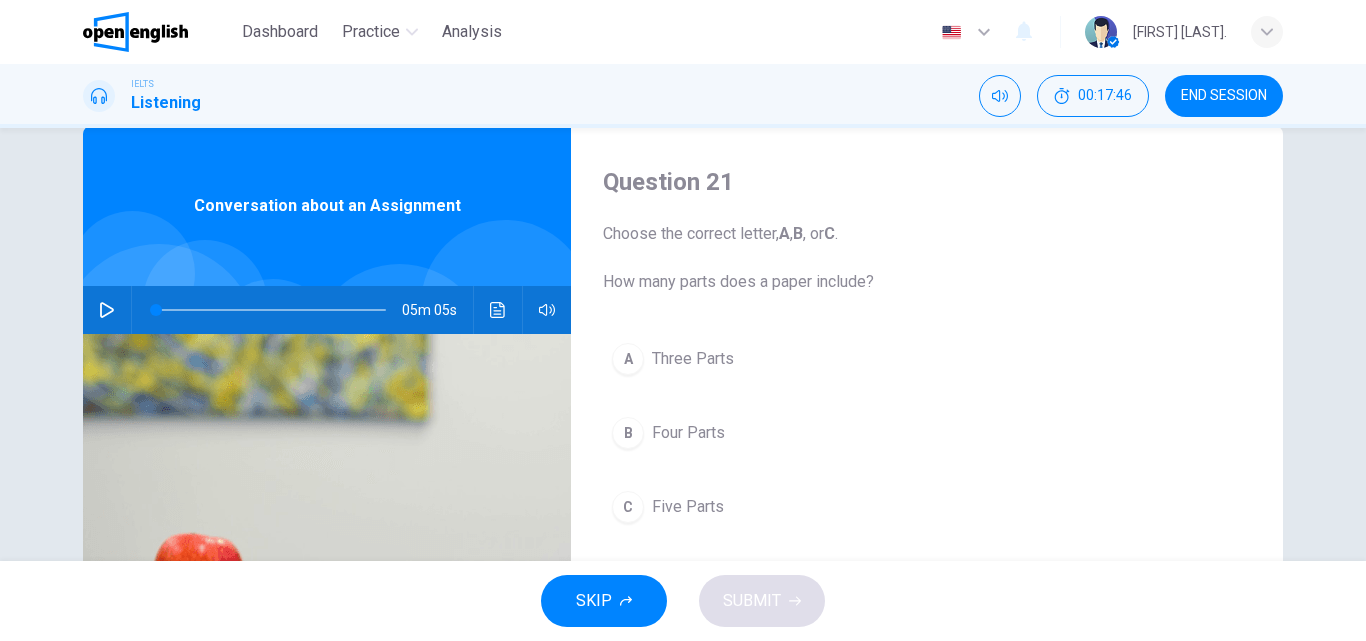 click at bounding box center (498, 310) 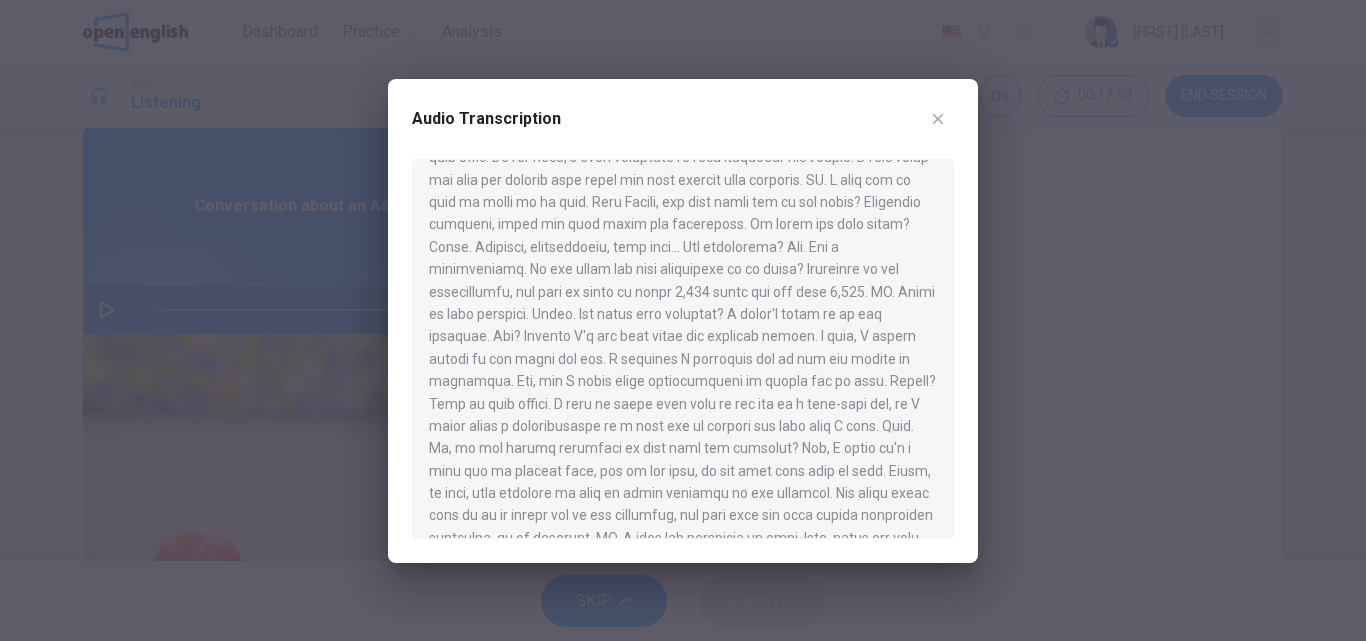 scroll, scrollTop: 51, scrollLeft: 0, axis: vertical 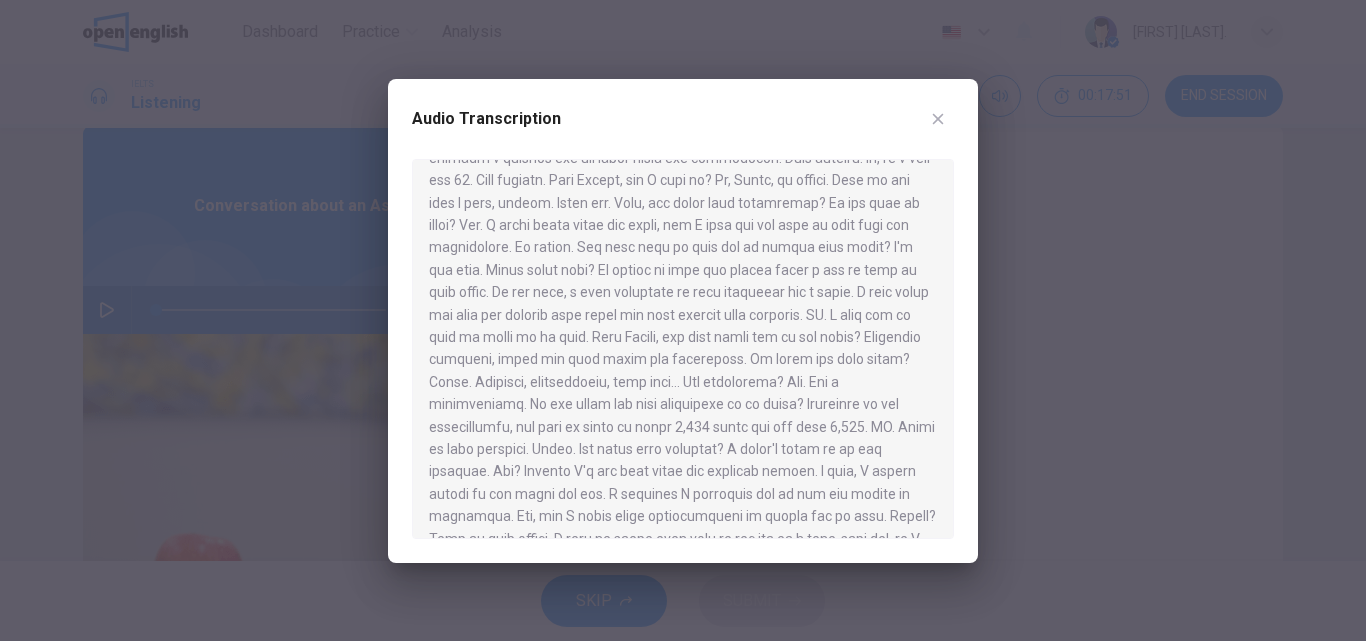 click 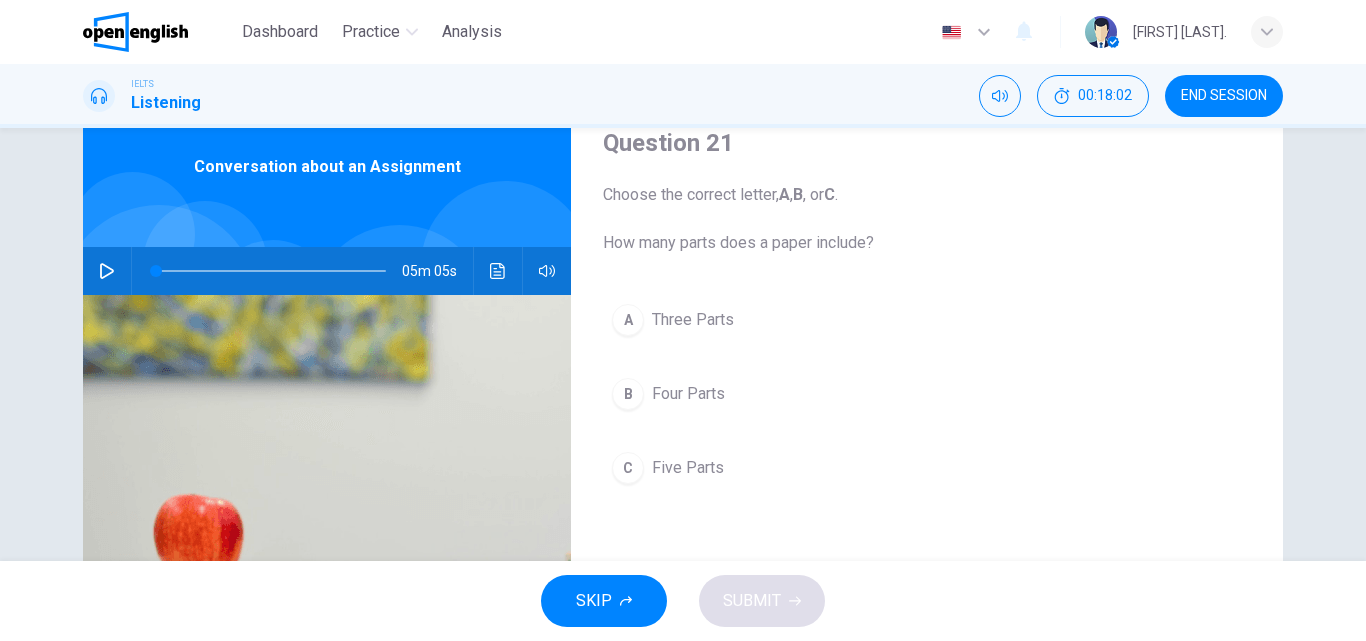 scroll, scrollTop: 0, scrollLeft: 0, axis: both 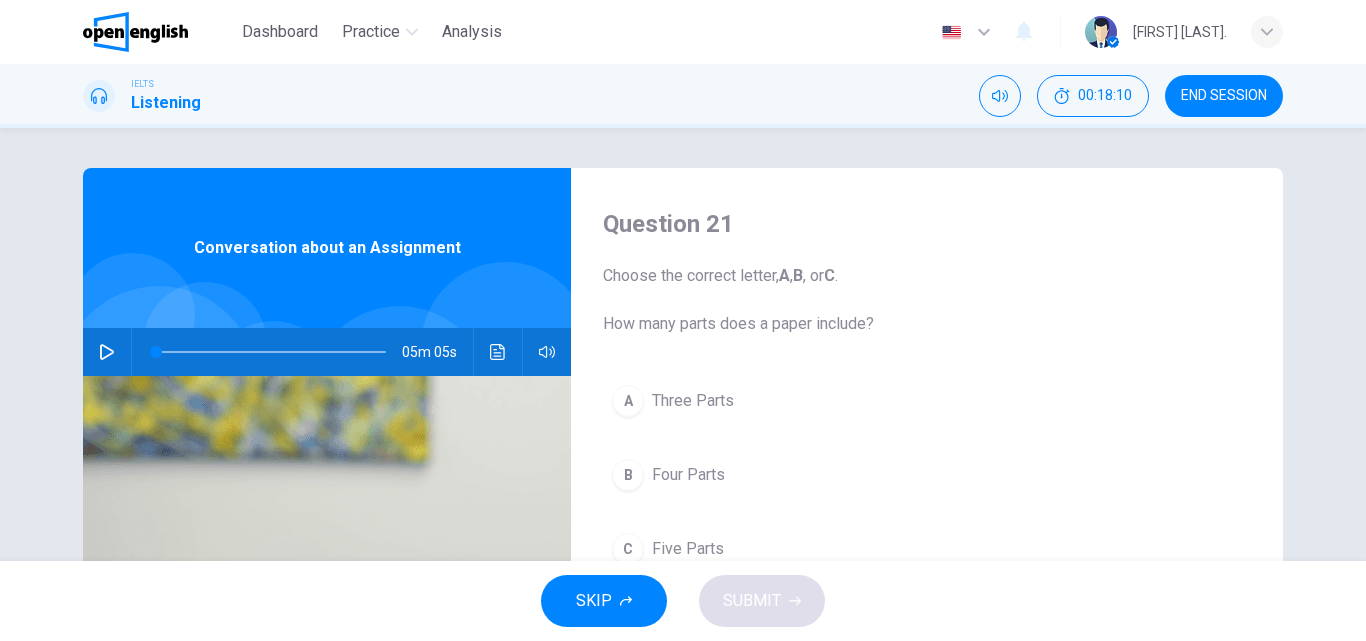 click 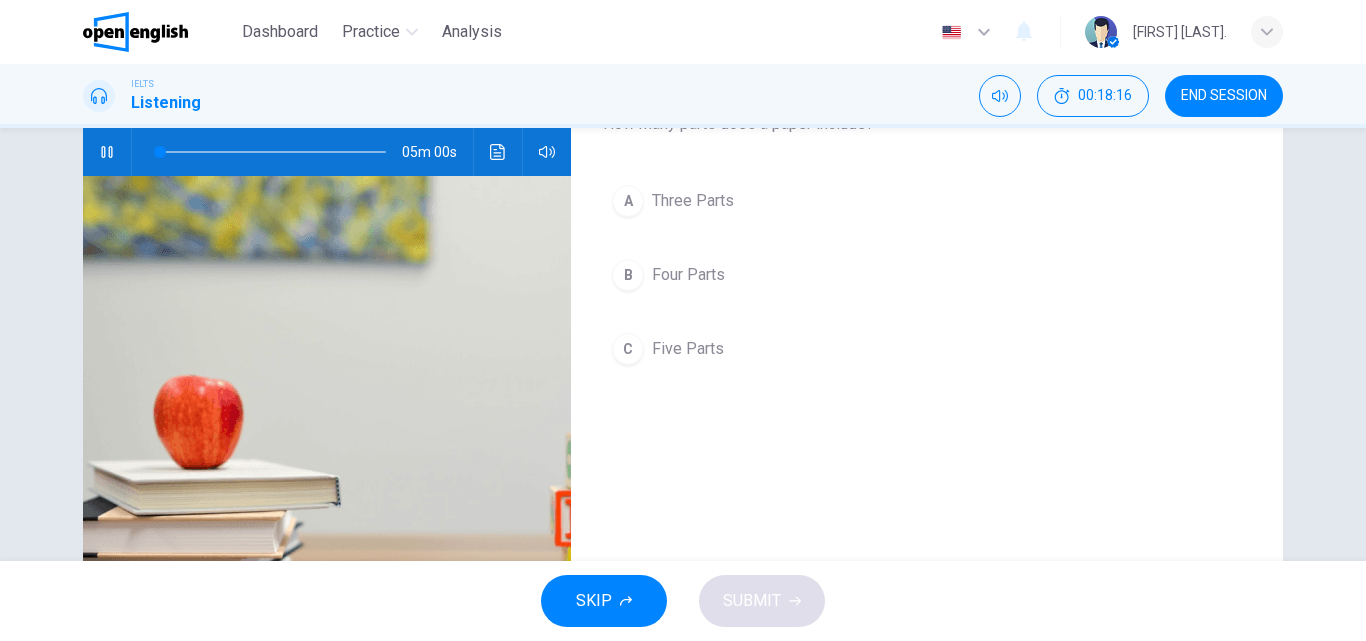 scroll, scrollTop: 100, scrollLeft: 0, axis: vertical 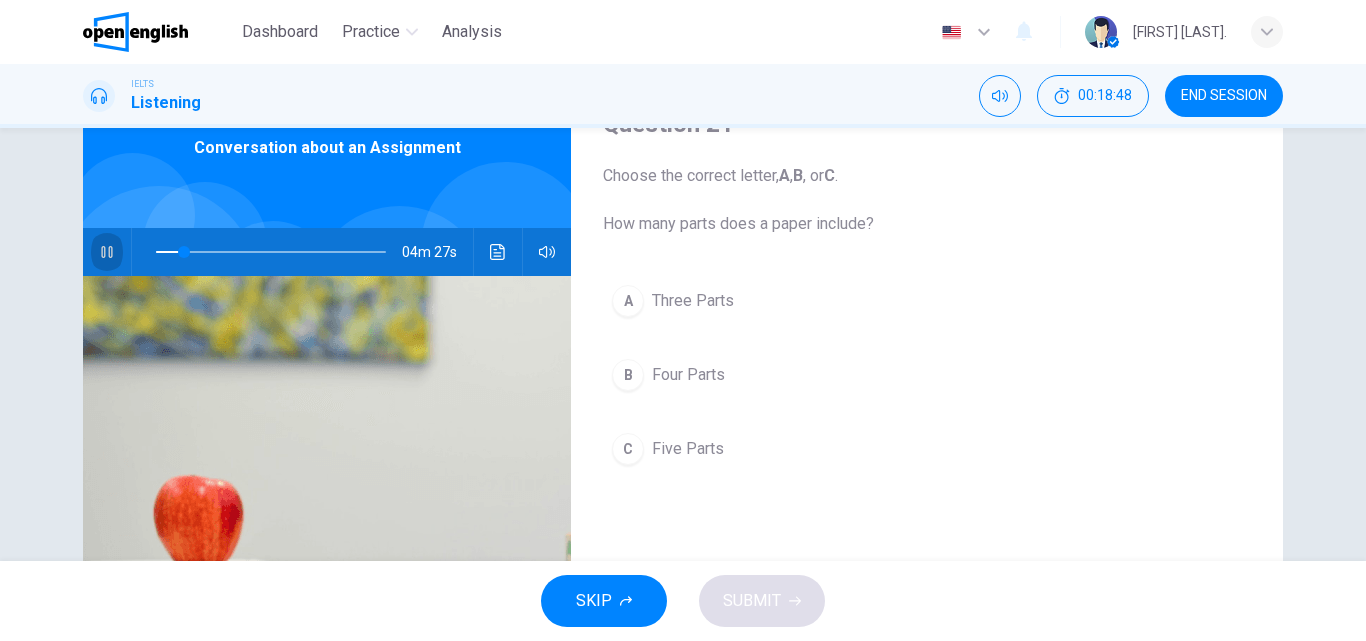 click 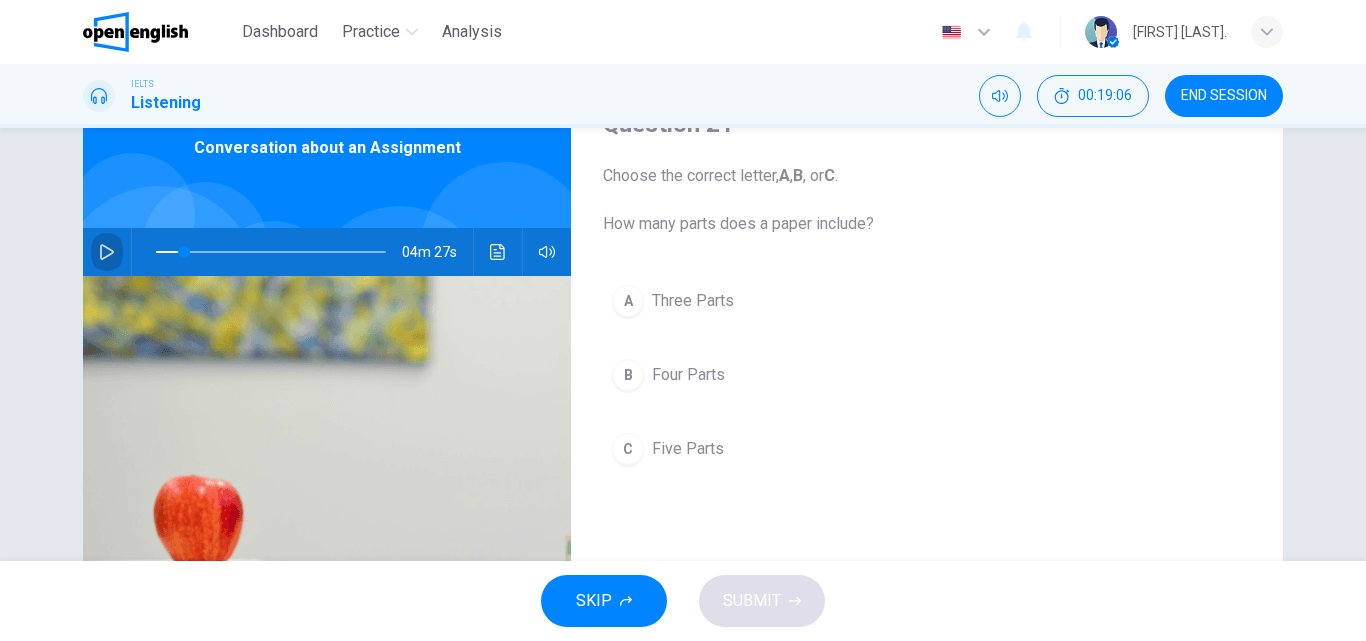 click at bounding box center (107, 252) 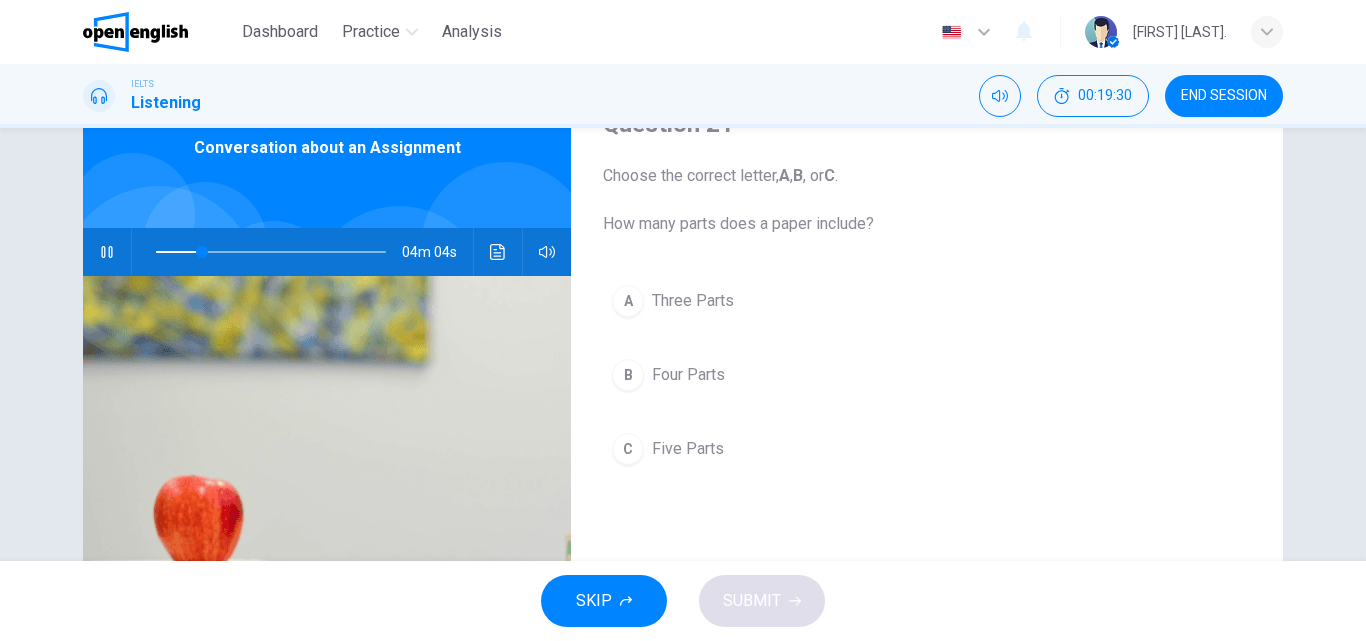 click 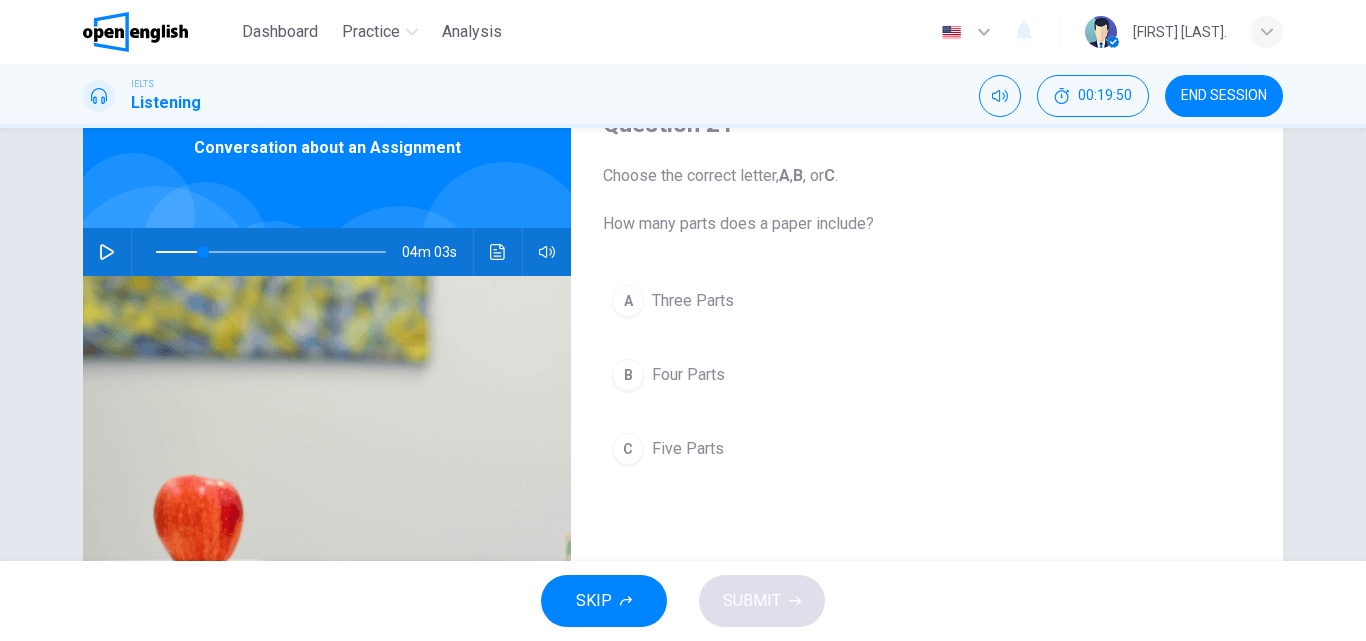 click 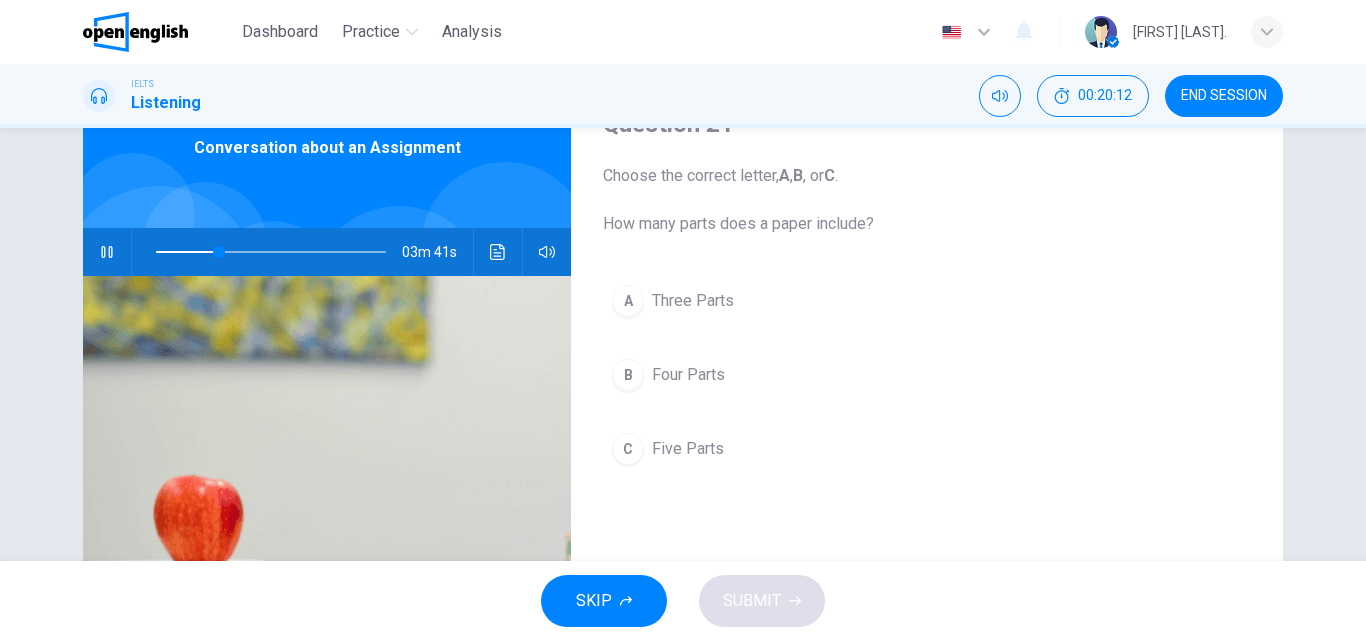 click on "C Five Parts" at bounding box center [927, 449] 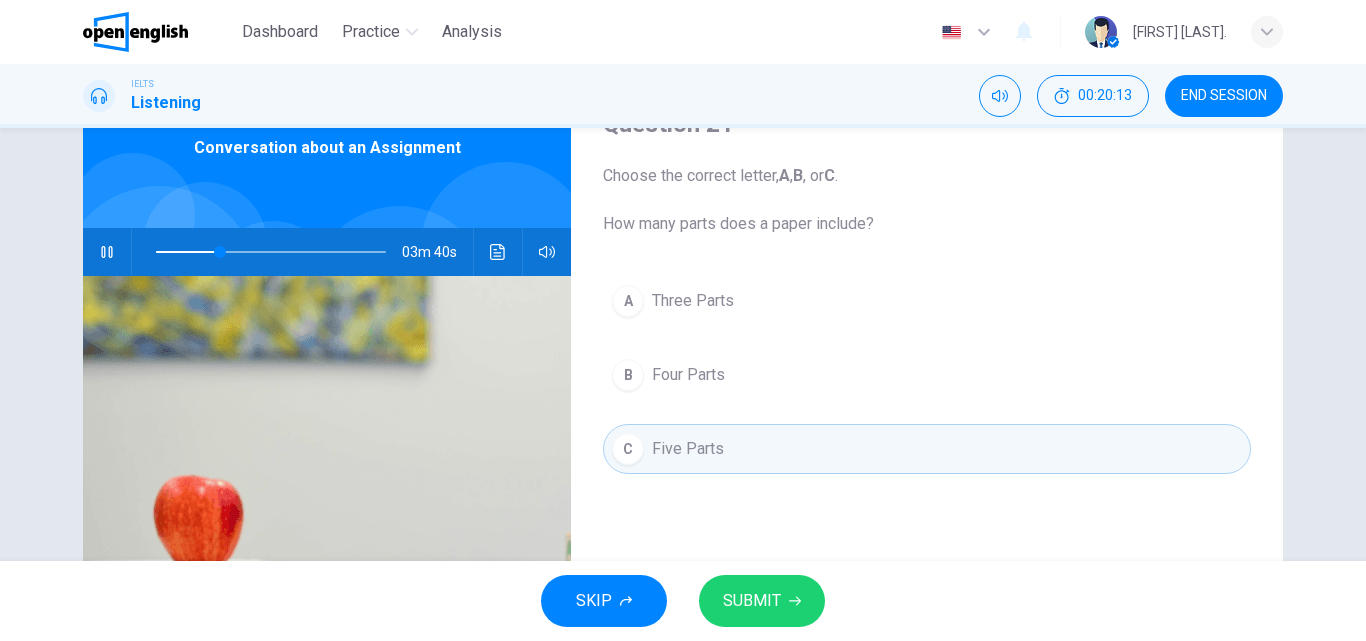 click on "SUBMIT" at bounding box center (752, 601) 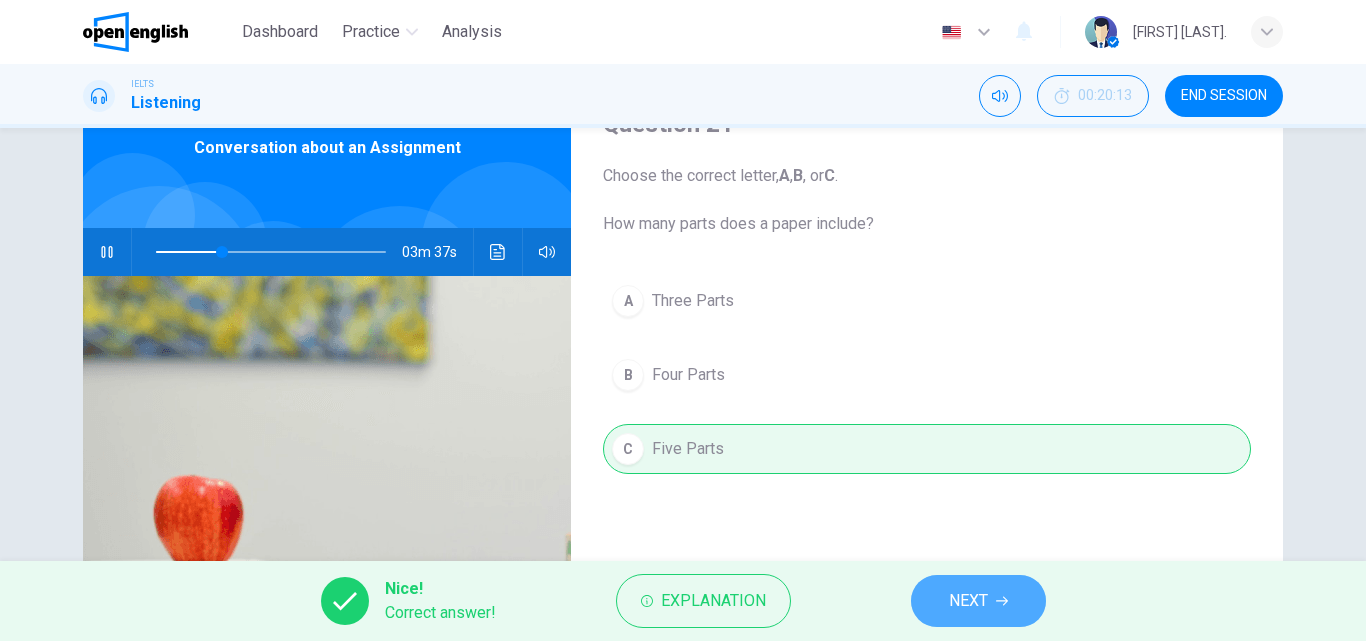 click on "NEXT" at bounding box center [968, 601] 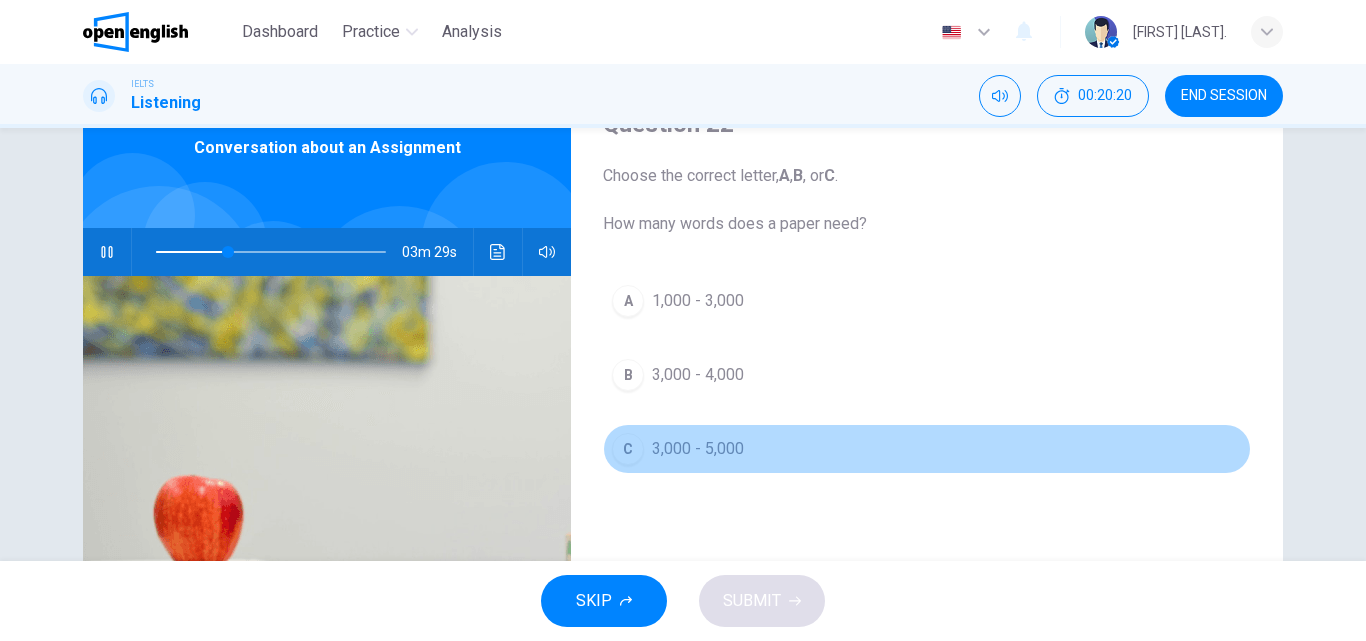 click on "C" at bounding box center [628, 449] 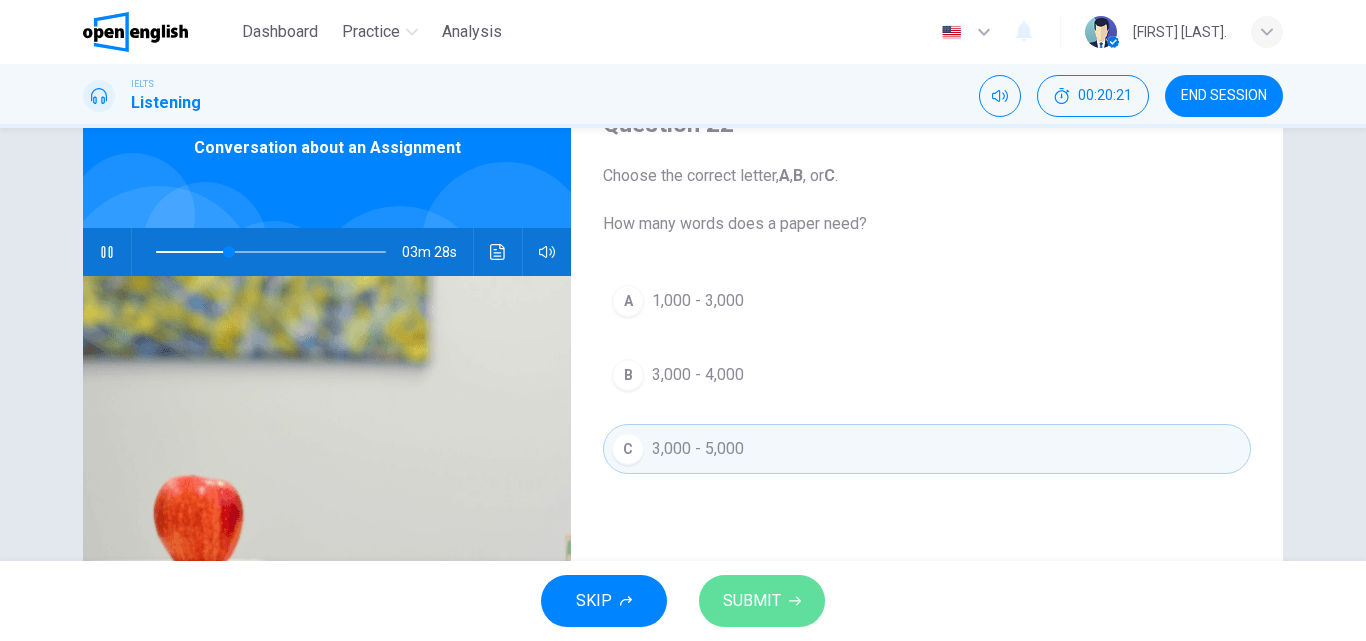 click on "SUBMIT" at bounding box center [752, 601] 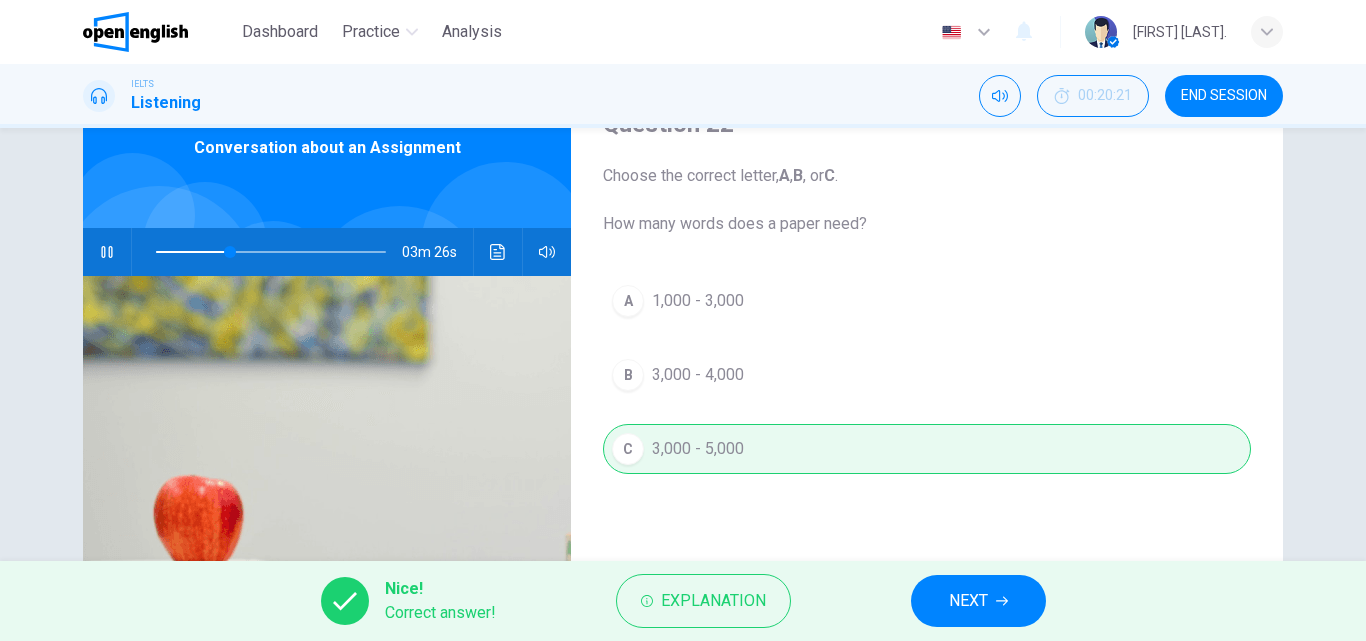 click on "NEXT" at bounding box center [968, 601] 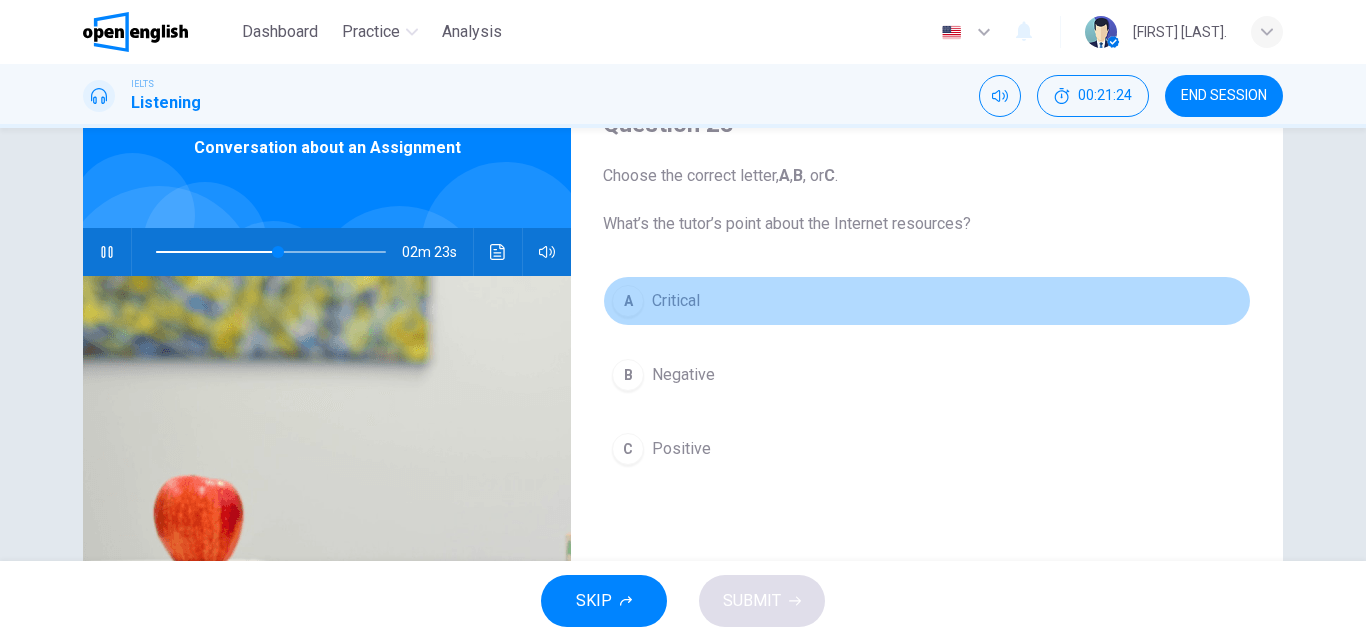 click on "A Critical" at bounding box center (927, 301) 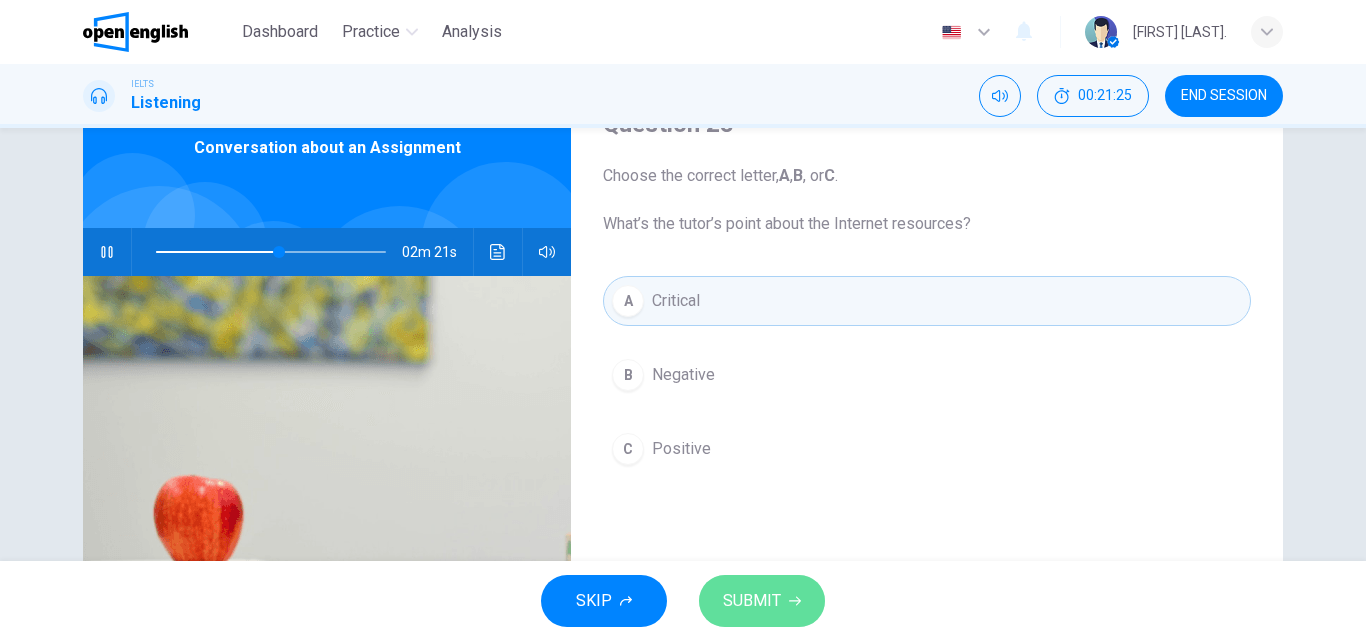 click on "SUBMIT" at bounding box center (762, 601) 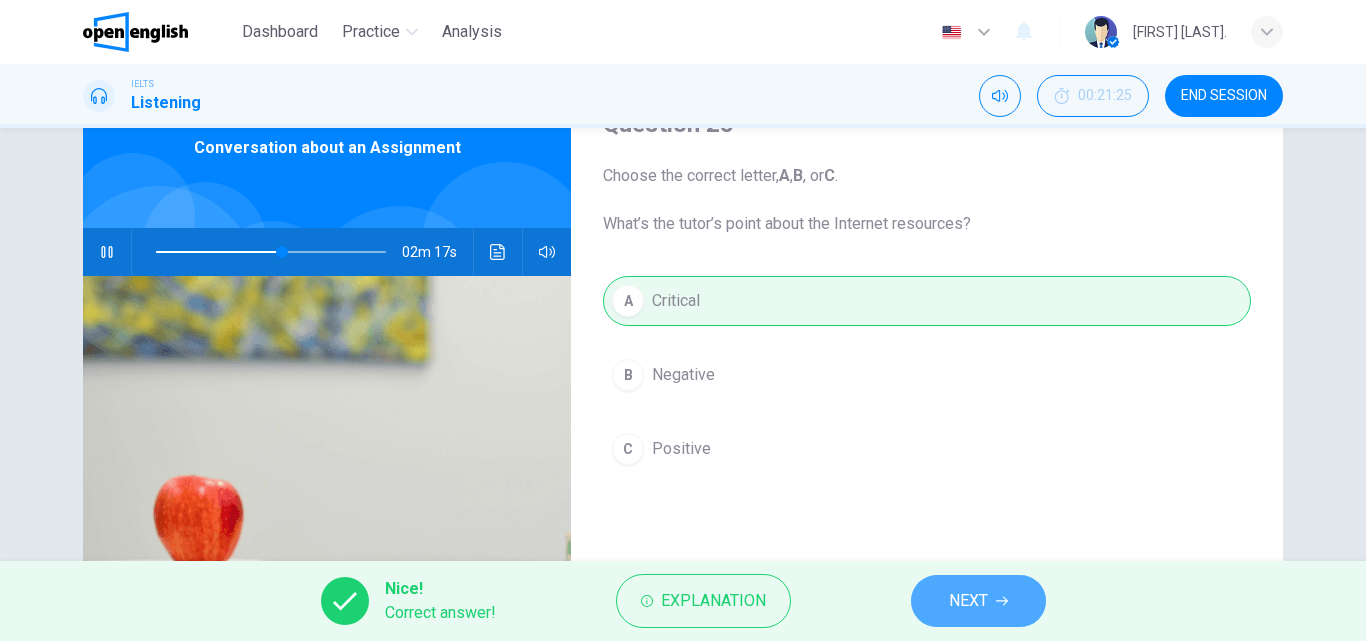 click on "NEXT" at bounding box center [968, 601] 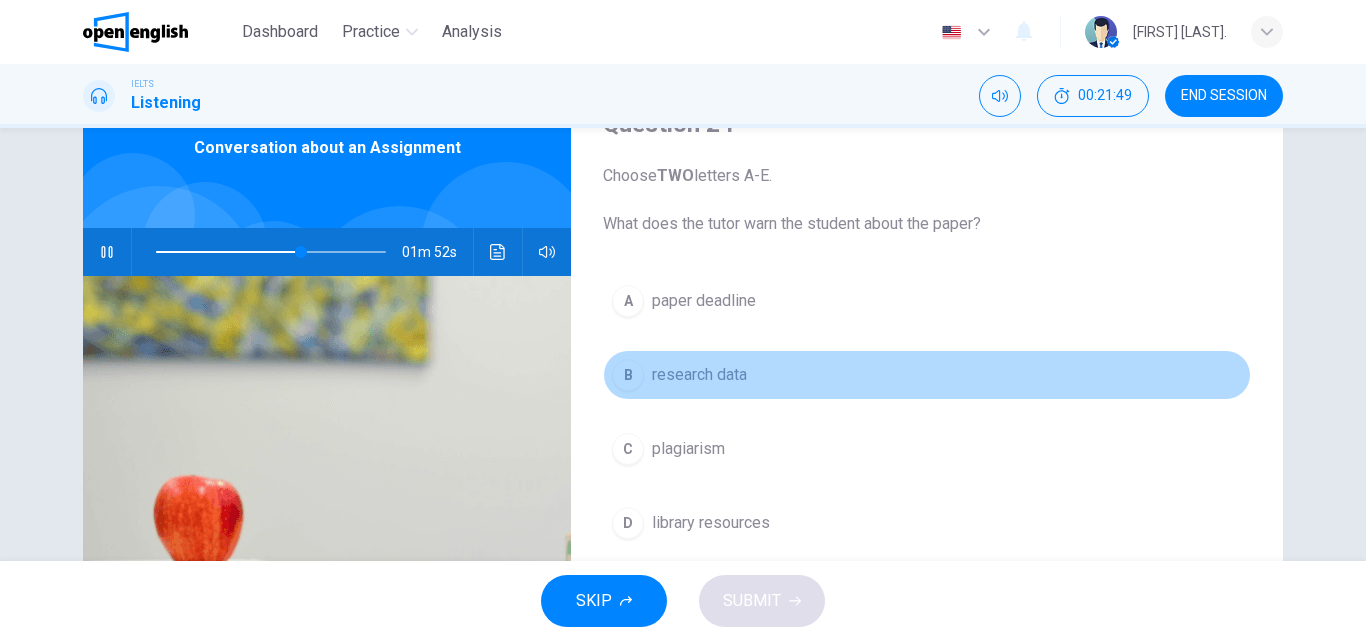 click on "B" at bounding box center [628, 375] 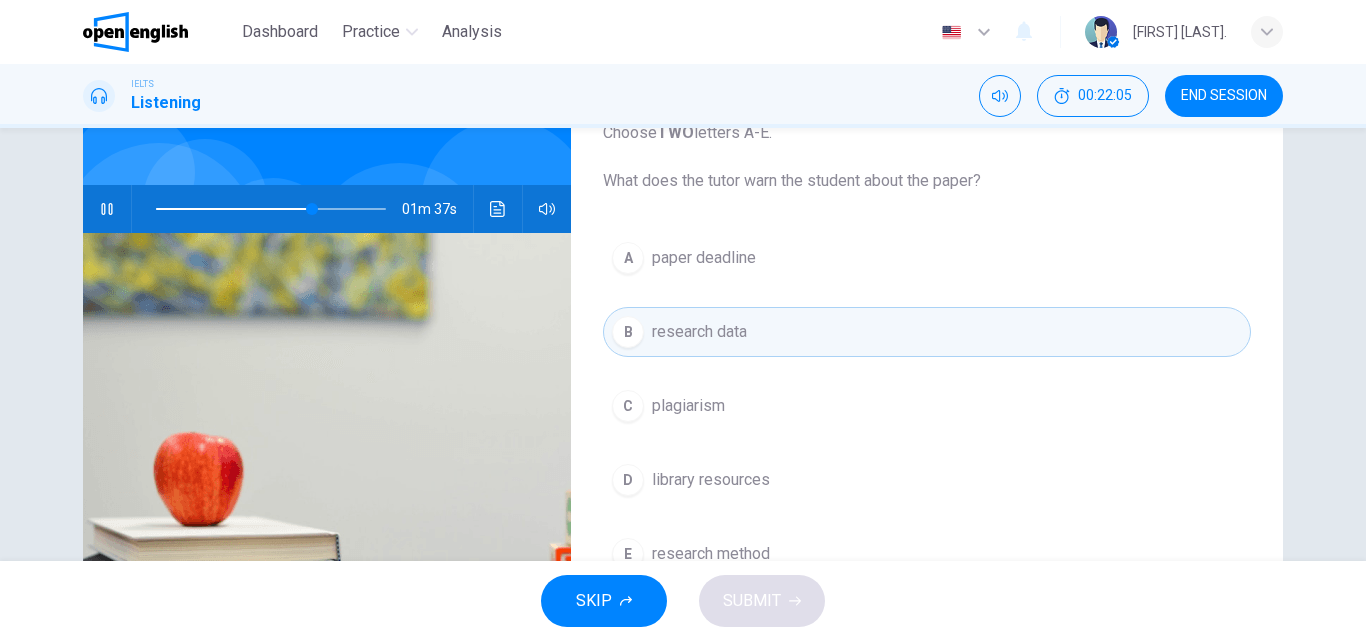 scroll, scrollTop: 142, scrollLeft: 0, axis: vertical 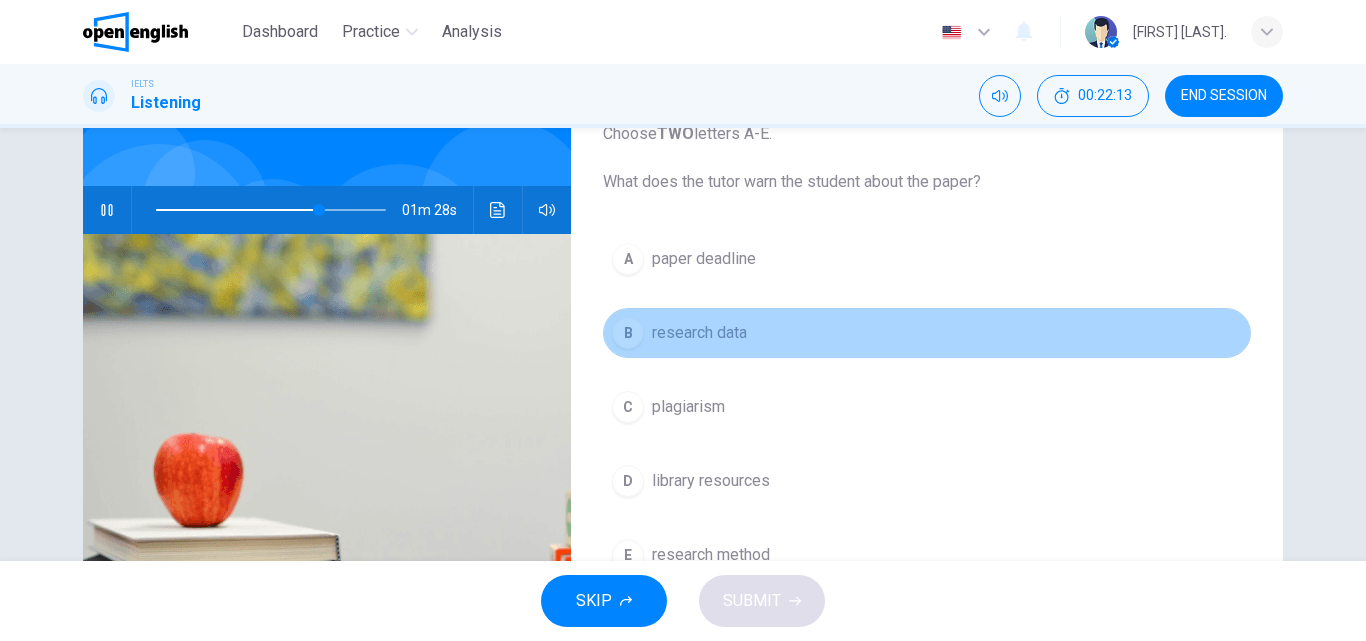 click on "B research data" at bounding box center [927, 333] 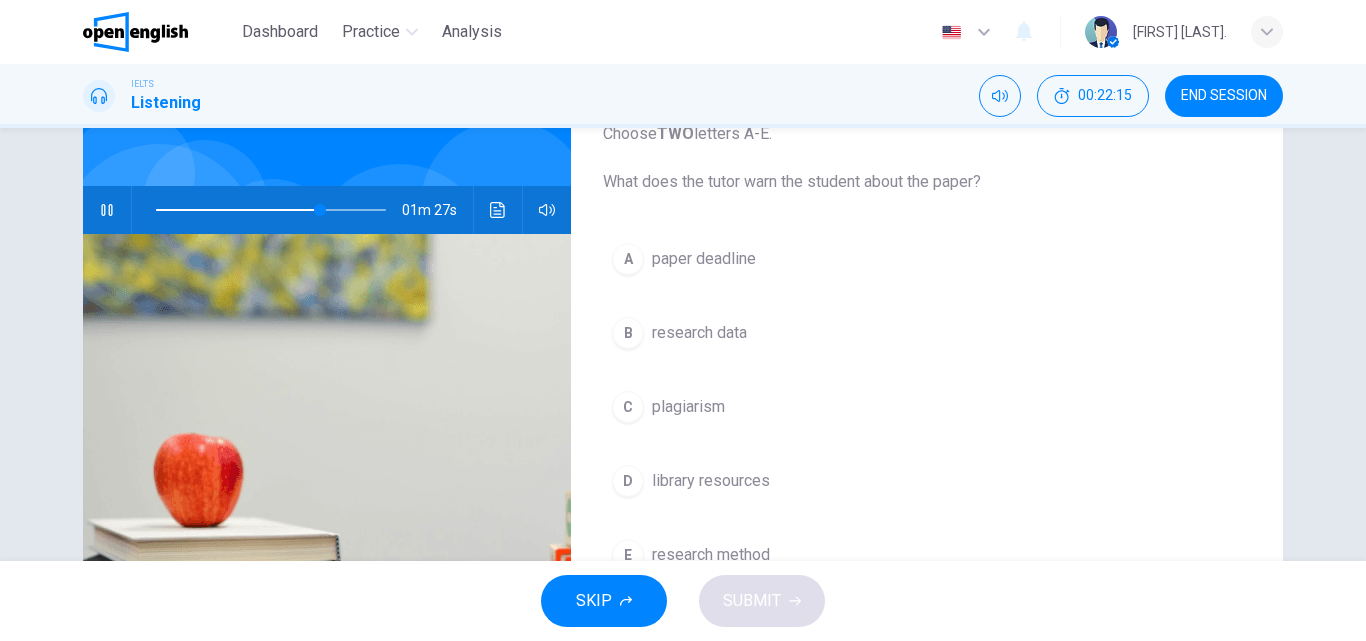 click on "B research data" at bounding box center (927, 333) 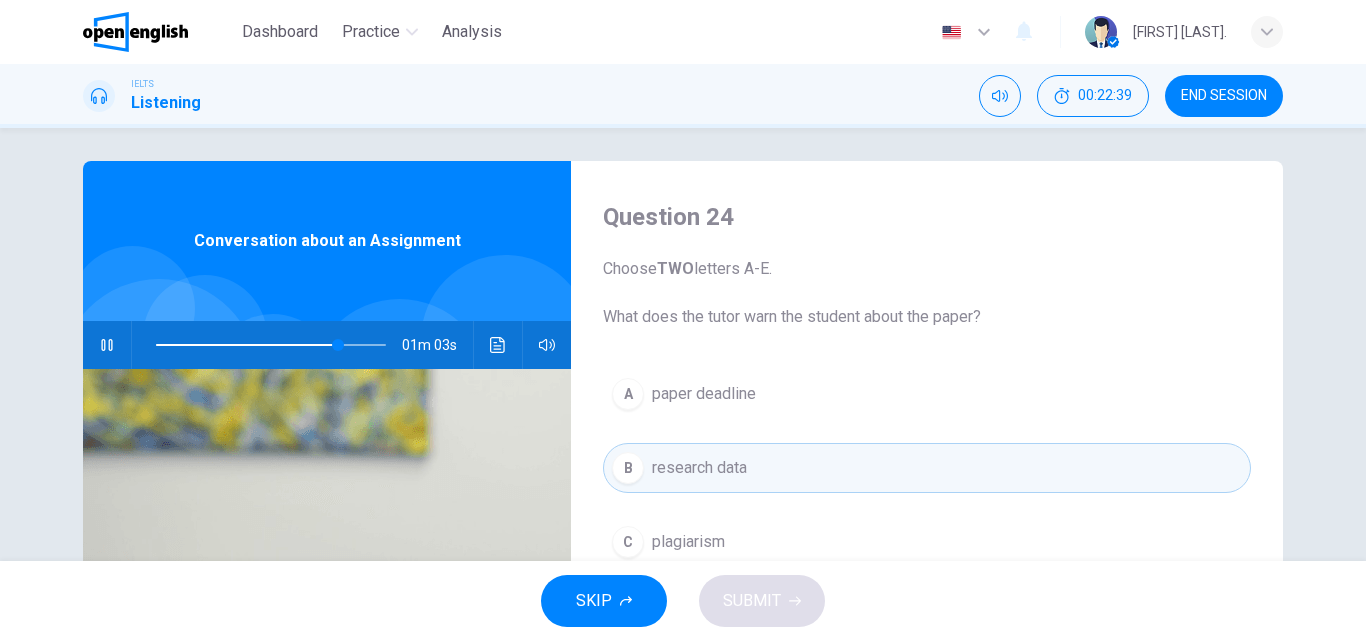 scroll, scrollTop: 0, scrollLeft: 0, axis: both 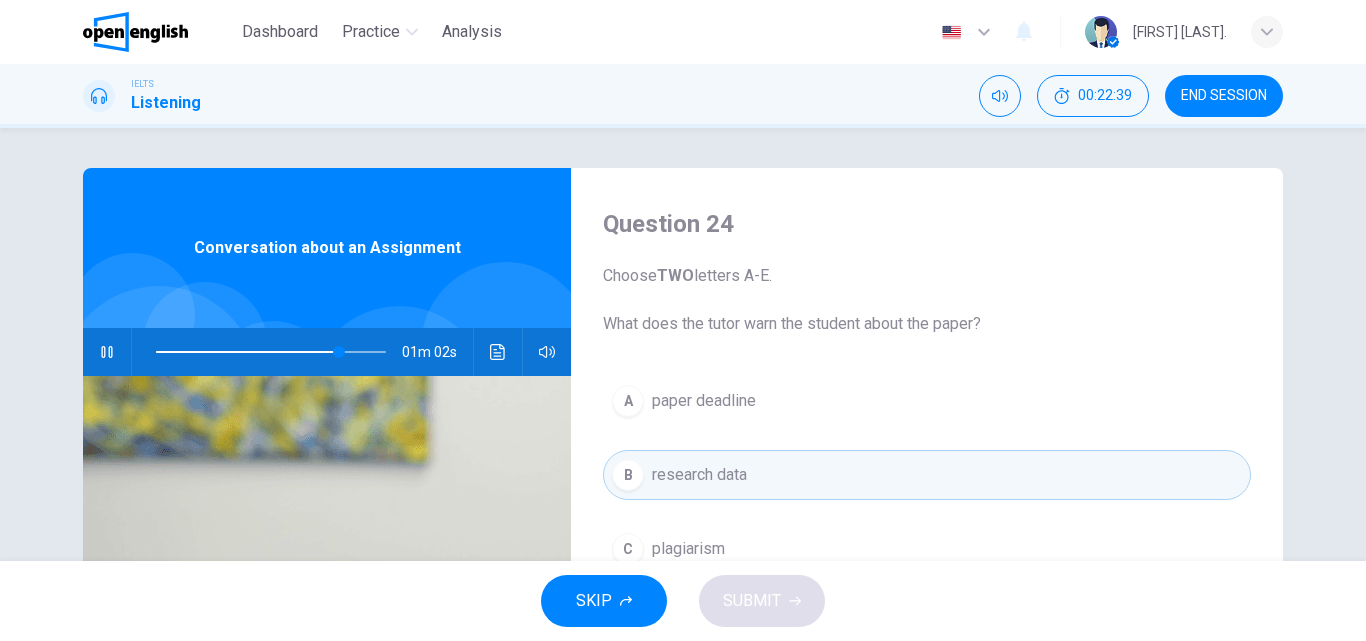 click on "END SESSION" at bounding box center (1224, 96) 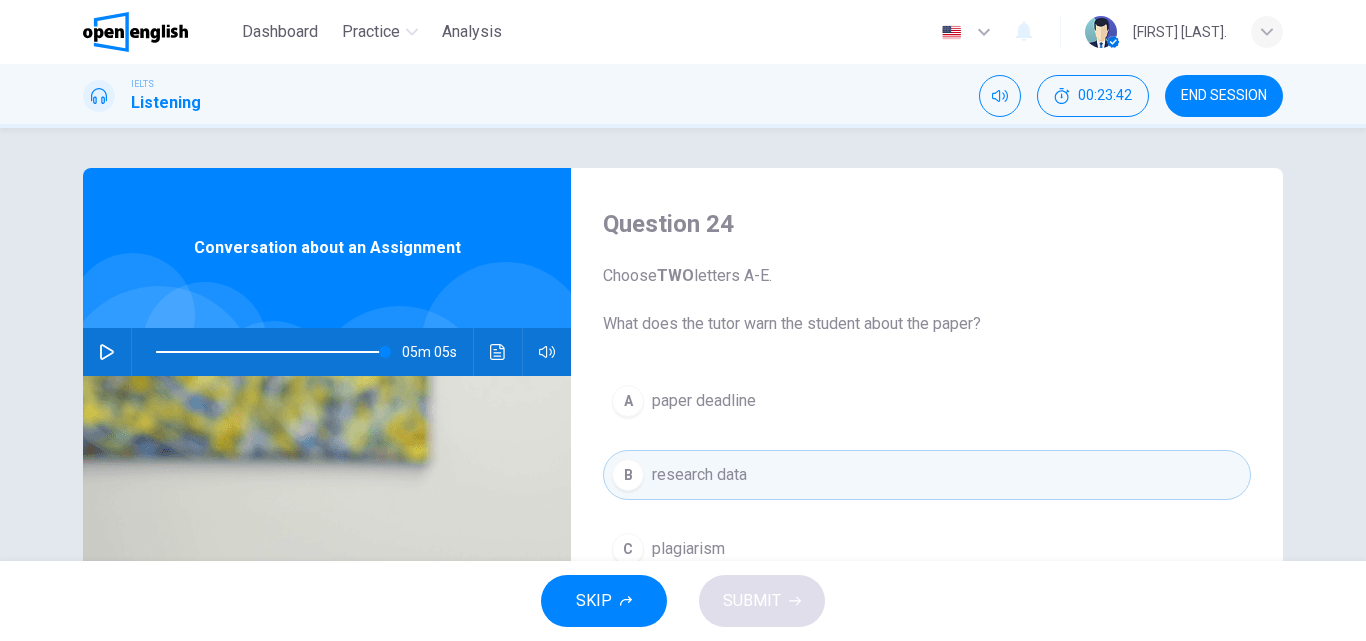 type on "*" 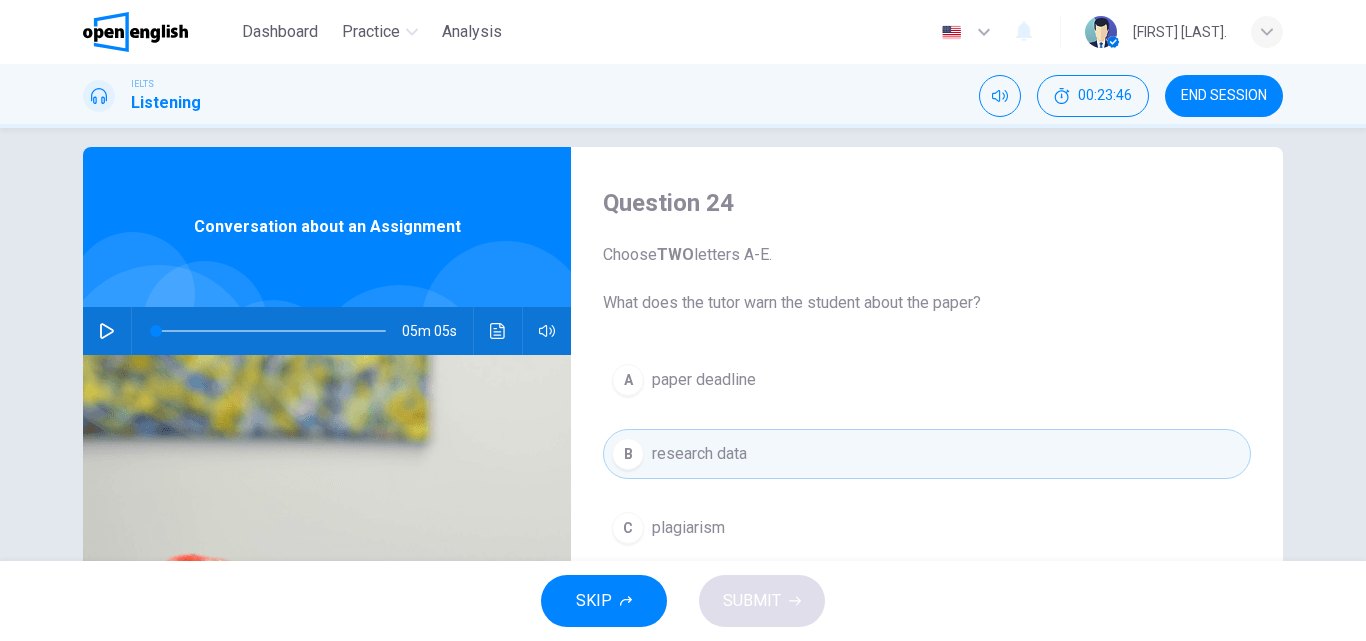 scroll, scrollTop: 0, scrollLeft: 0, axis: both 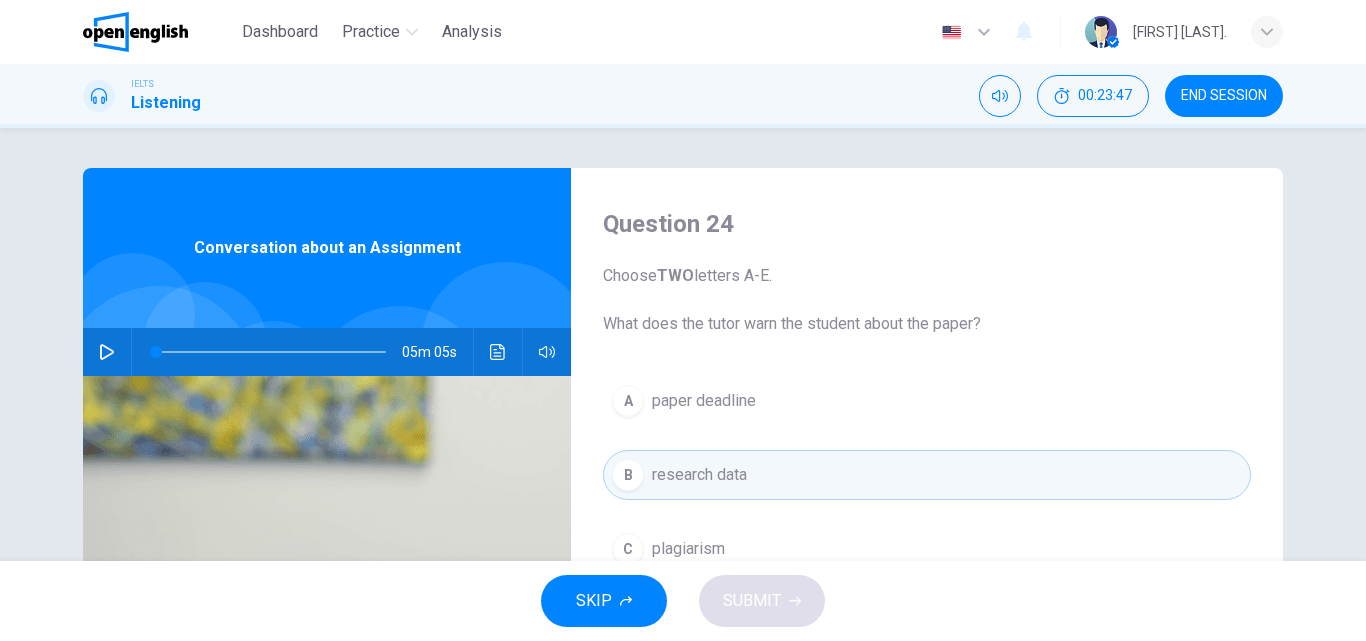 click on "END SESSION" at bounding box center (1224, 96) 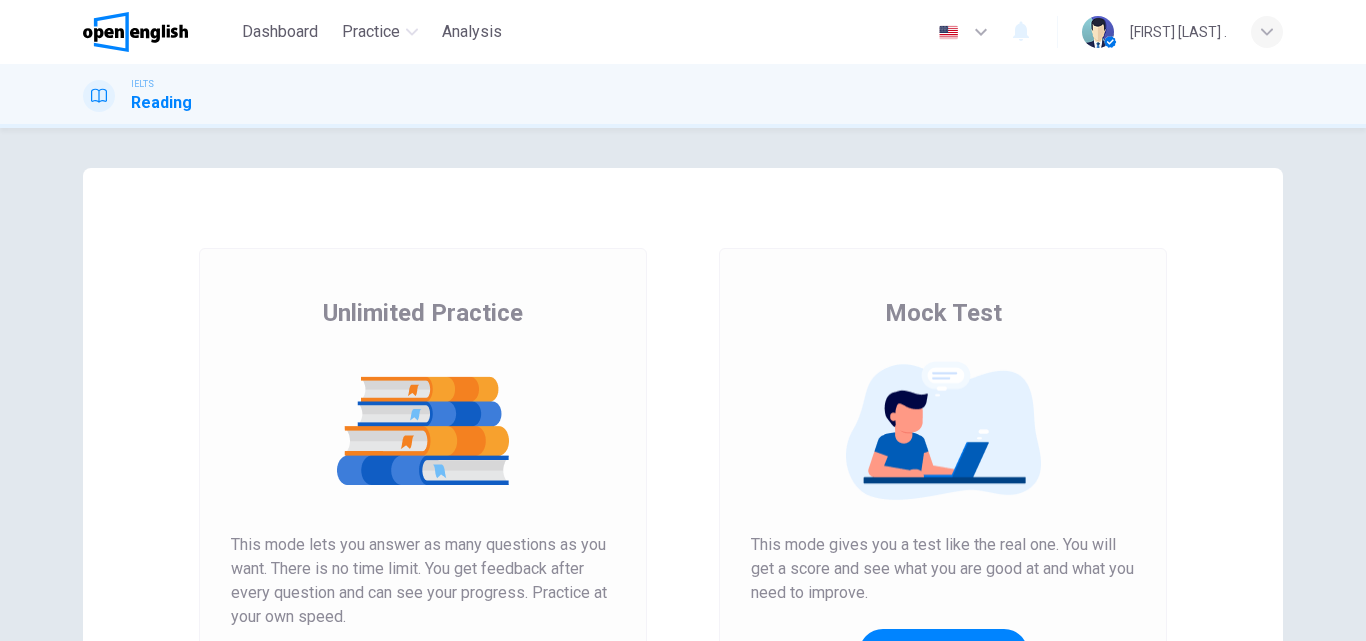 scroll, scrollTop: 0, scrollLeft: 0, axis: both 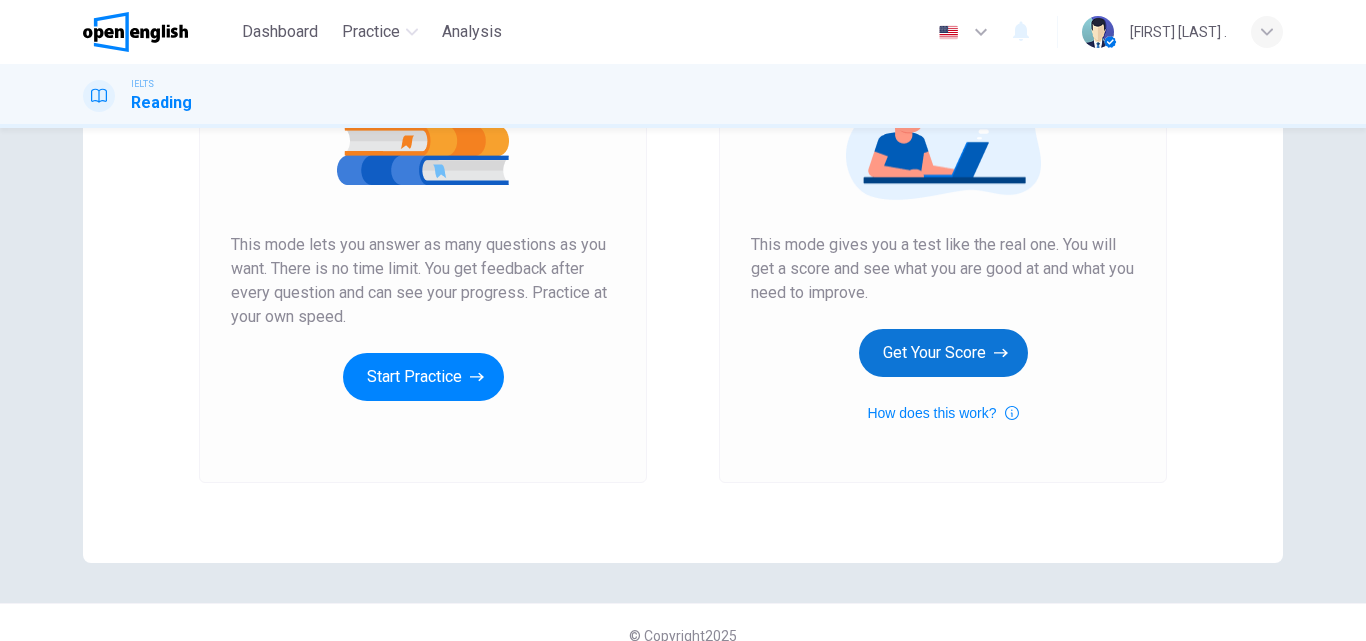 click on "Get Your Score" at bounding box center [943, 353] 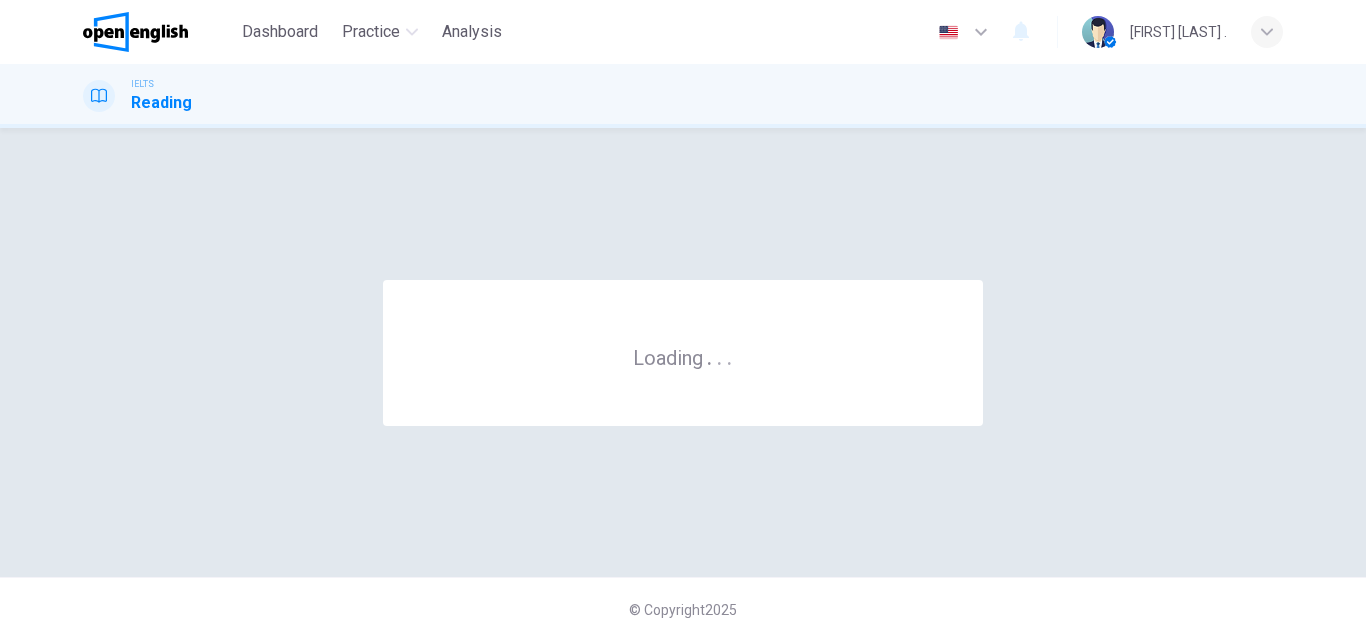 scroll, scrollTop: 0, scrollLeft: 0, axis: both 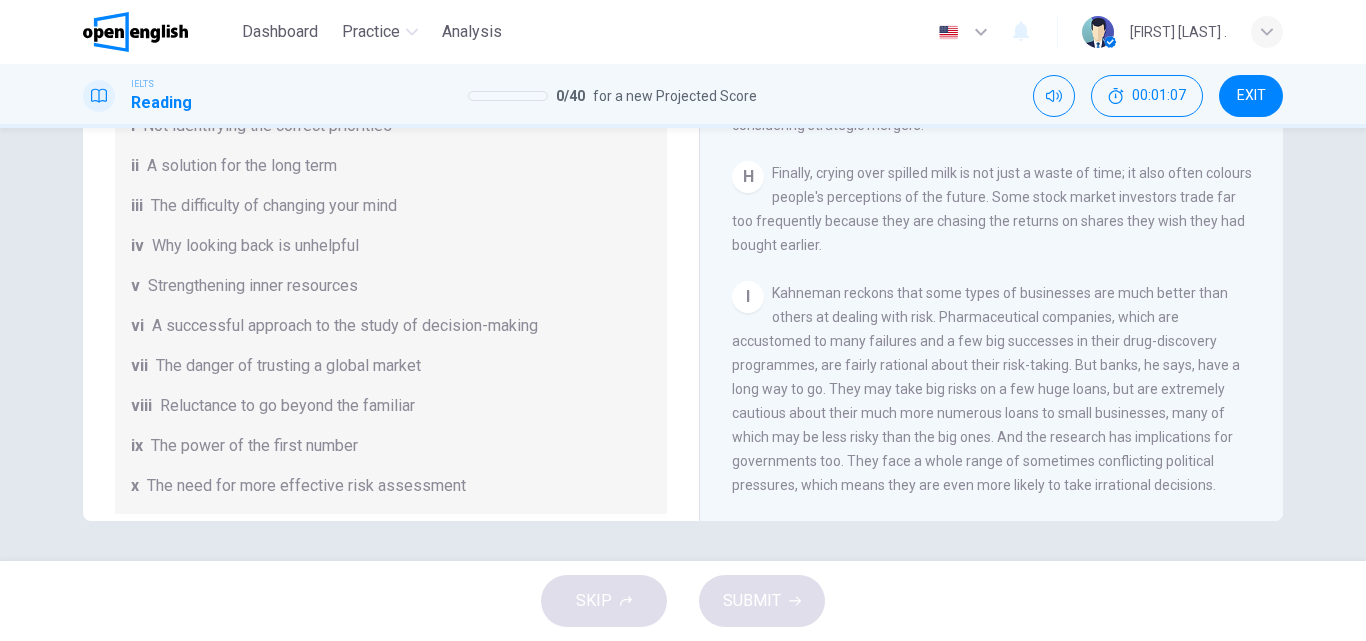 click on "EXIT" at bounding box center (1251, 96) 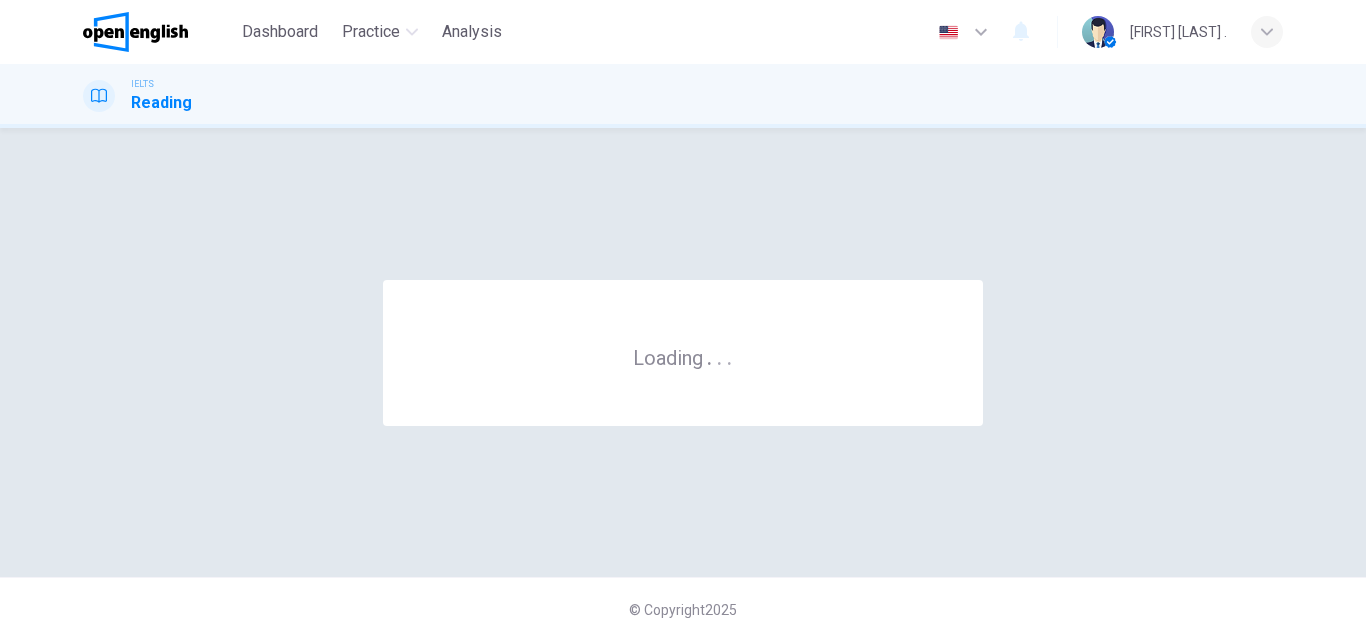 scroll, scrollTop: 0, scrollLeft: 0, axis: both 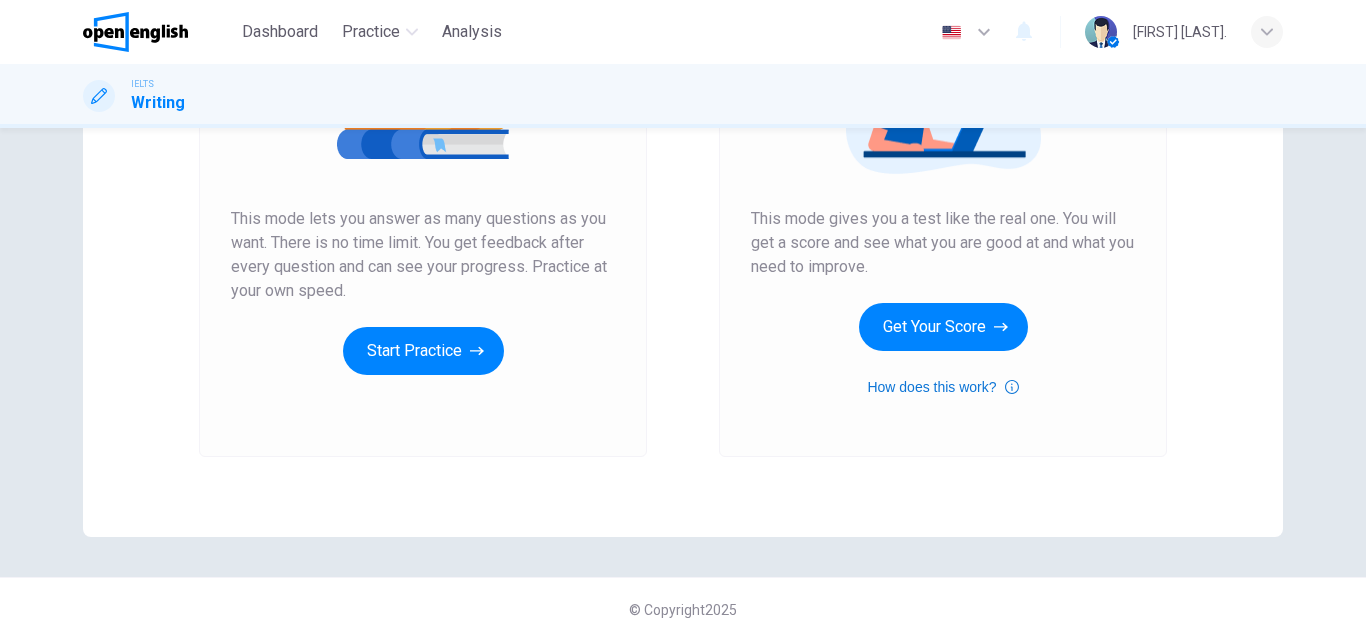 click on "How does this work?" at bounding box center [942, 387] 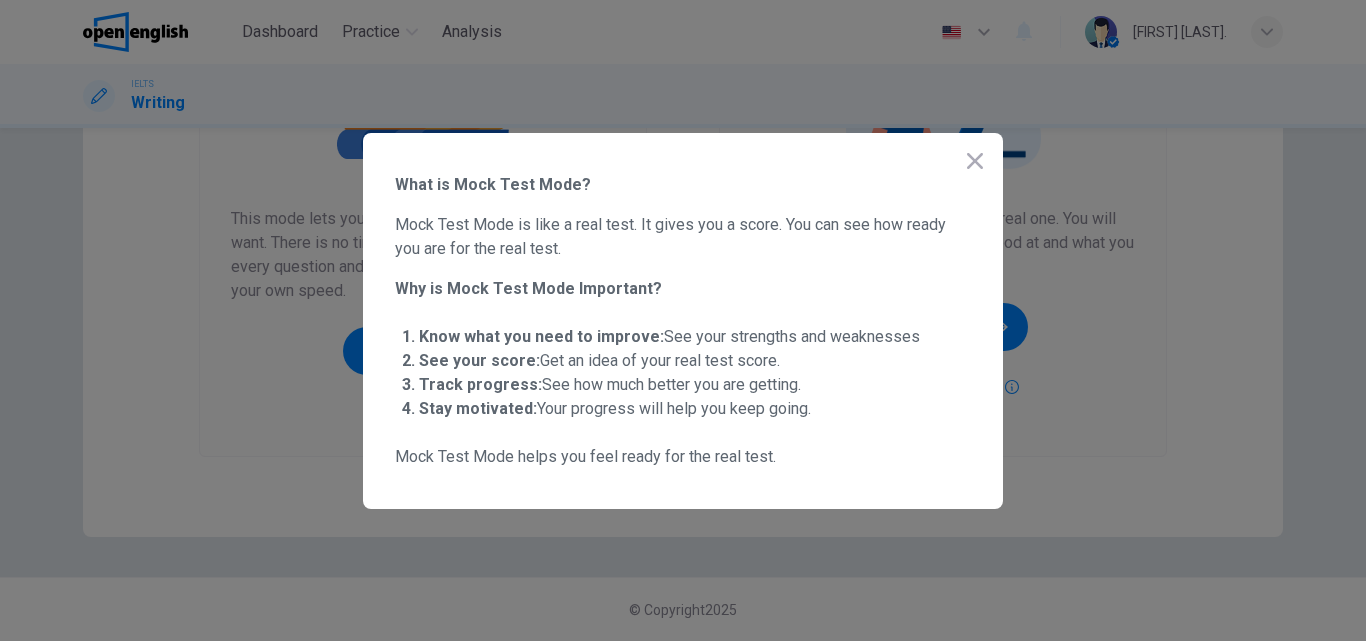 click 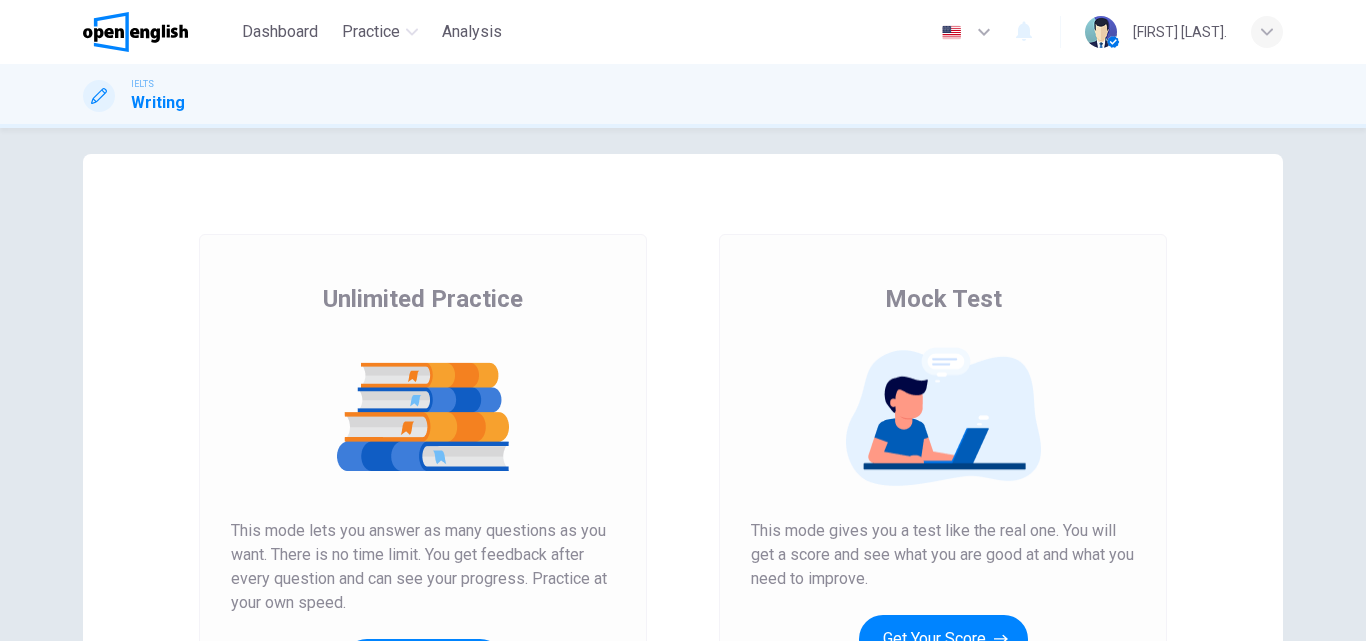 scroll, scrollTop: 0, scrollLeft: 0, axis: both 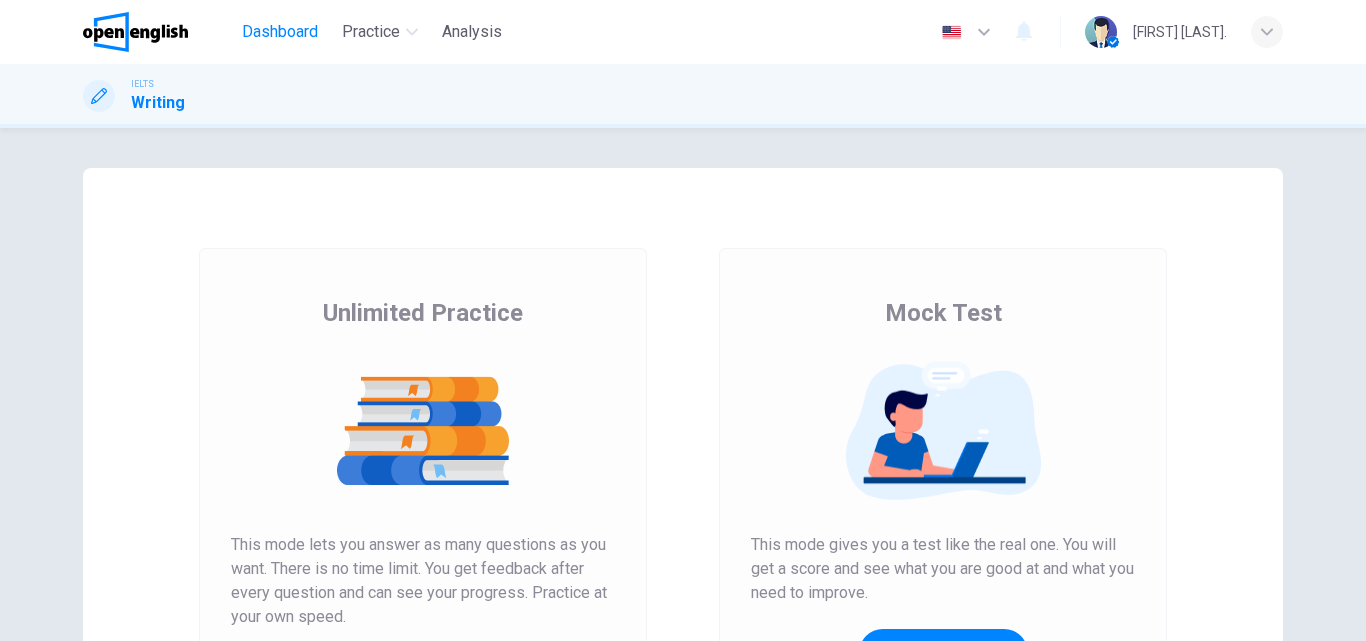 click on "Dashboard" at bounding box center (280, 32) 